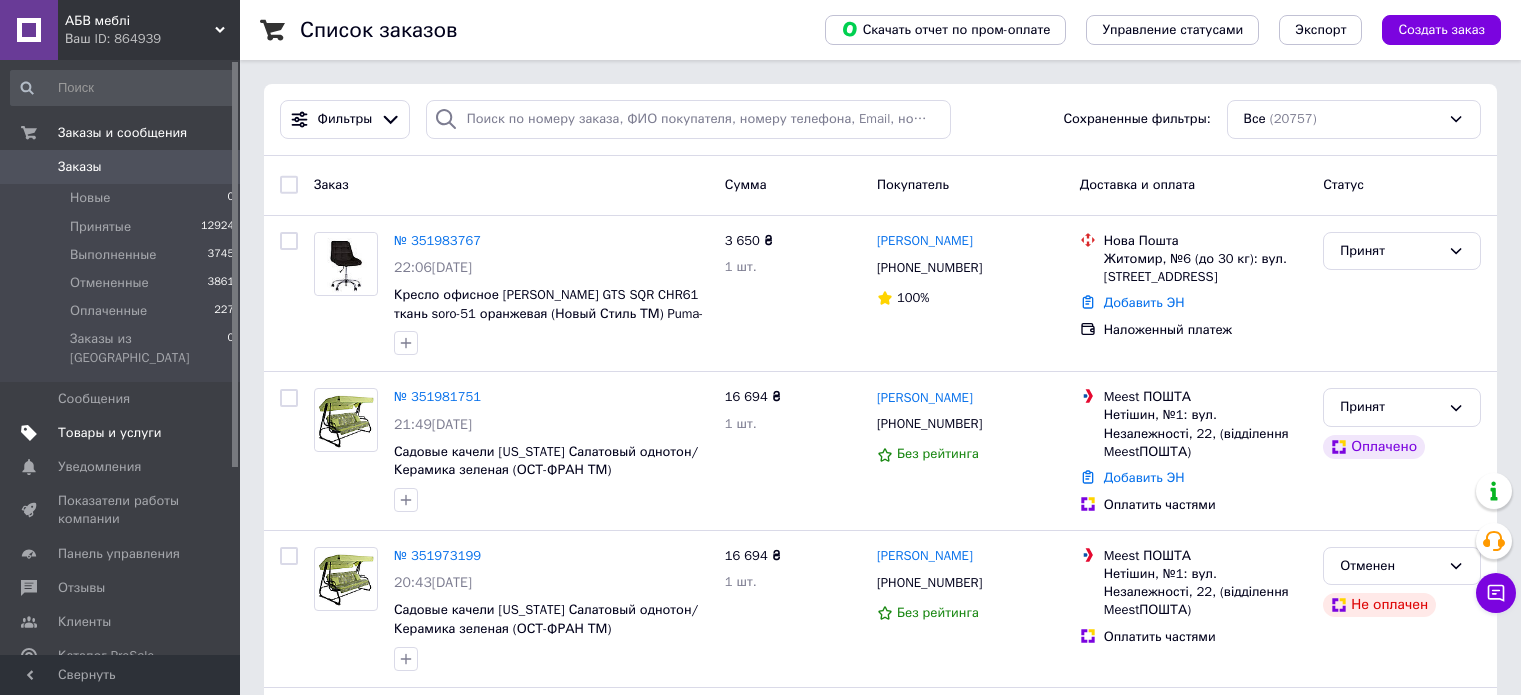 scroll, scrollTop: 0, scrollLeft: 0, axis: both 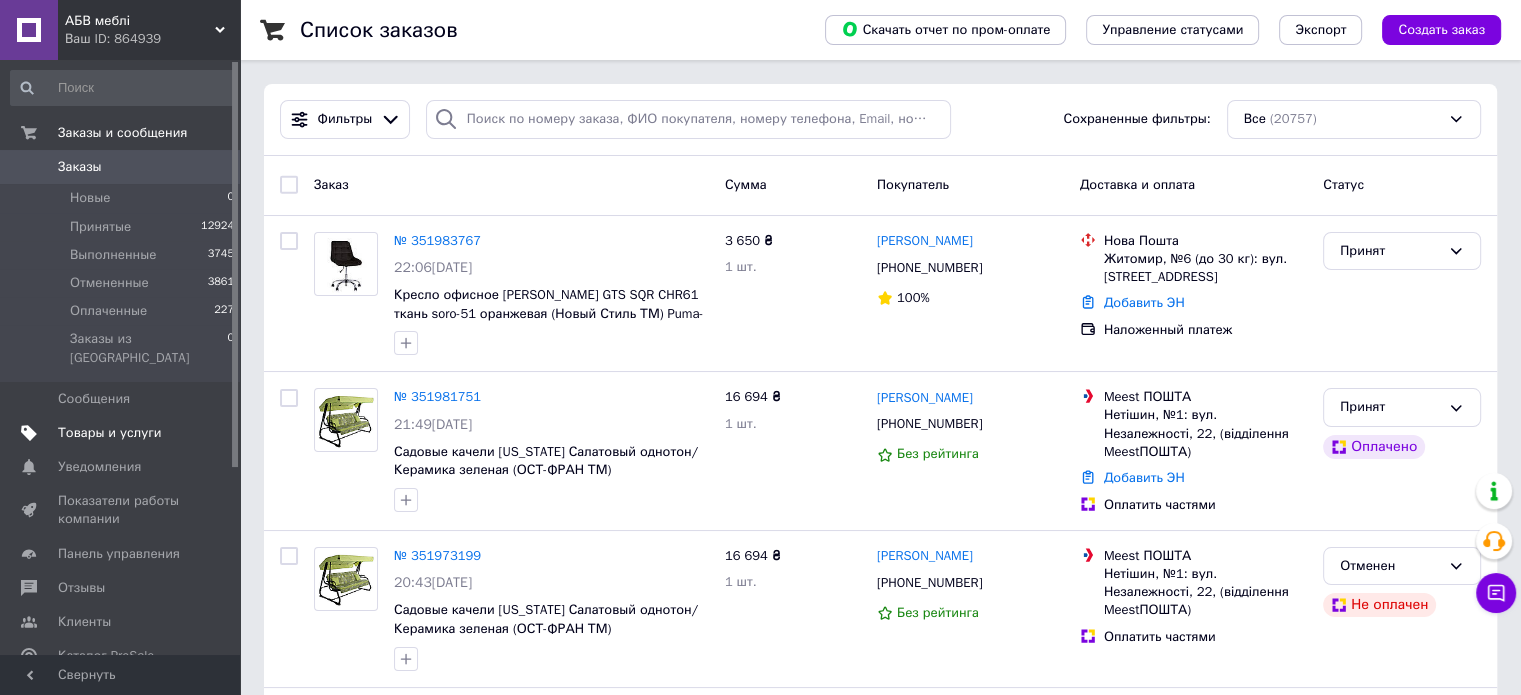 click on "Товары и услуги" at bounding box center (110, 433) 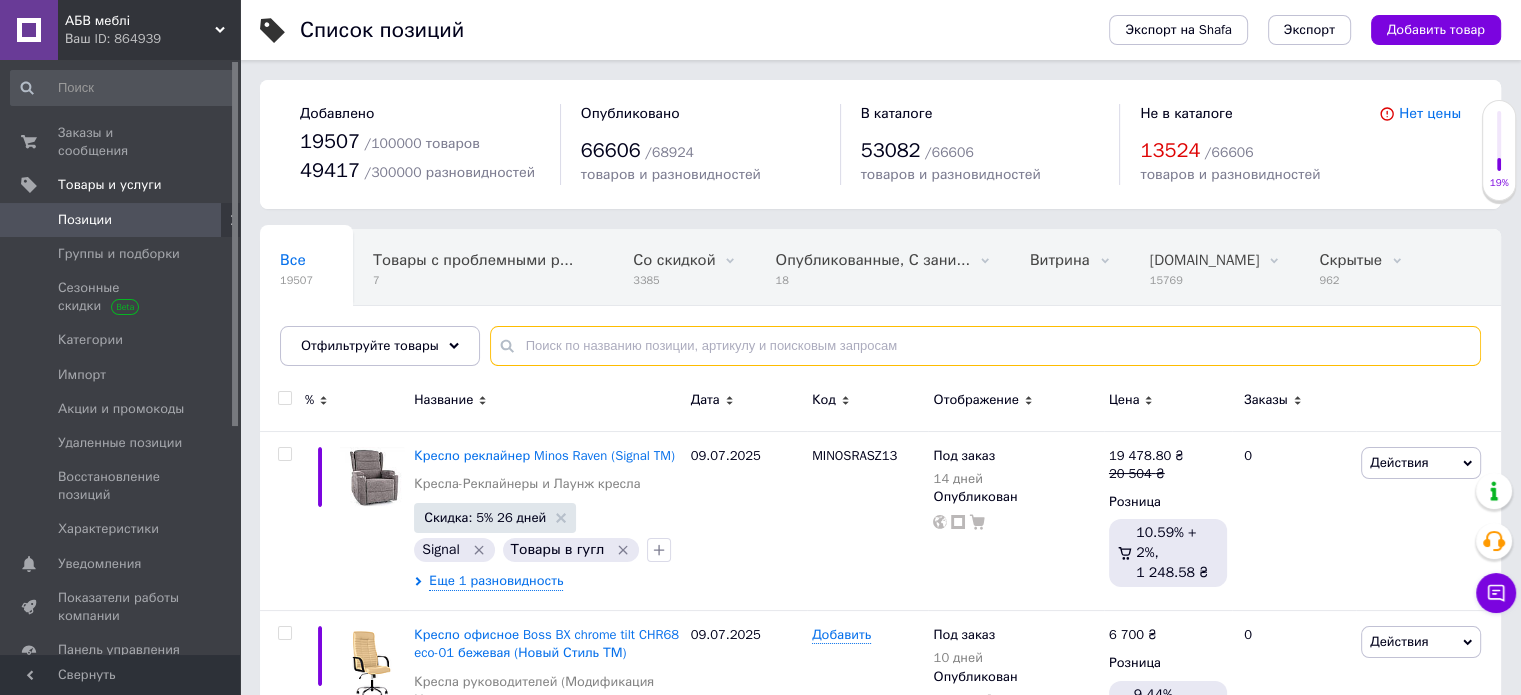 click at bounding box center (985, 346) 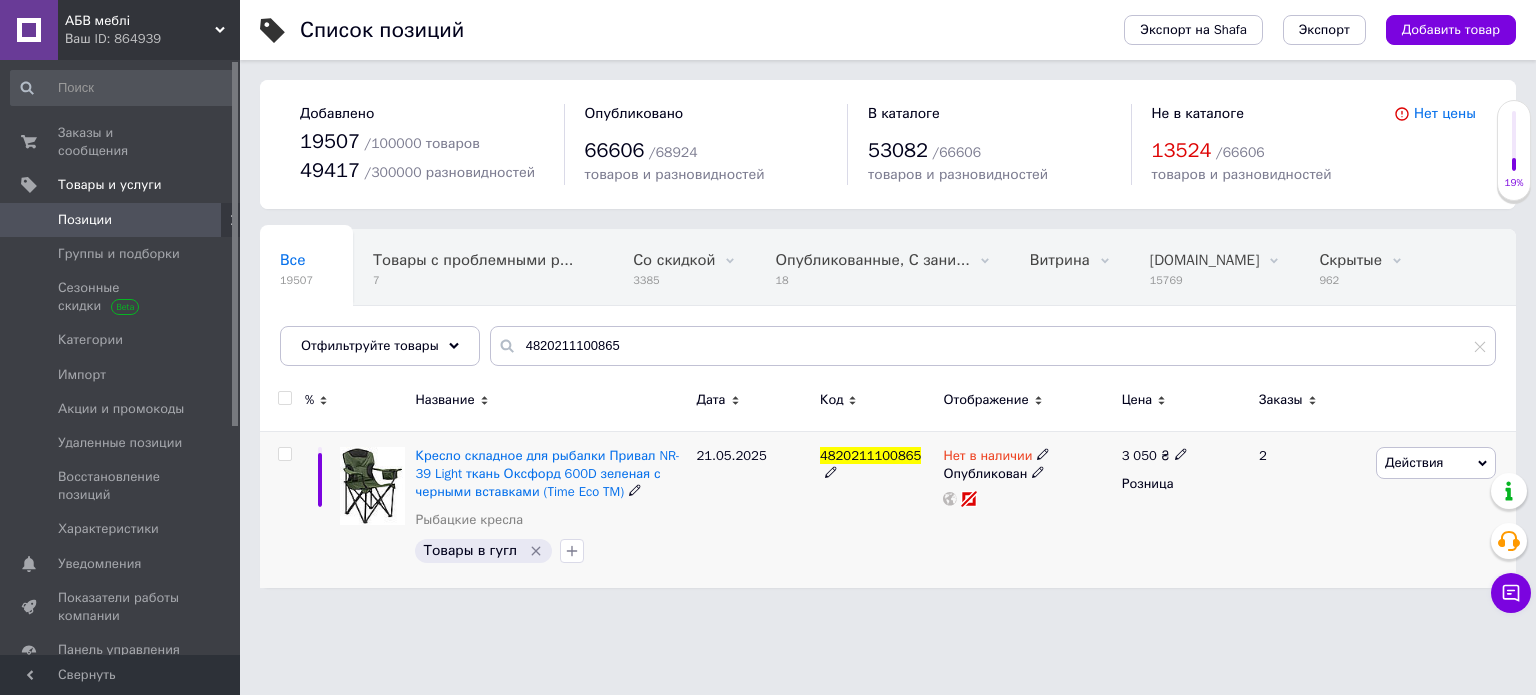 click 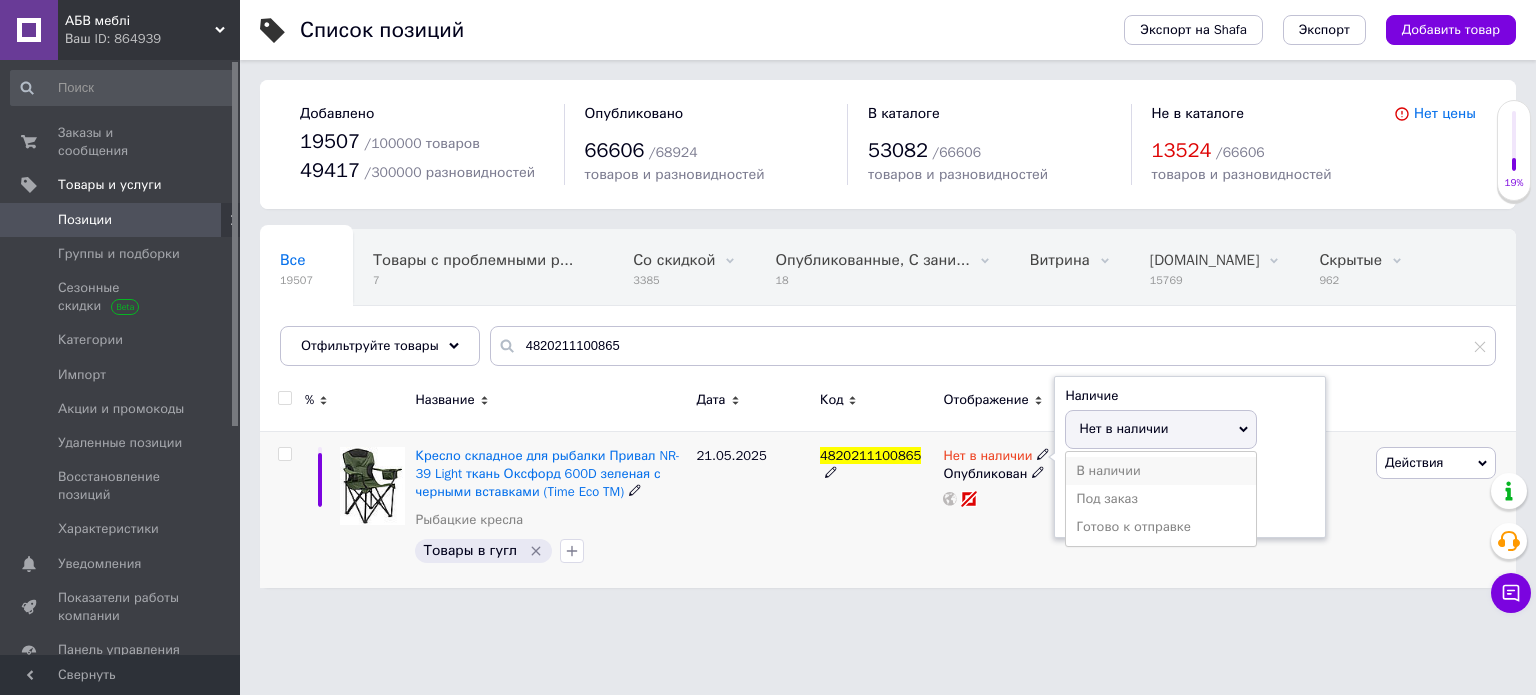 click on "В наличии" at bounding box center (1161, 471) 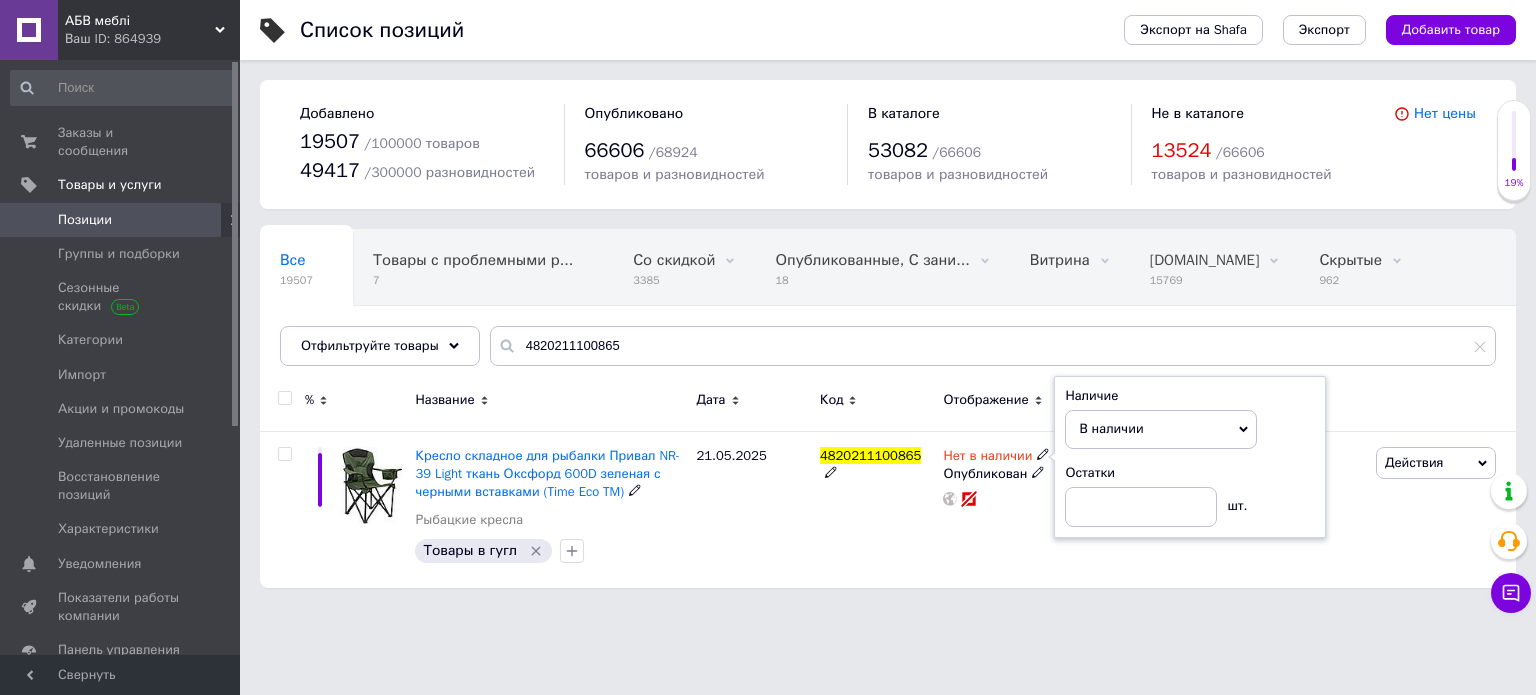 drag, startPoint x: 777, startPoint y: 517, endPoint x: 866, endPoint y: 679, distance: 184.83777 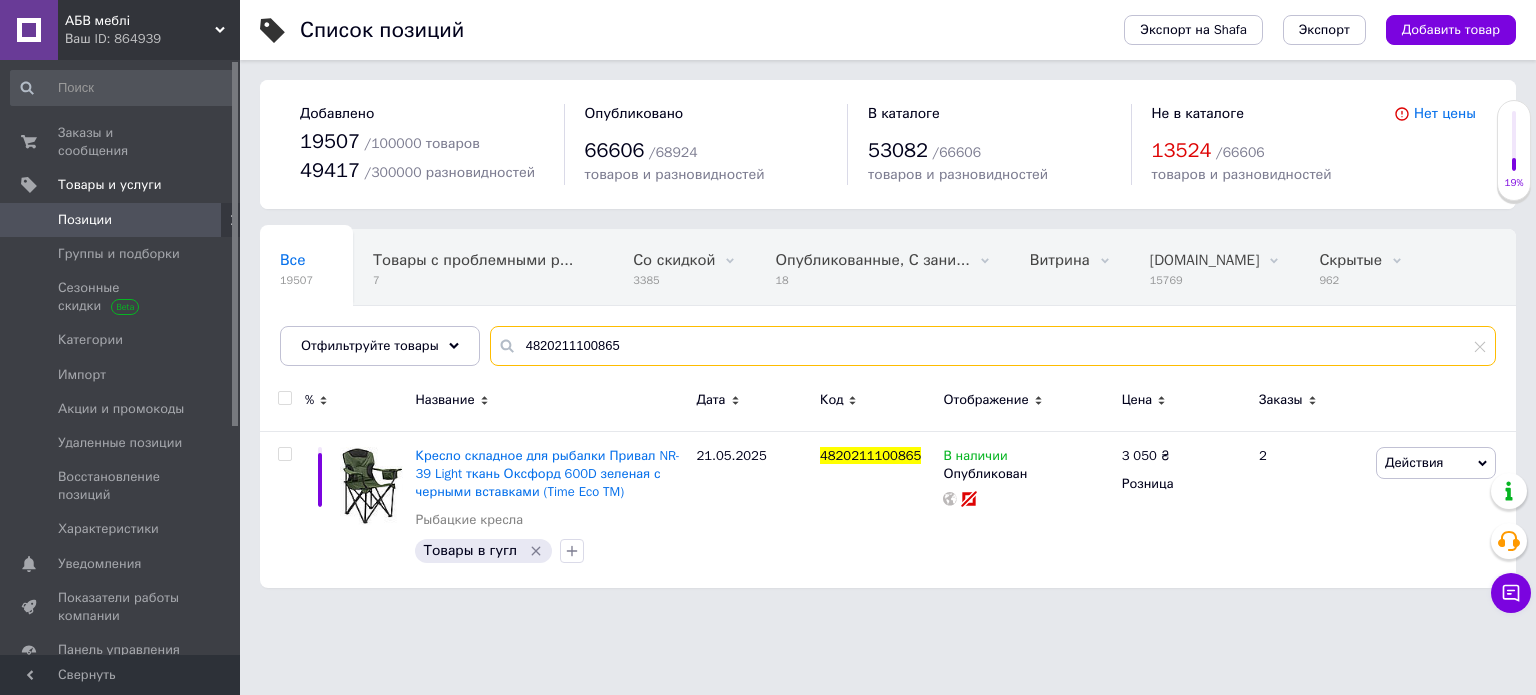 click on "4820211100865" at bounding box center [993, 346] 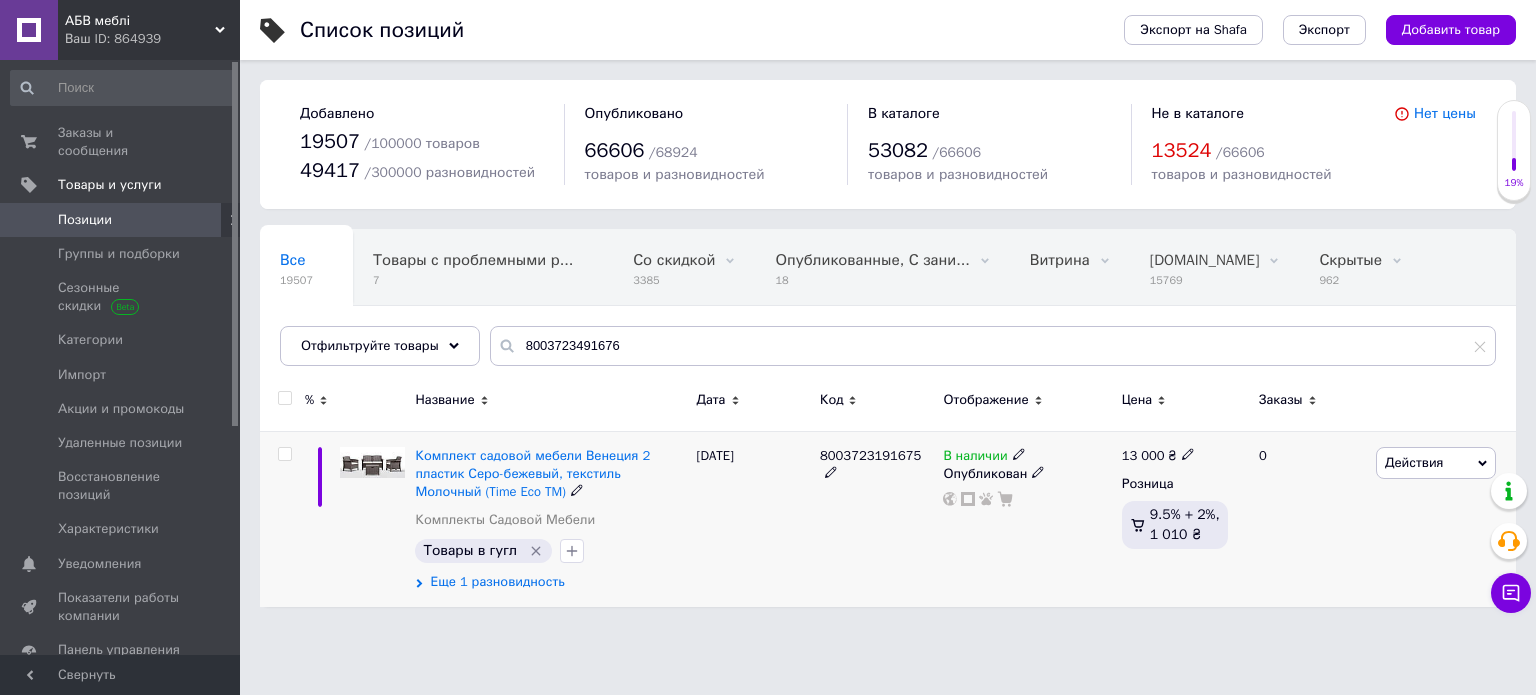 click on "Еще 1 разновидность" at bounding box center [497, 582] 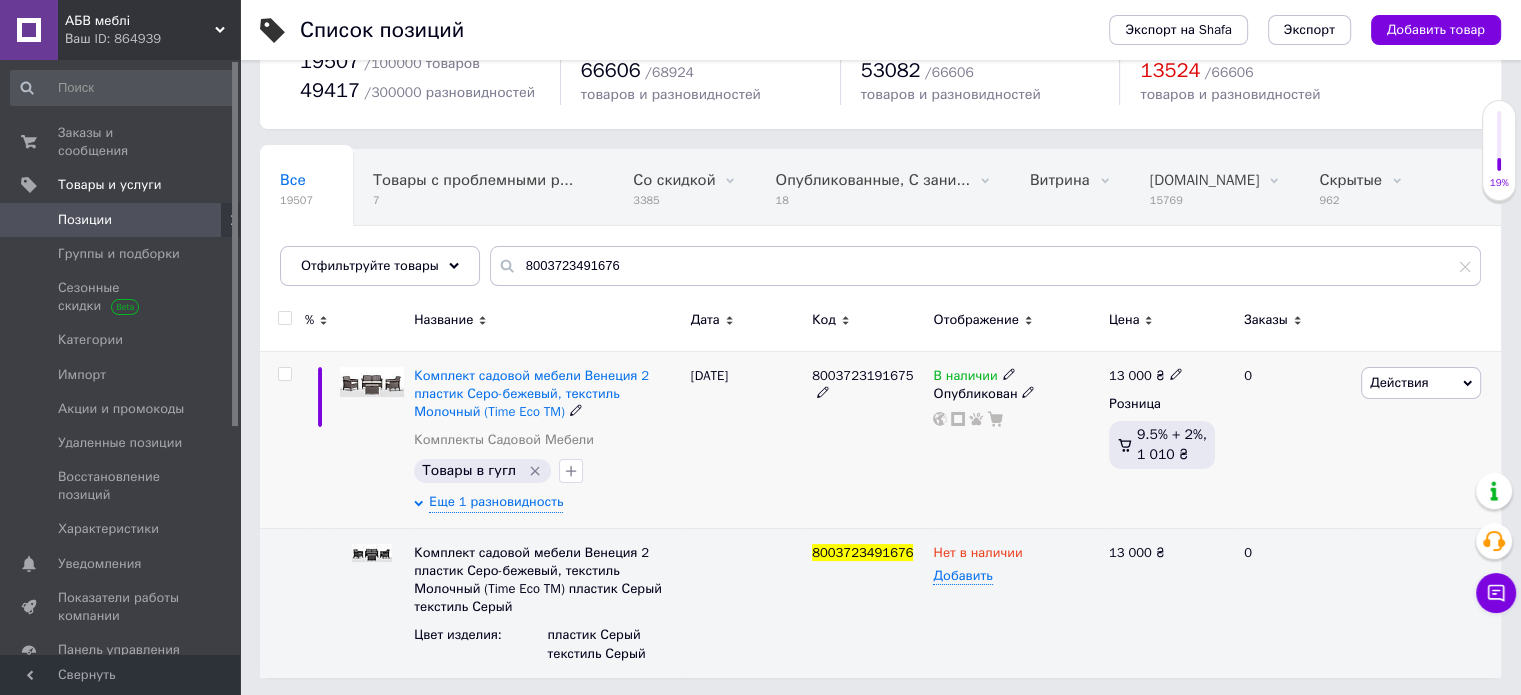 scroll, scrollTop: 81, scrollLeft: 0, axis: vertical 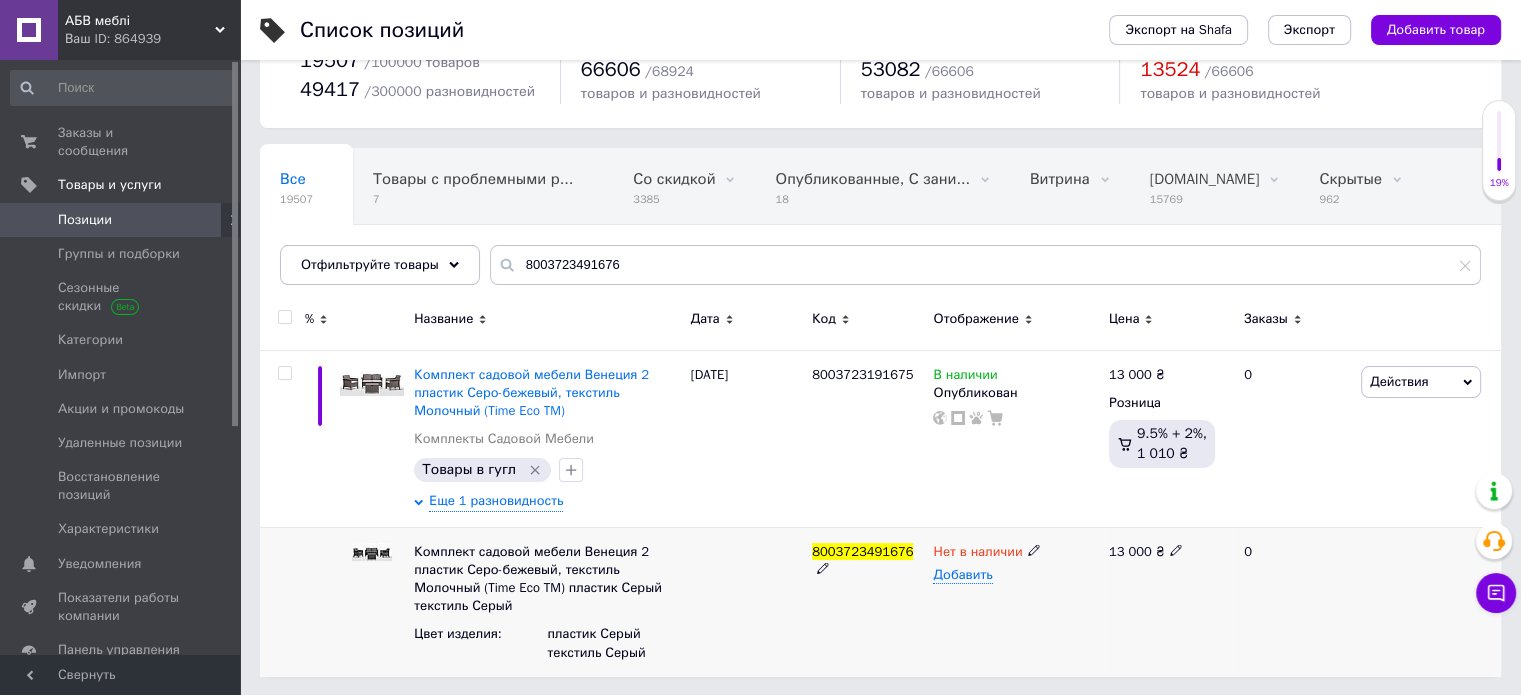 click 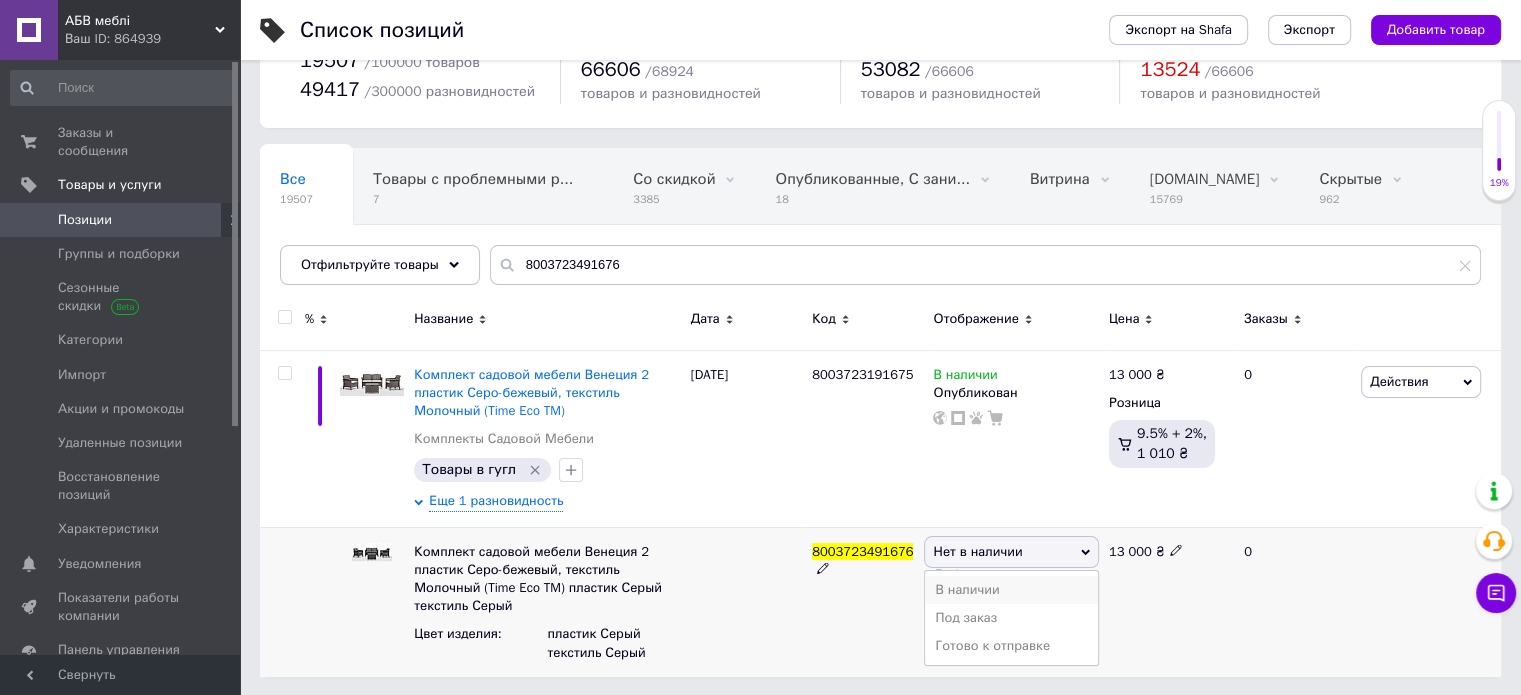 click on "В наличии" at bounding box center (1011, 590) 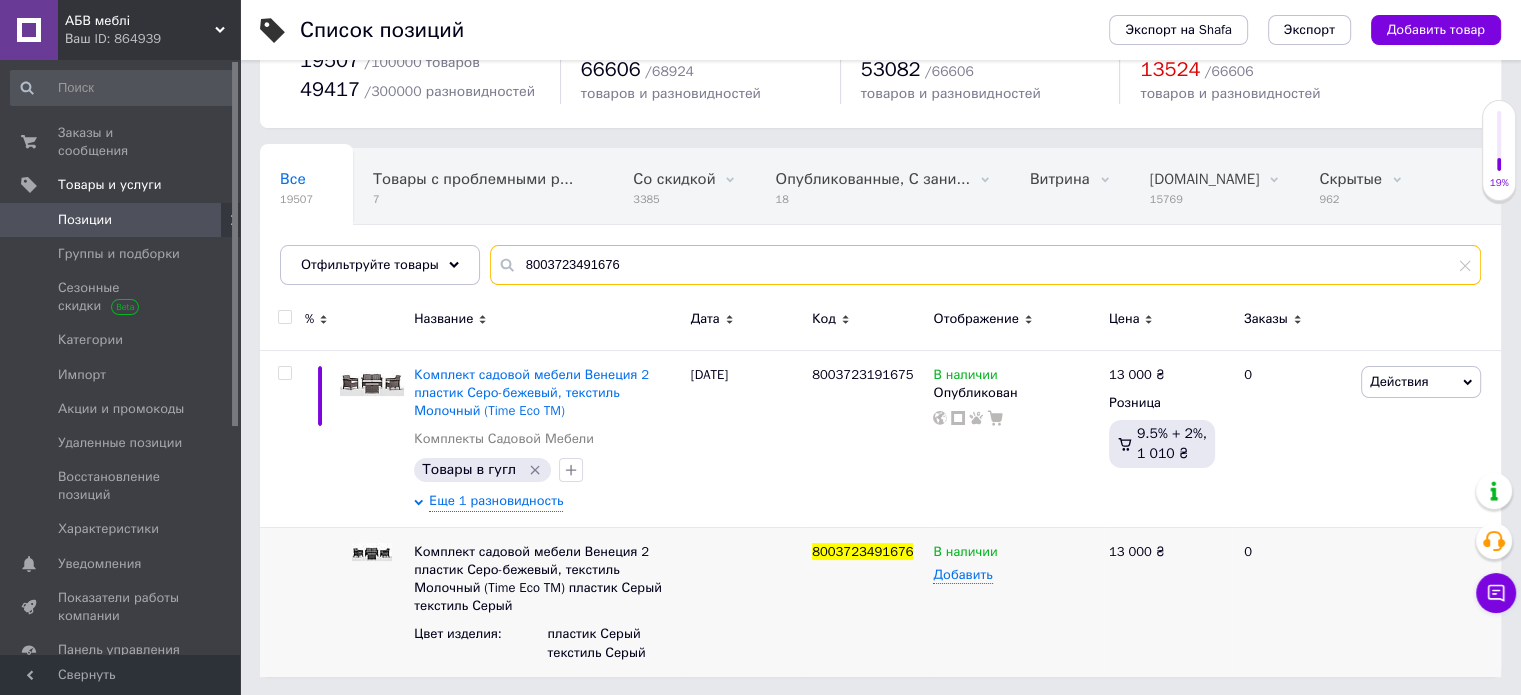 click on "8003723491676" at bounding box center [985, 265] 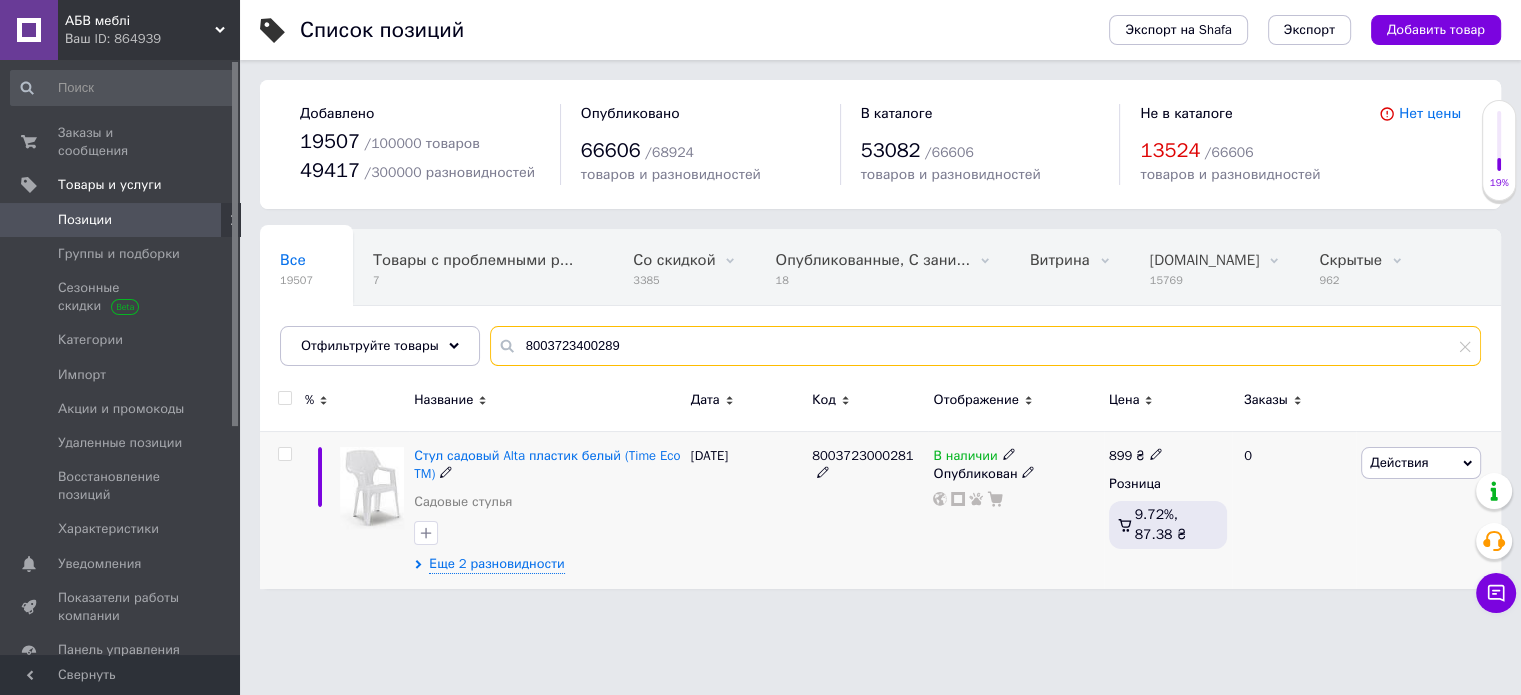 scroll, scrollTop: 0, scrollLeft: 0, axis: both 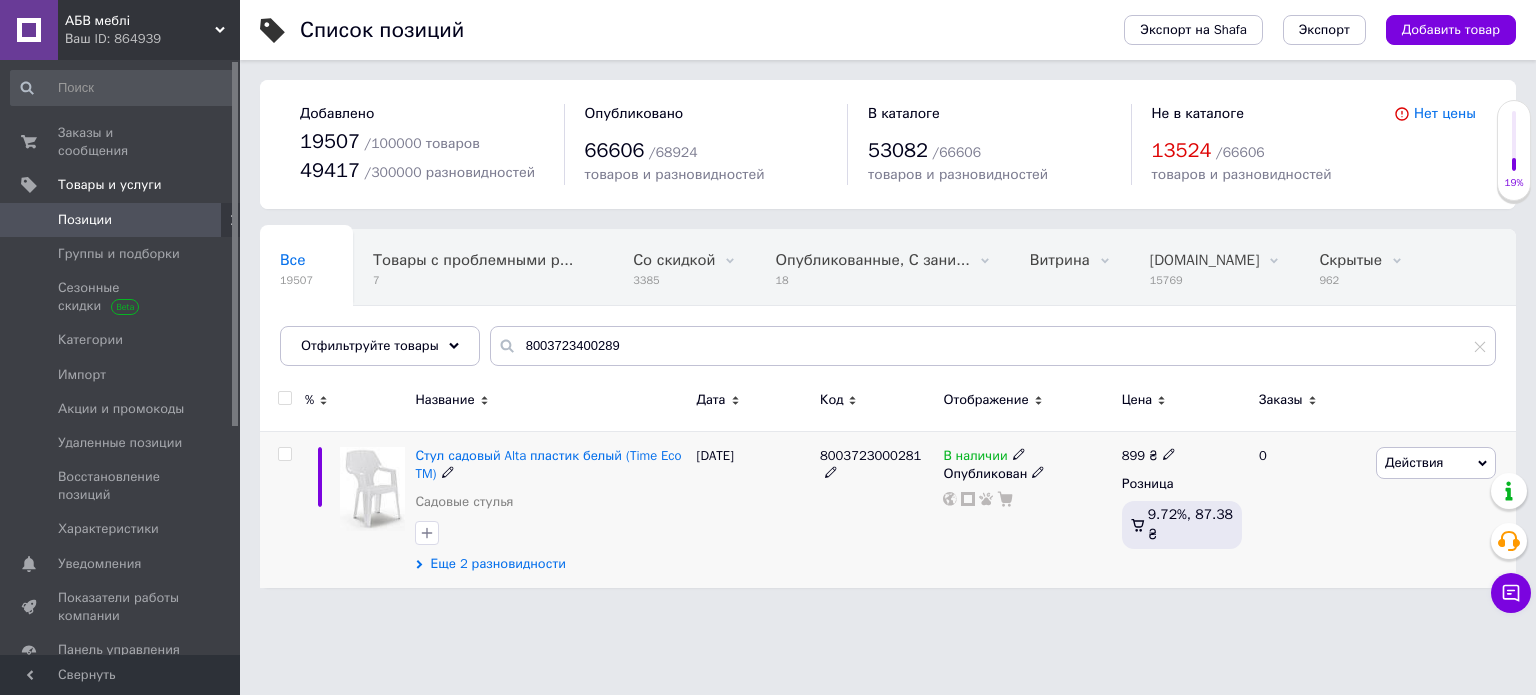 click on "Еще 2 разновидности" at bounding box center (497, 564) 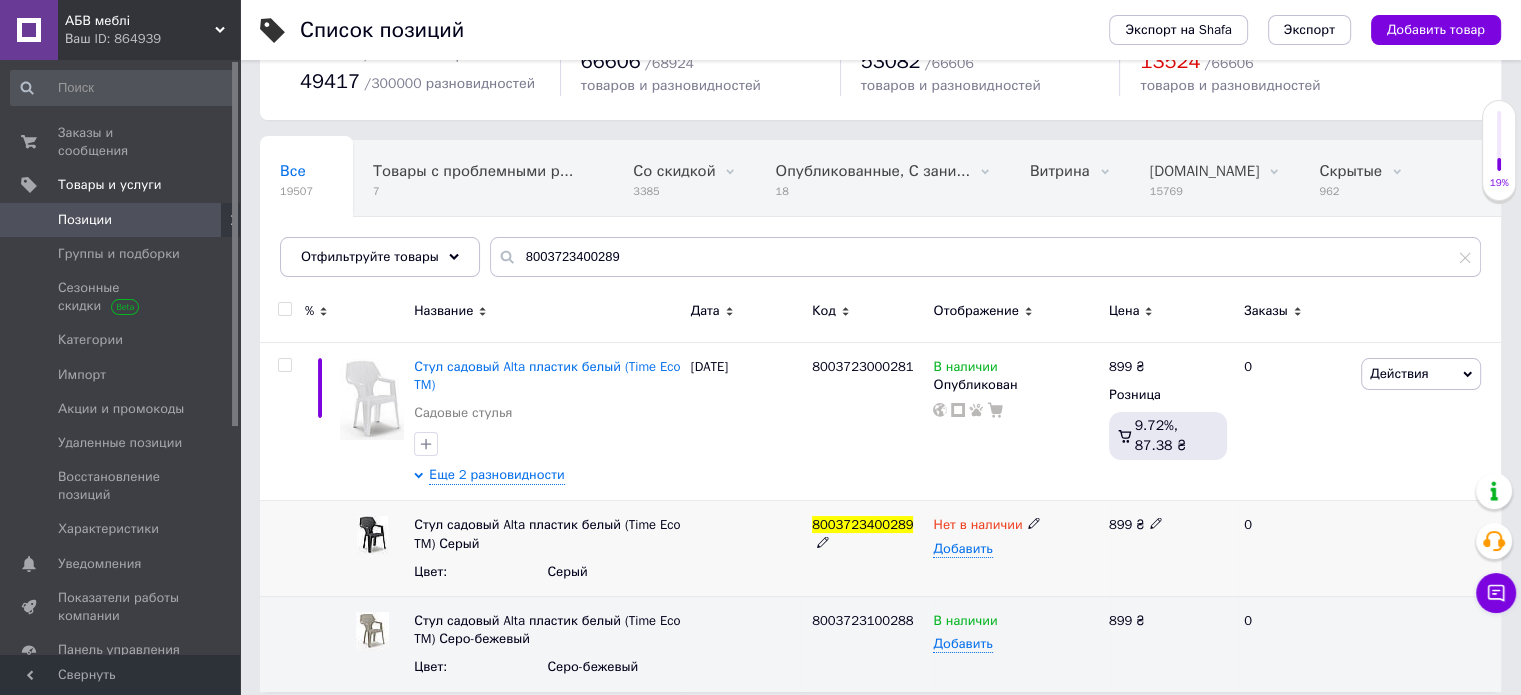 scroll, scrollTop: 104, scrollLeft: 0, axis: vertical 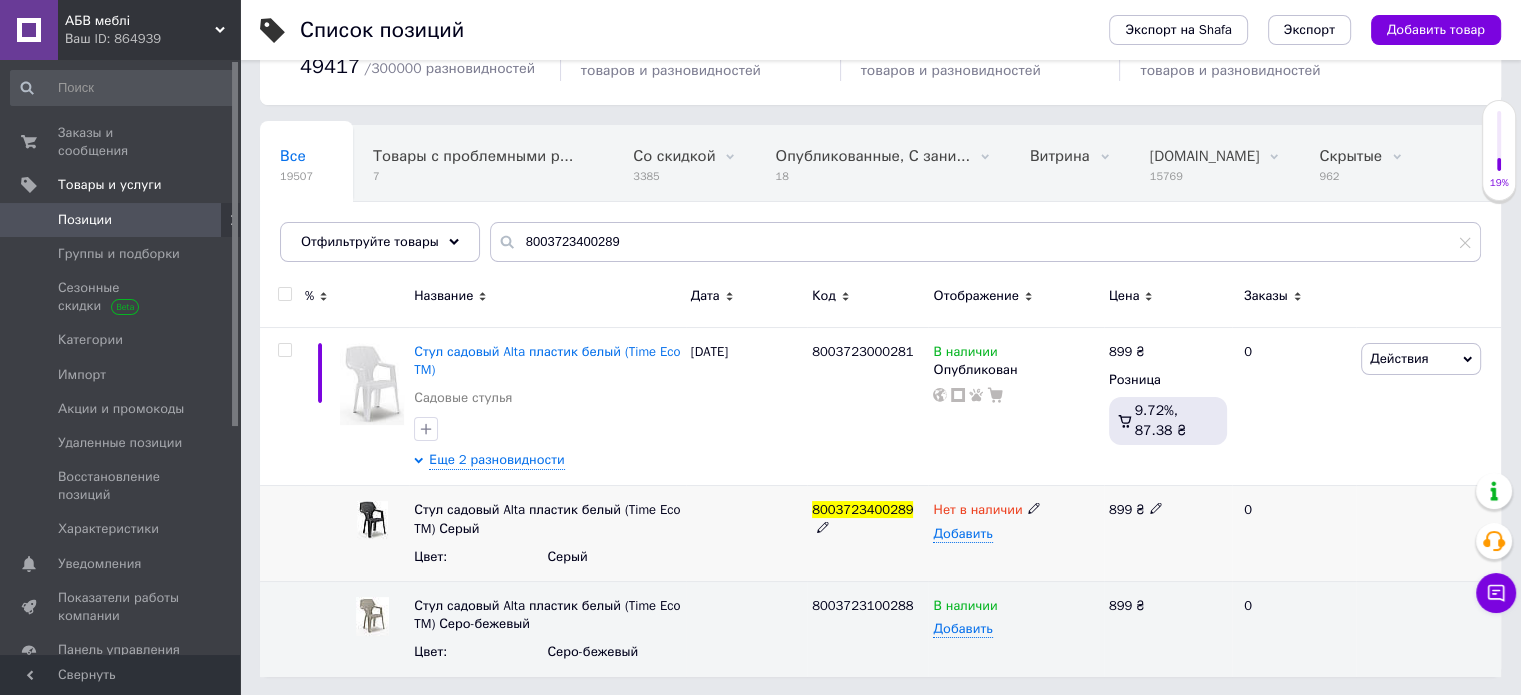 click 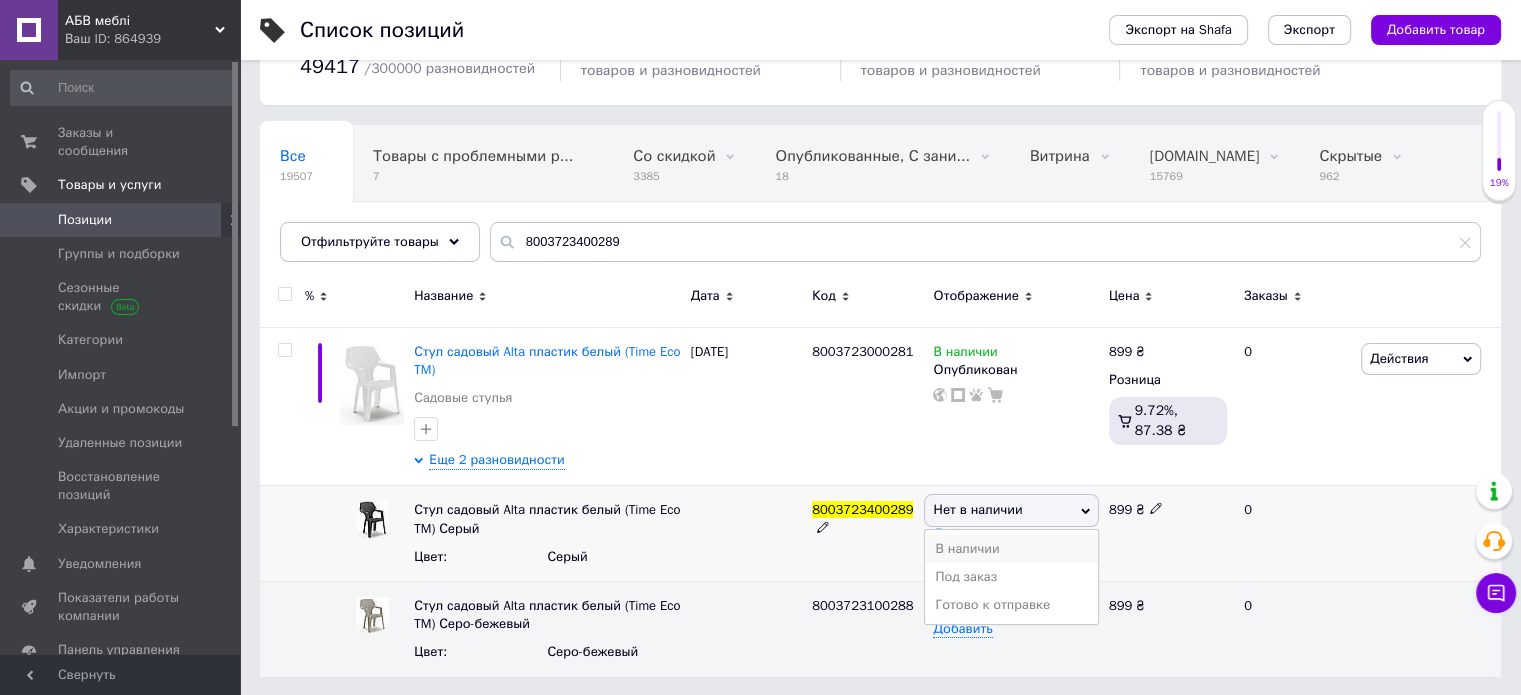click on "В наличии" at bounding box center [1011, 549] 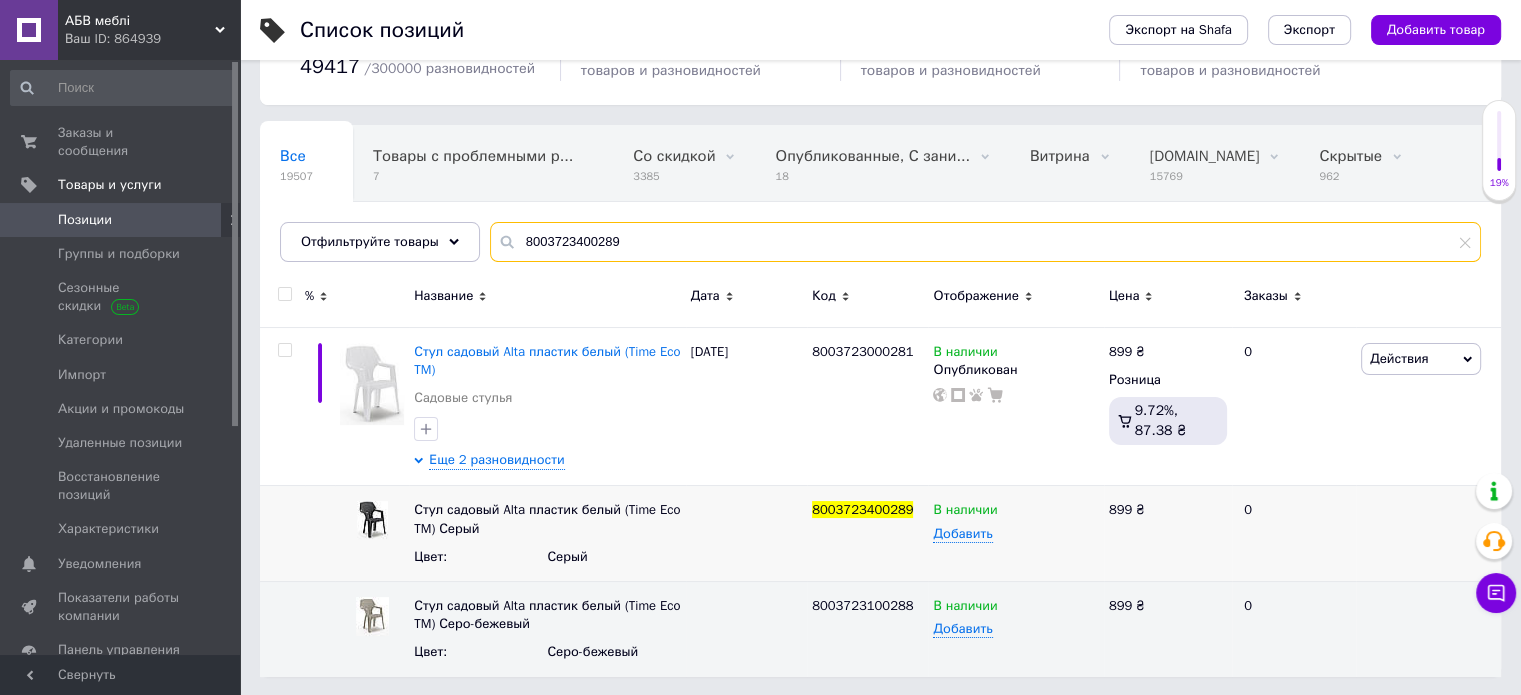 click on "8003723400289" at bounding box center (985, 242) 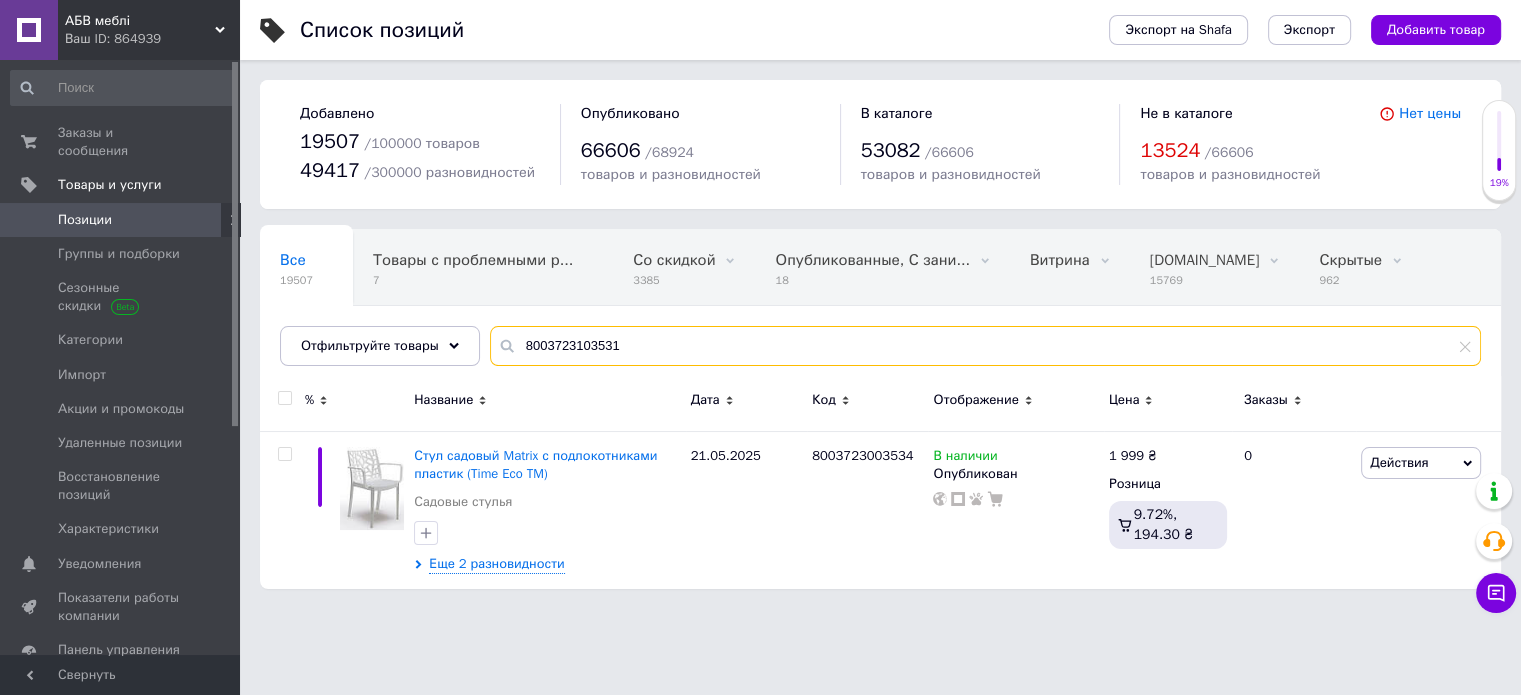 scroll, scrollTop: 0, scrollLeft: 0, axis: both 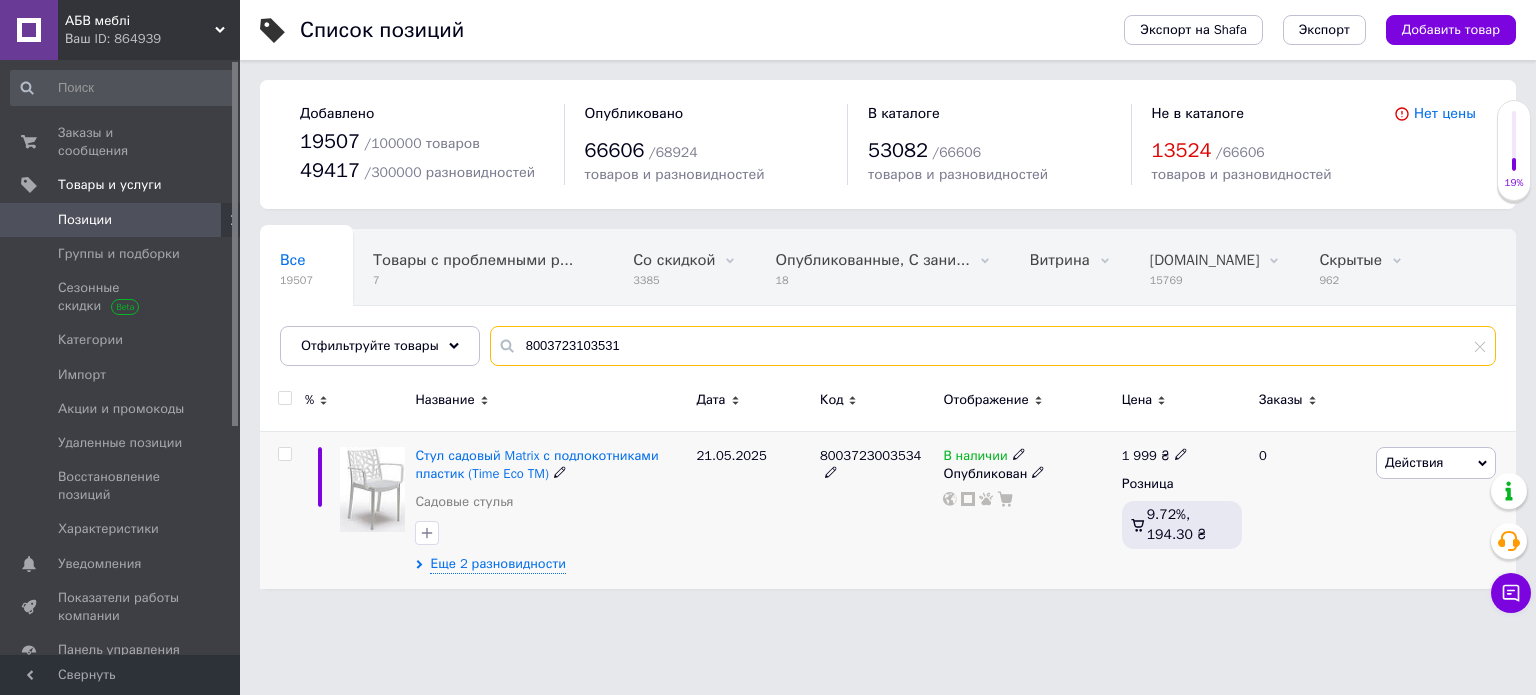 type on "8003723103531" 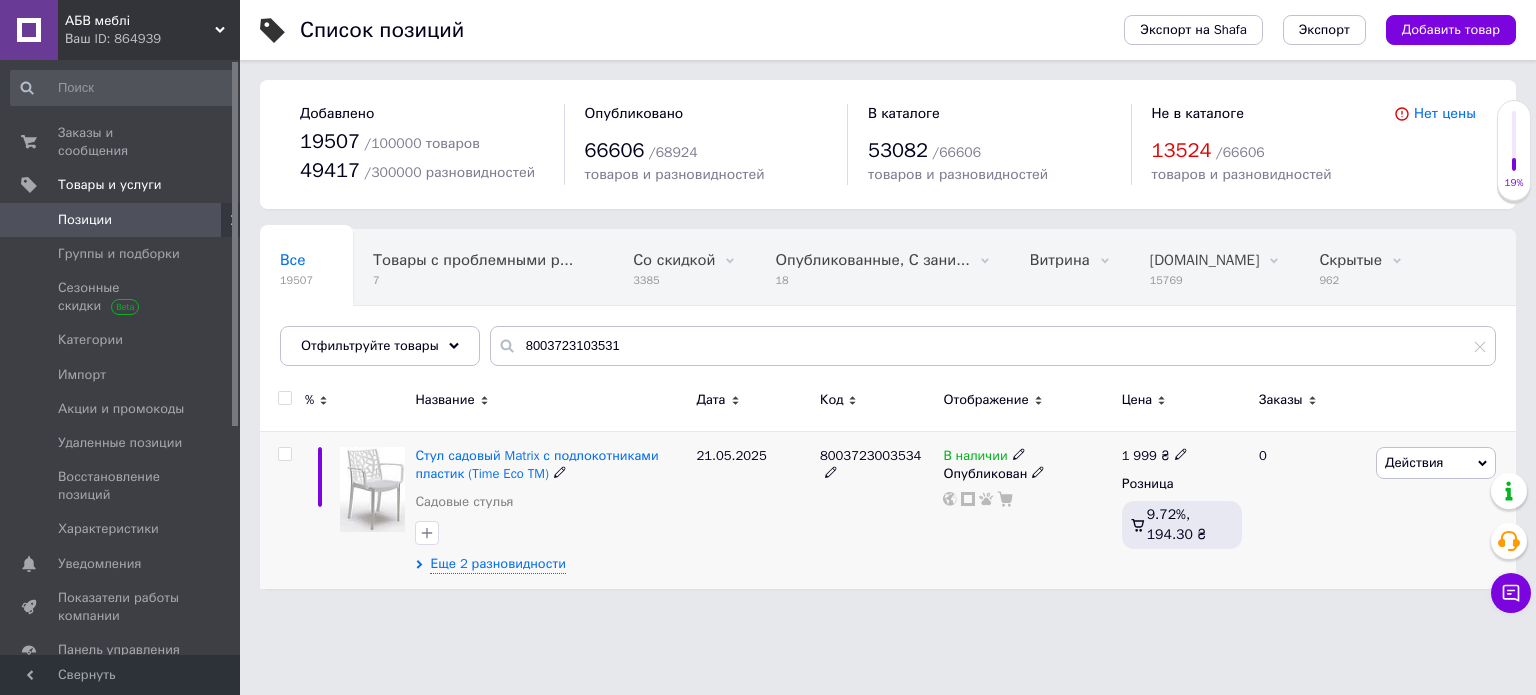 click at bounding box center [1181, 453] 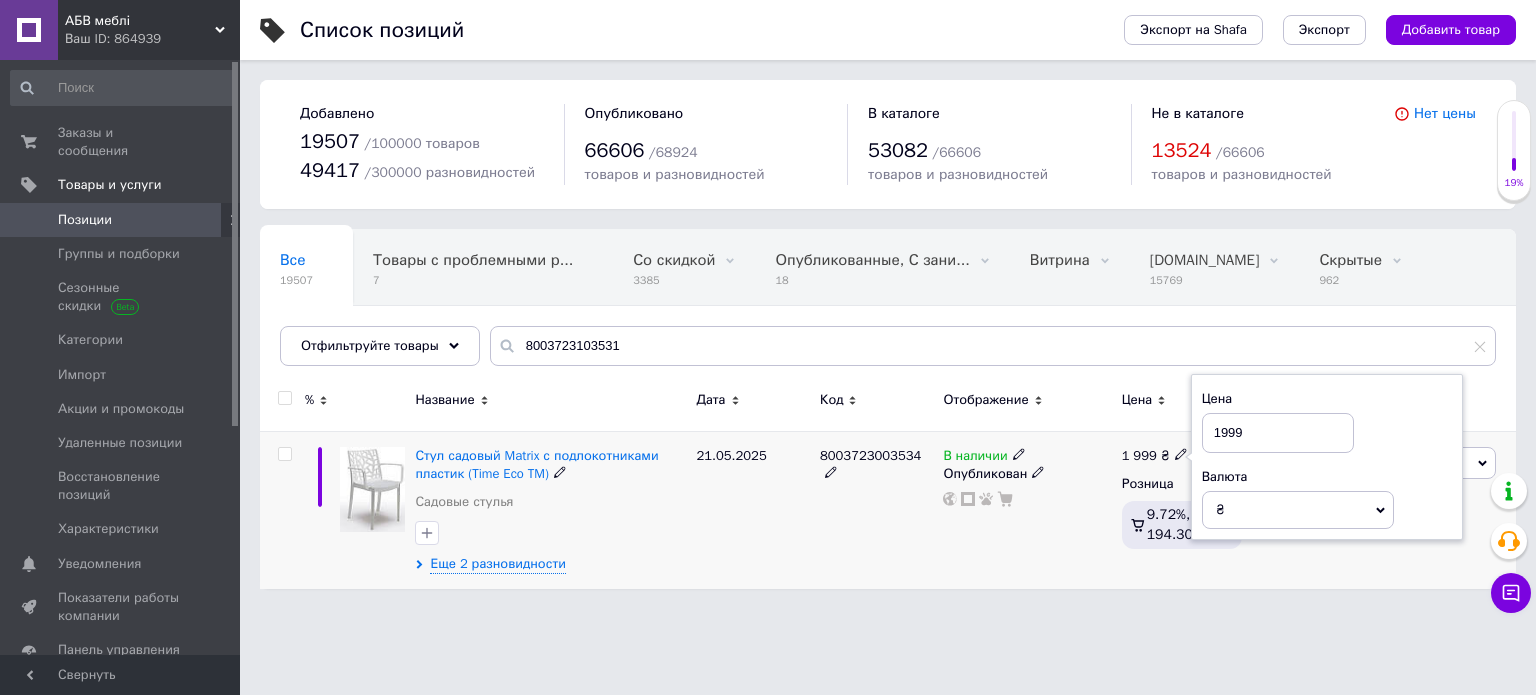 click on "1999" at bounding box center (1278, 433) 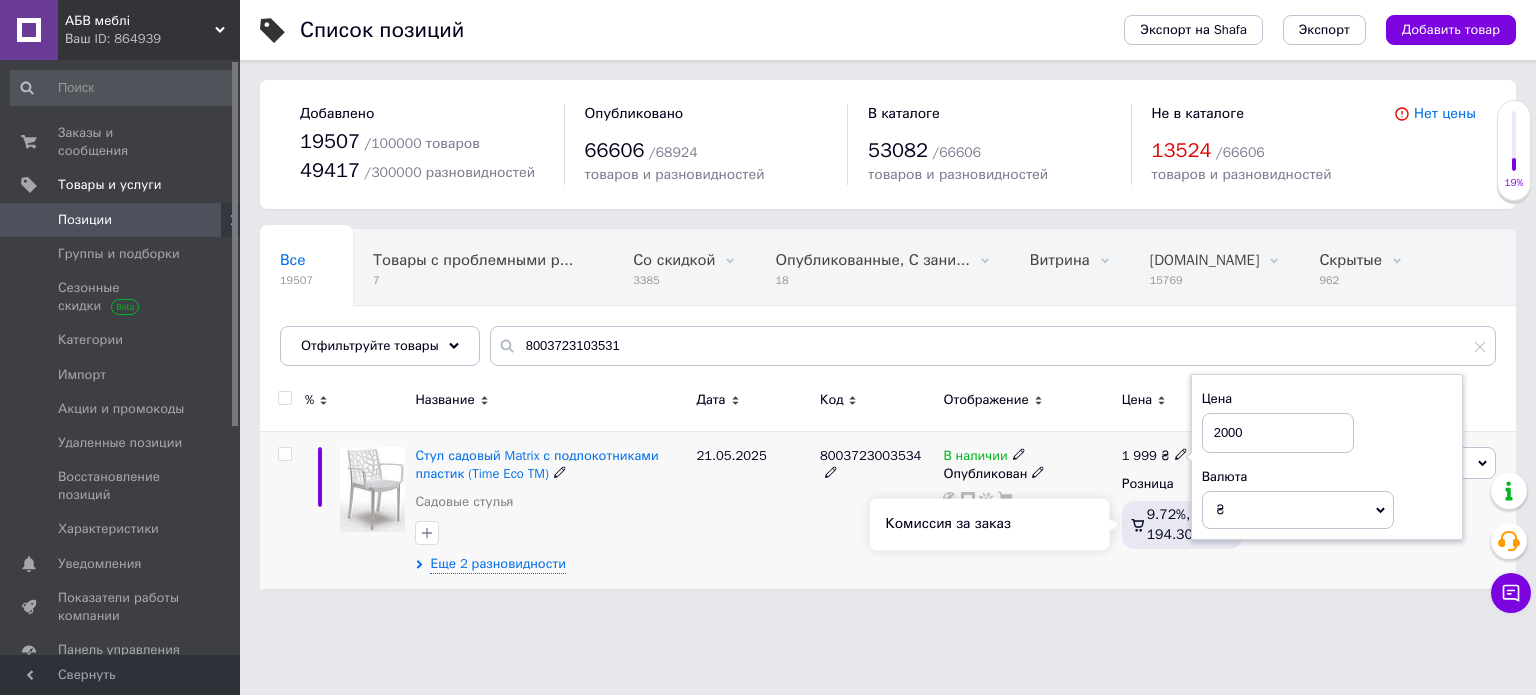 type on "2000" 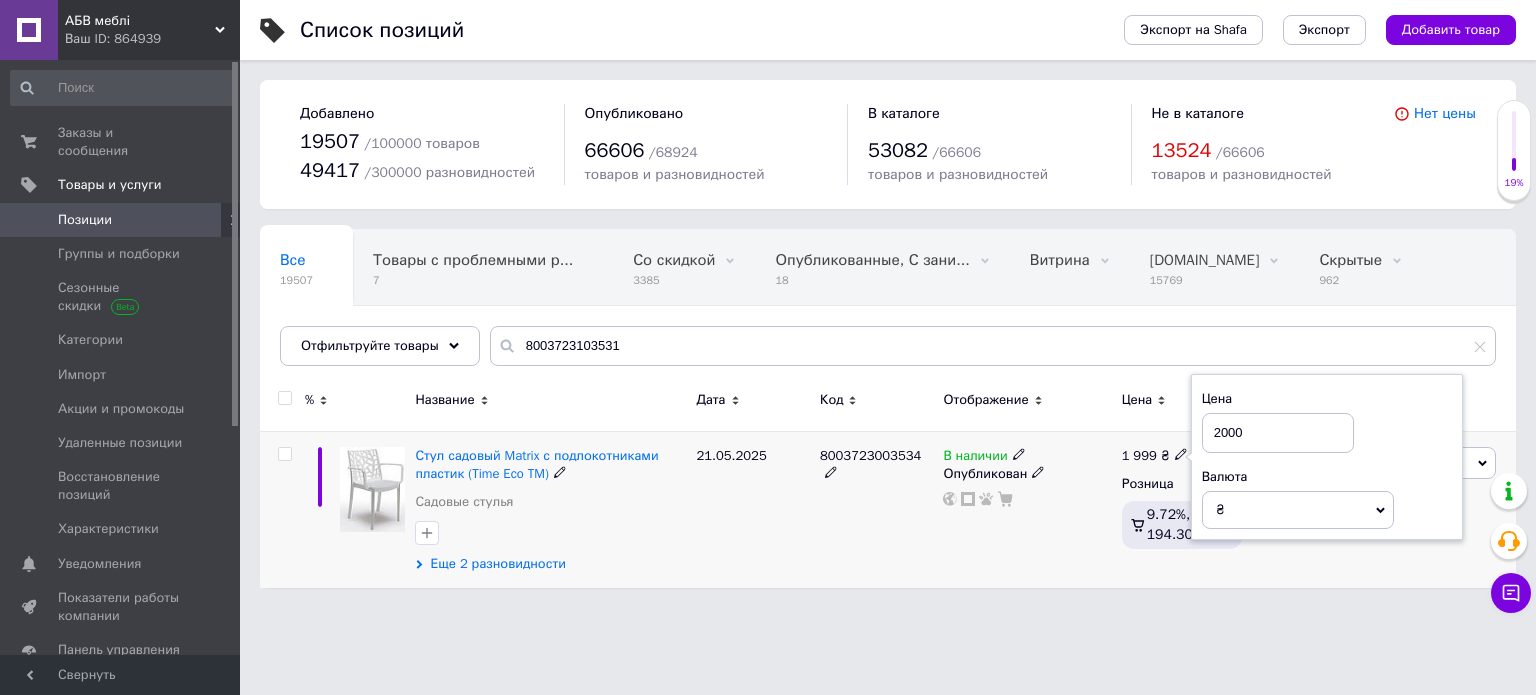 click on "Еще 2 разновидности" at bounding box center (497, 564) 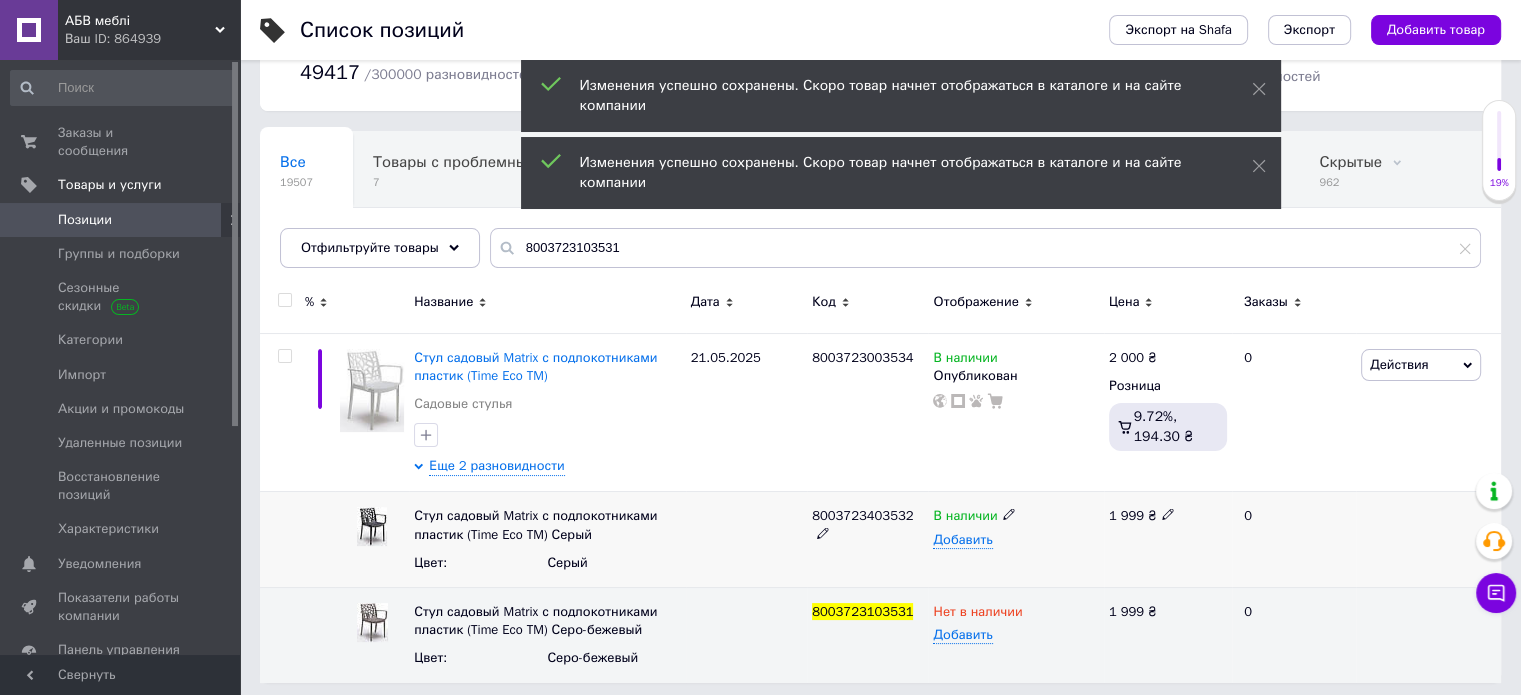 scroll, scrollTop: 104, scrollLeft: 0, axis: vertical 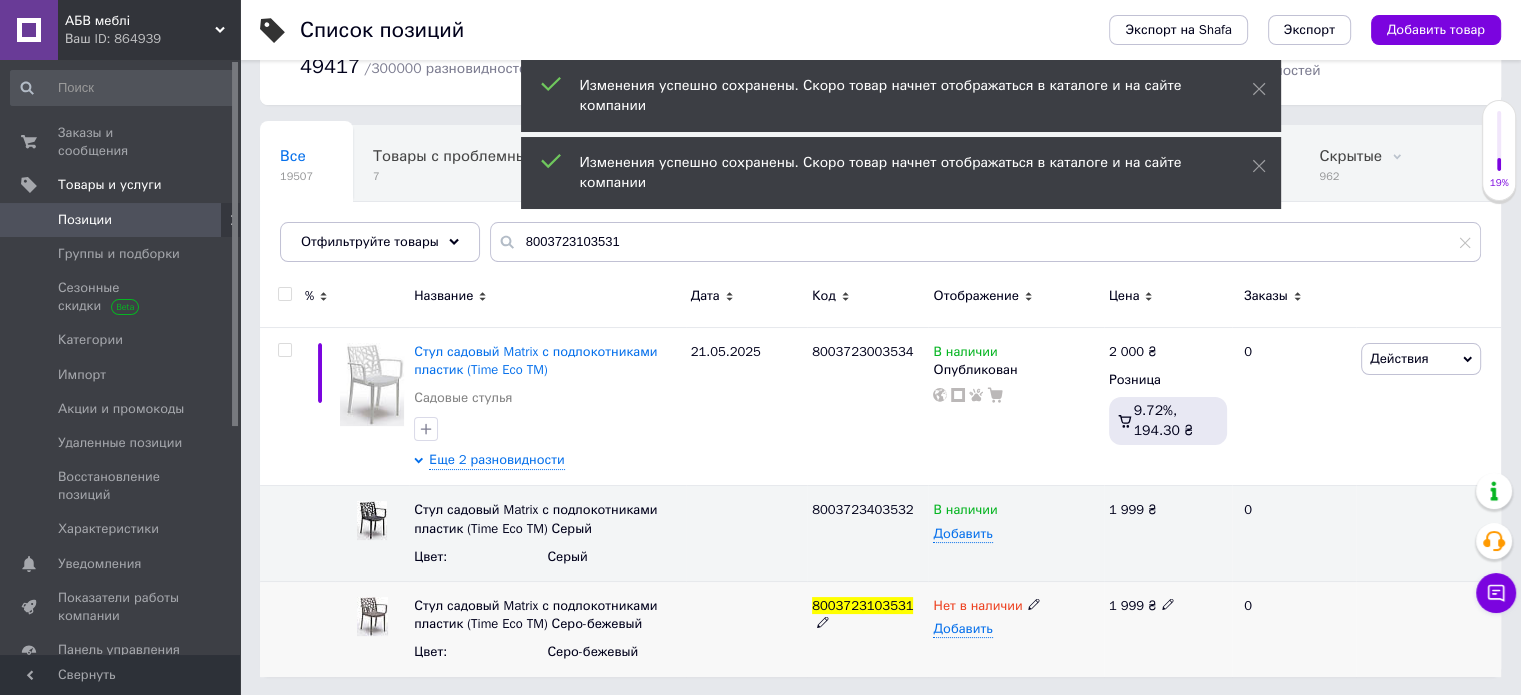 click 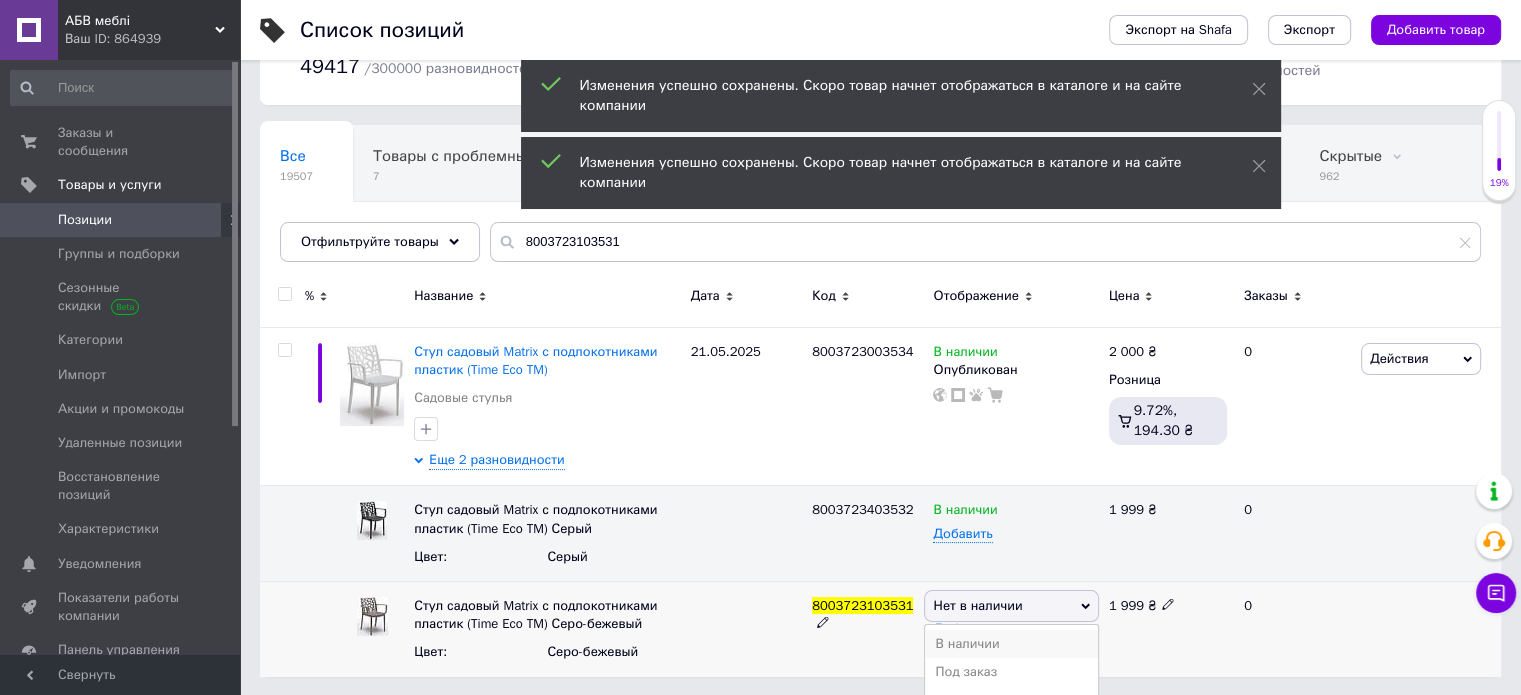 click on "В наличии" at bounding box center (1011, 644) 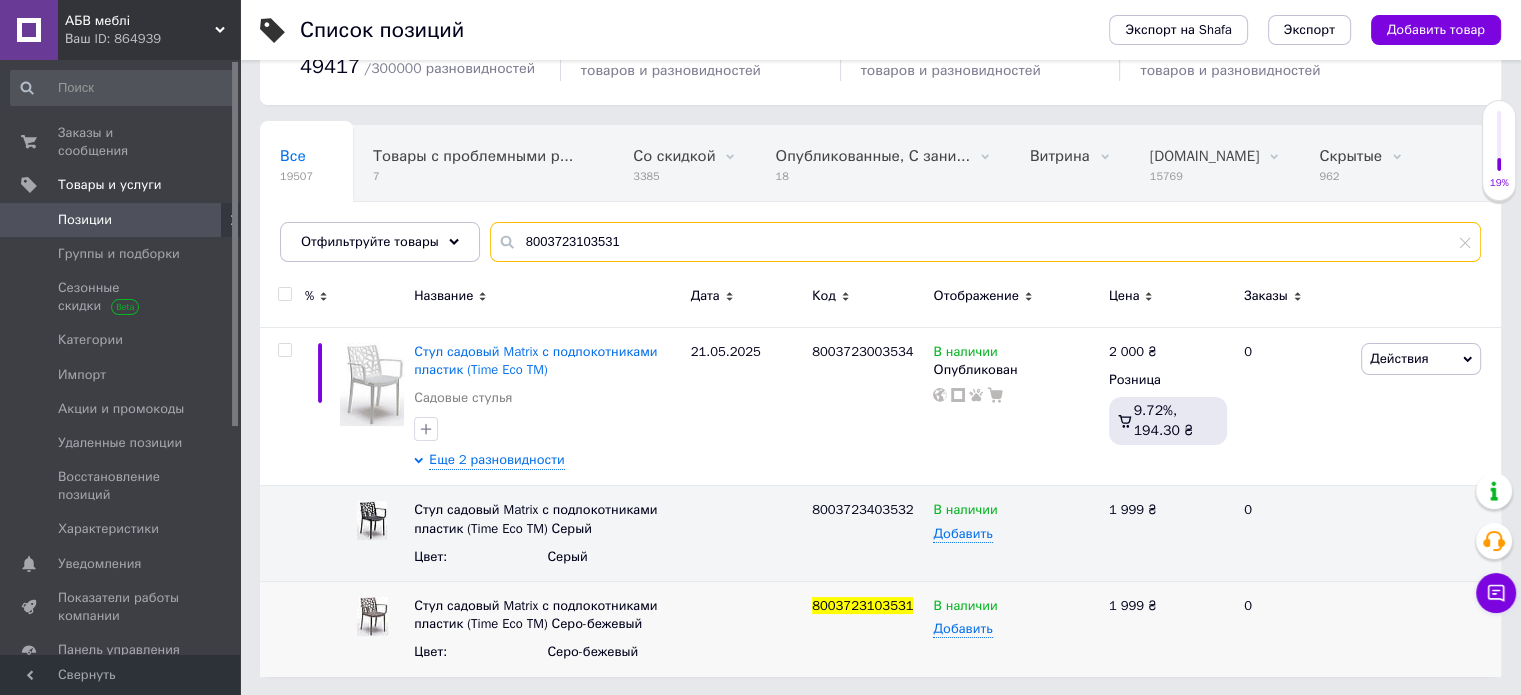 click on "8003723103531" at bounding box center (985, 242) 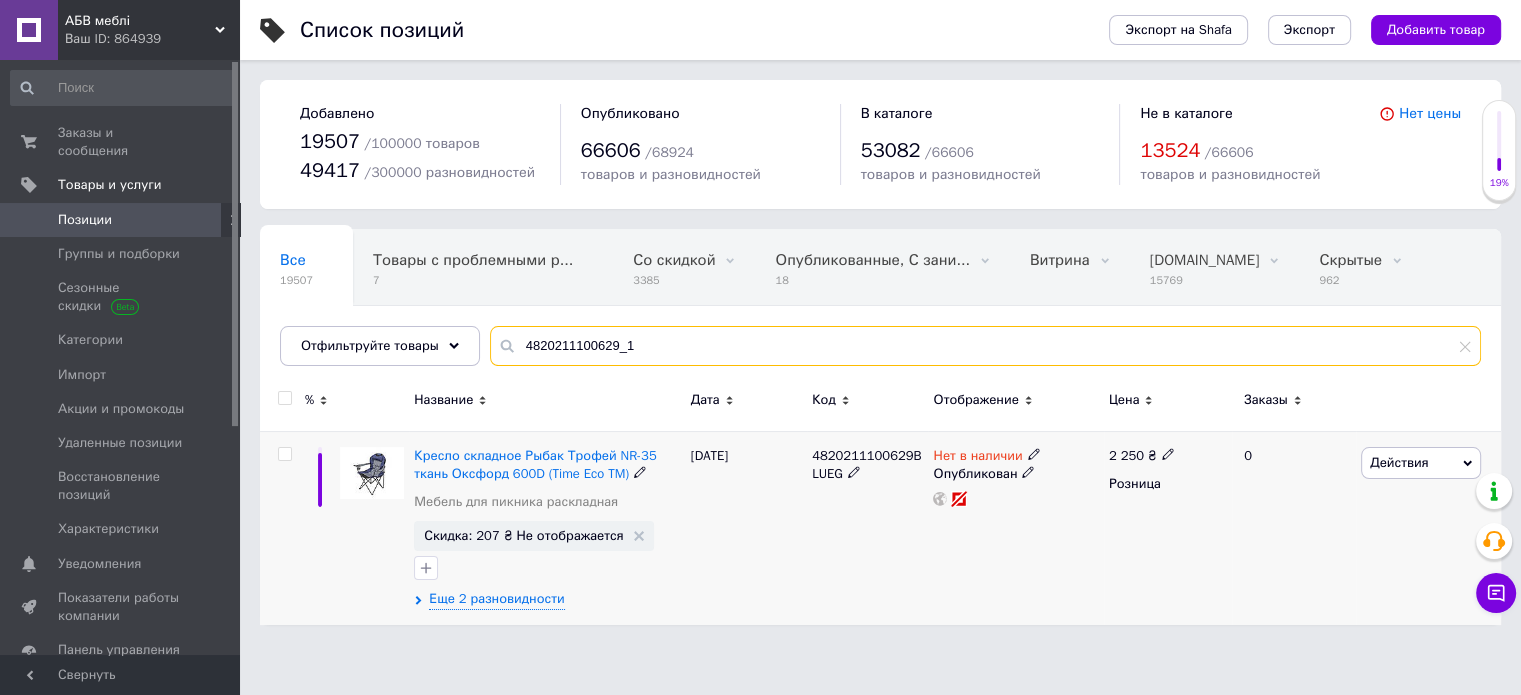 scroll, scrollTop: 0, scrollLeft: 0, axis: both 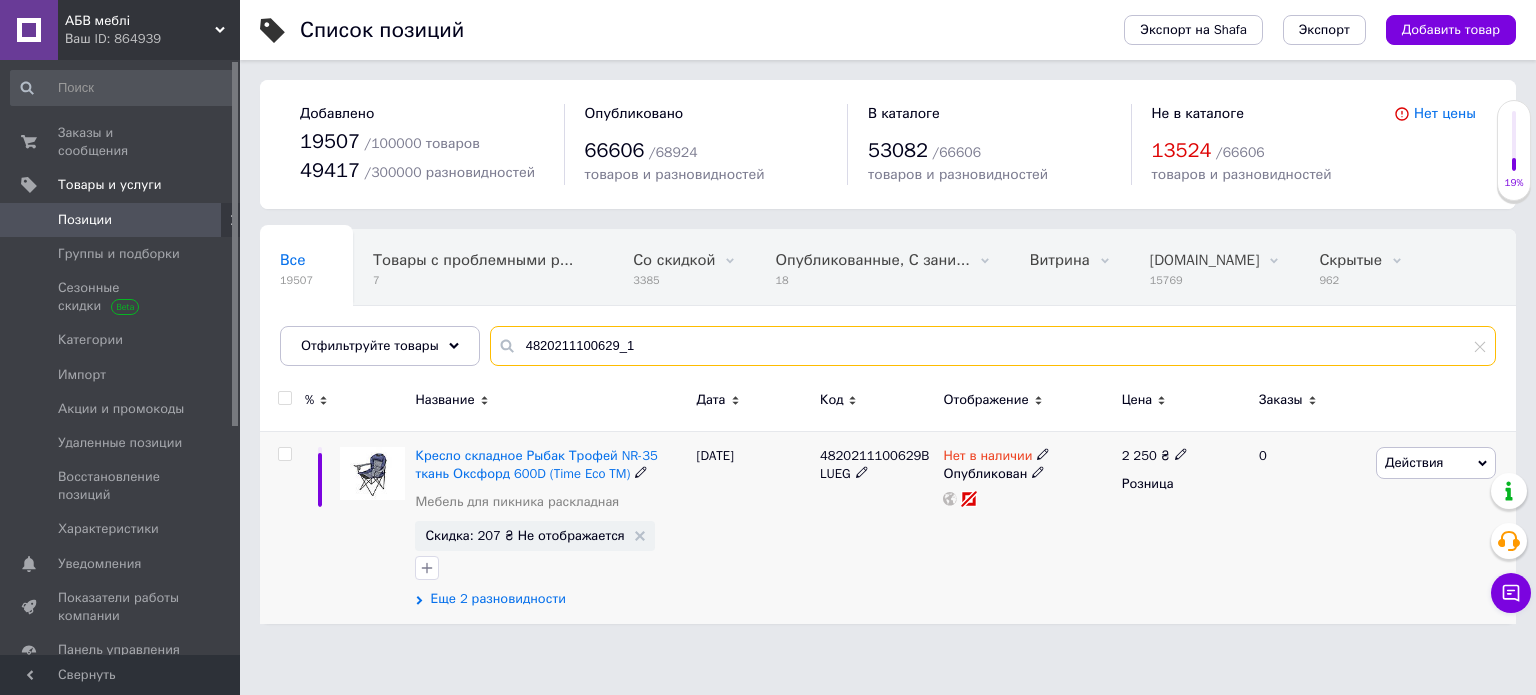 type on "4820211100629_1" 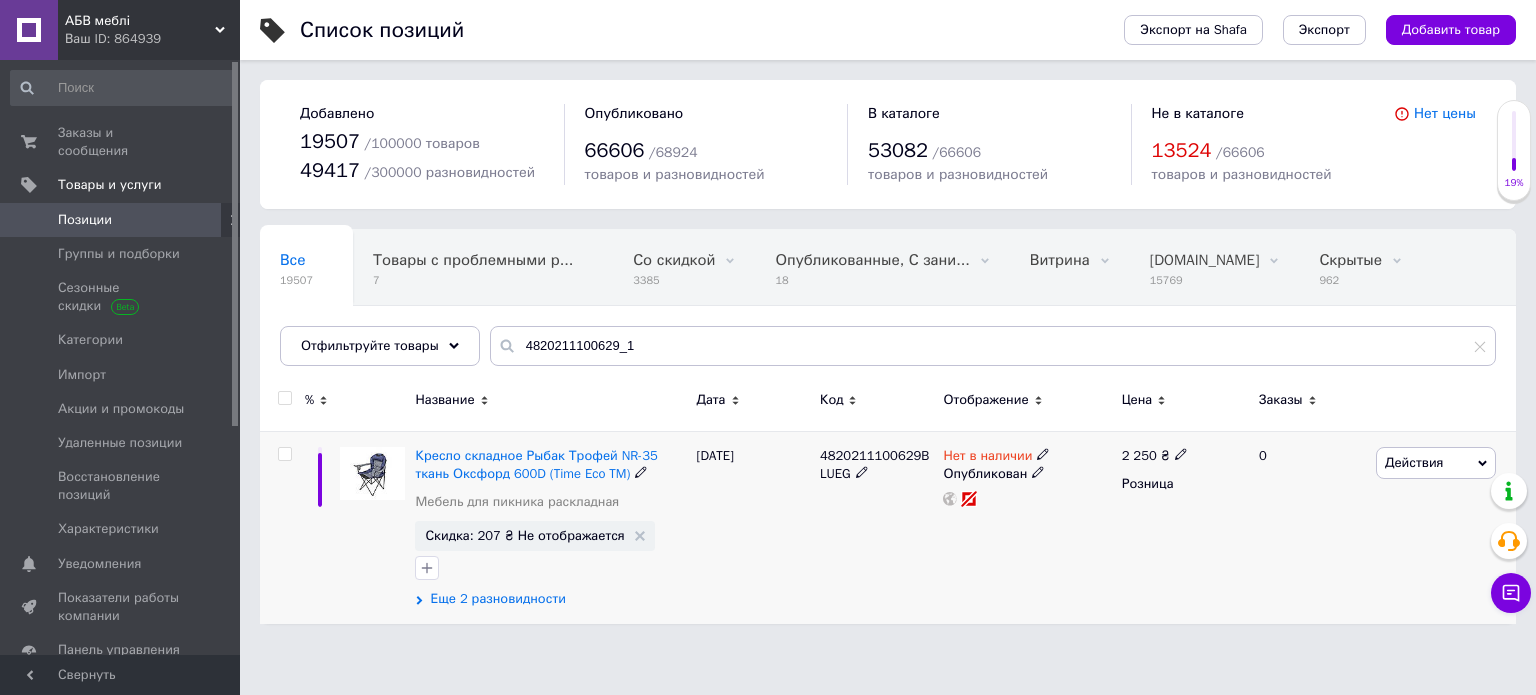 click on "Еще 2 разновидности" at bounding box center (497, 599) 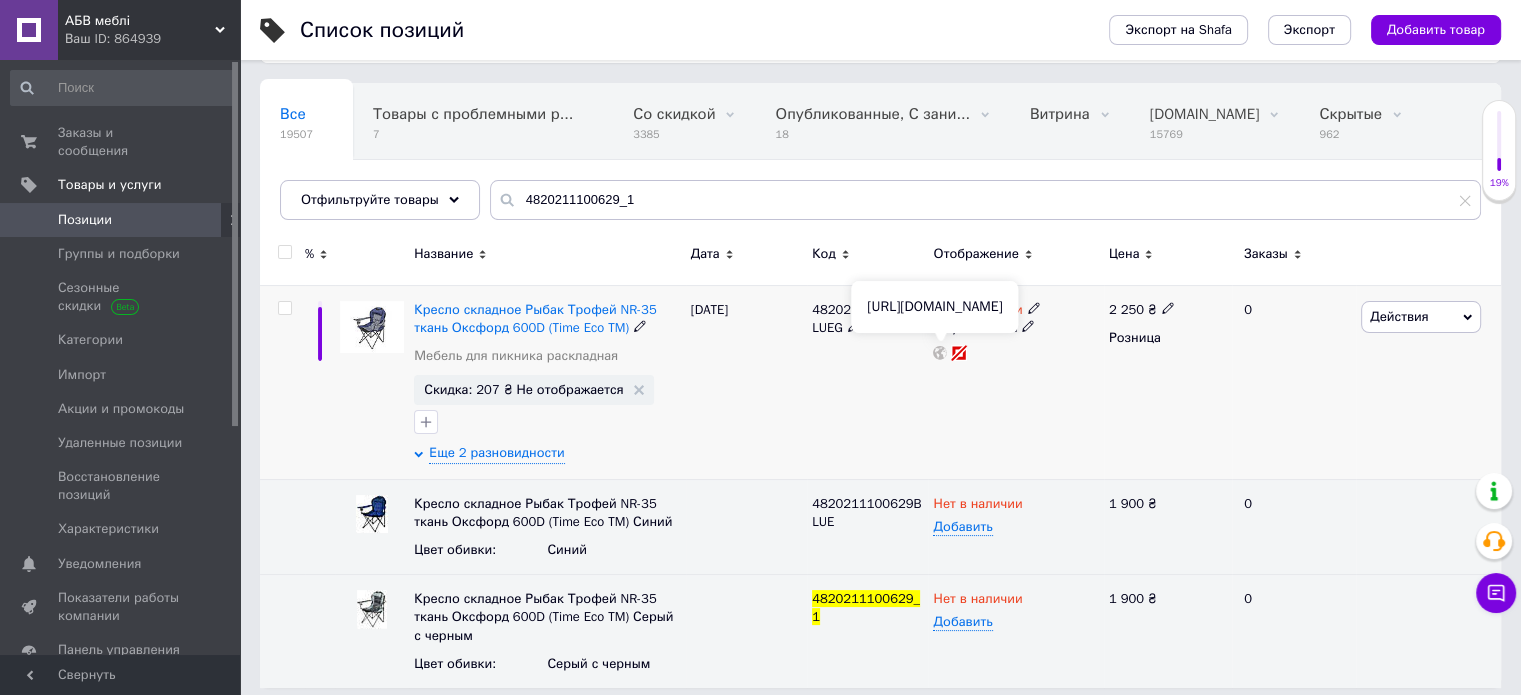 scroll, scrollTop: 157, scrollLeft: 0, axis: vertical 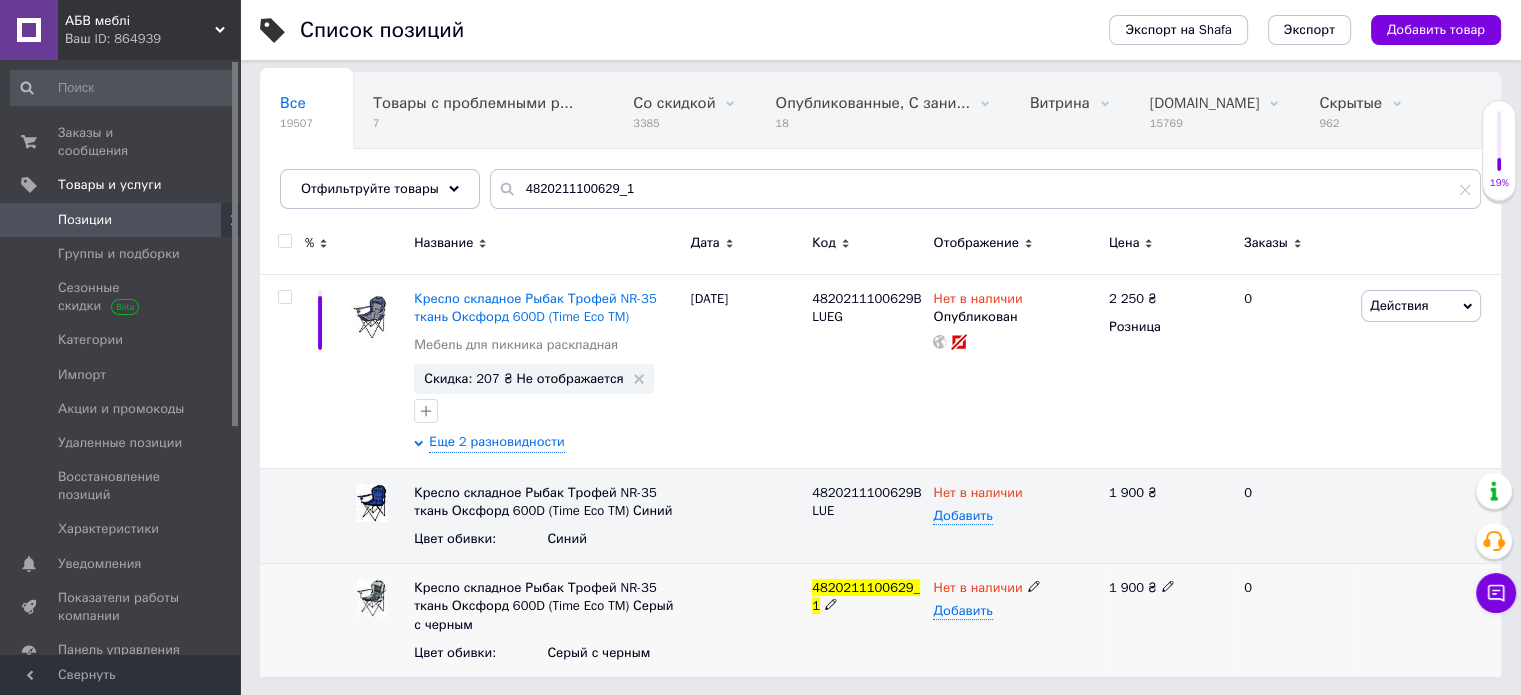 click 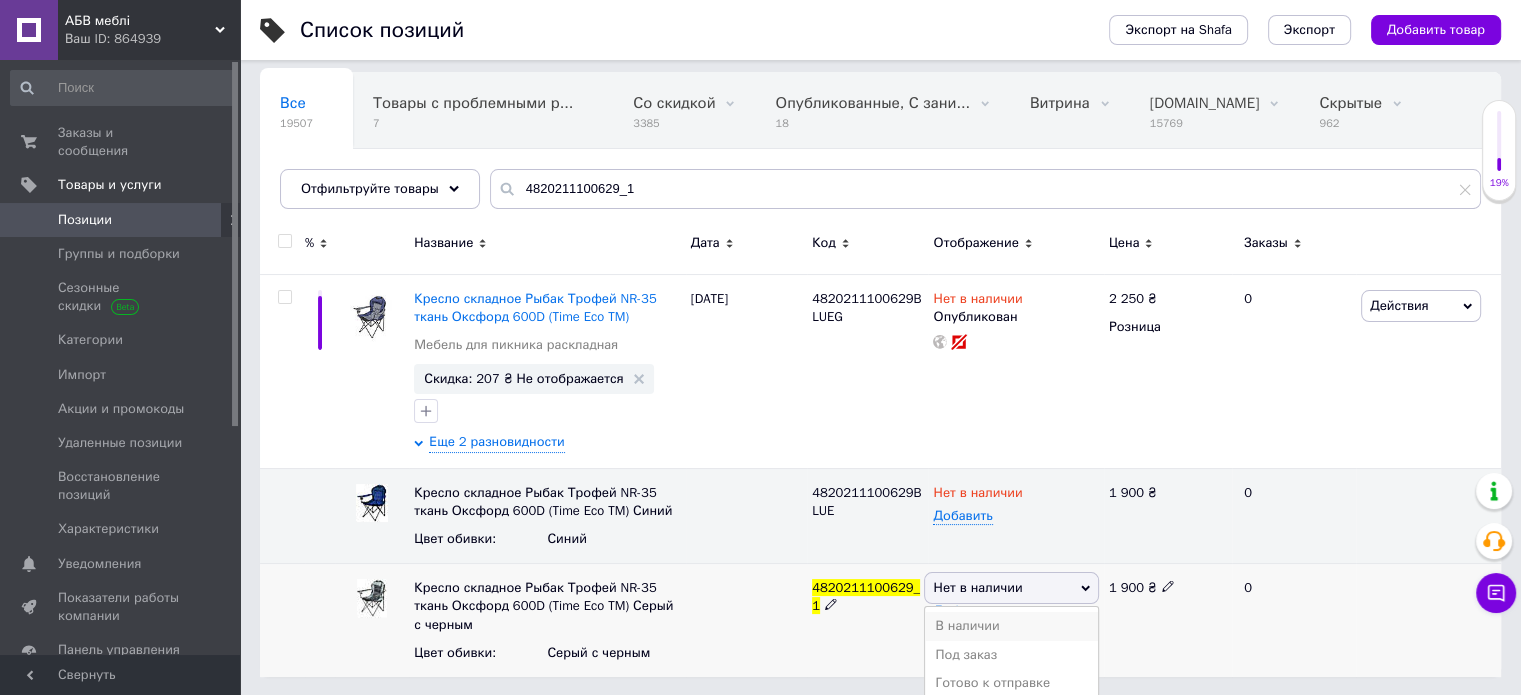click on "В наличии" at bounding box center [1011, 626] 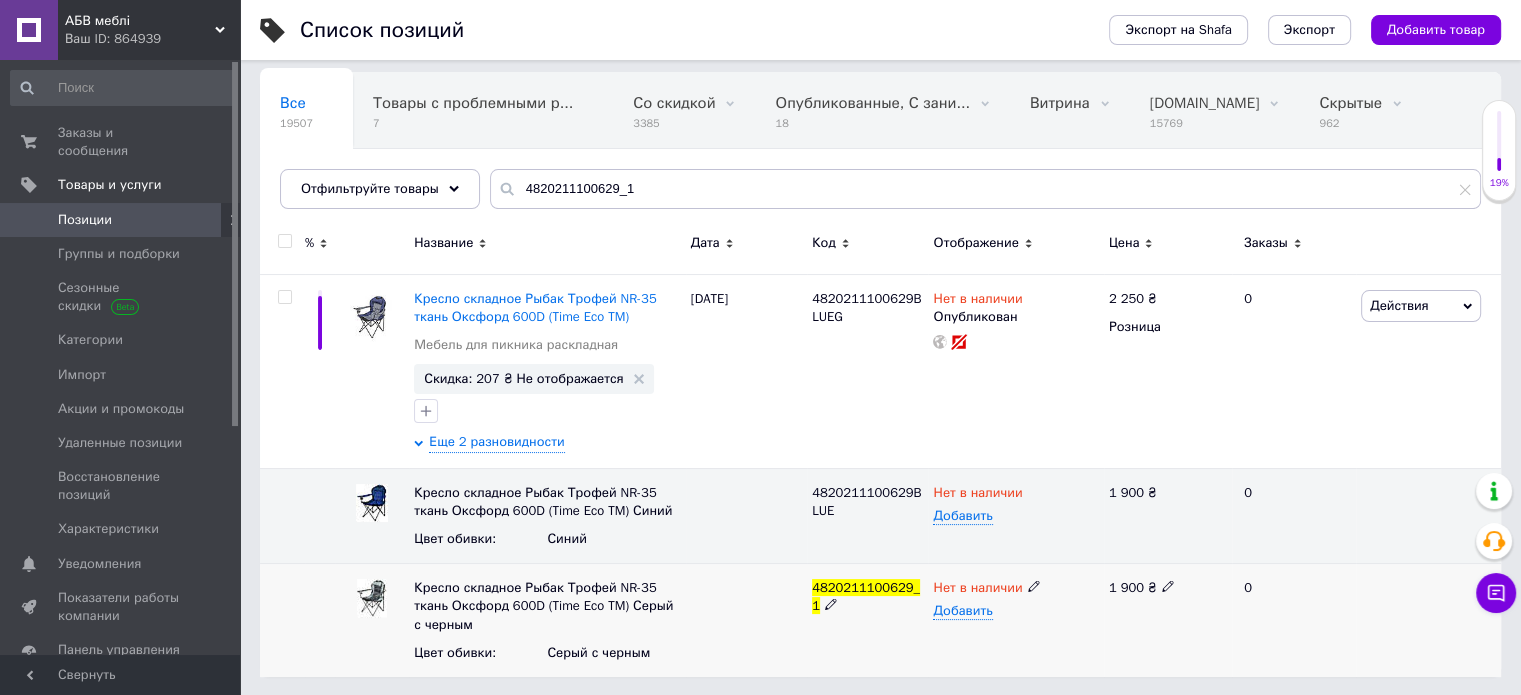 click 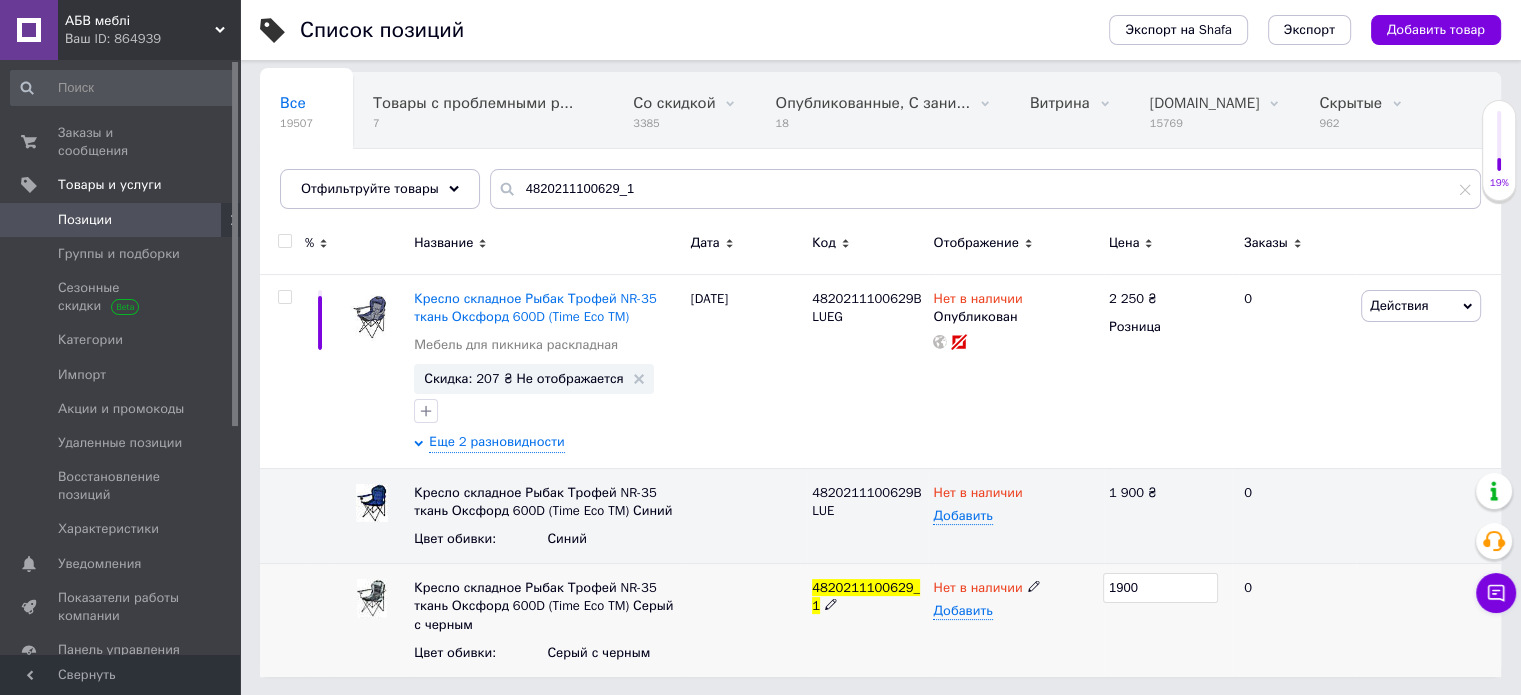 click on "1900" at bounding box center [1160, 588] 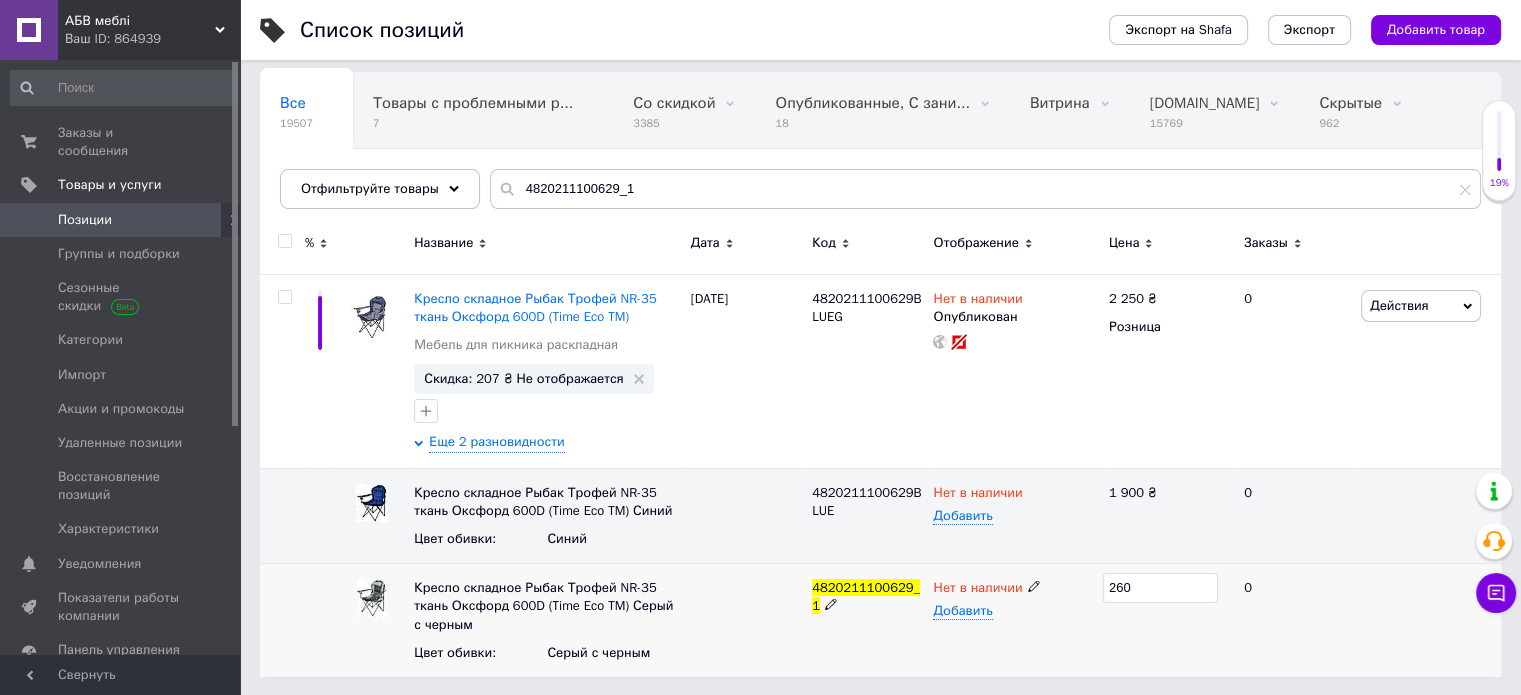 type on "2600" 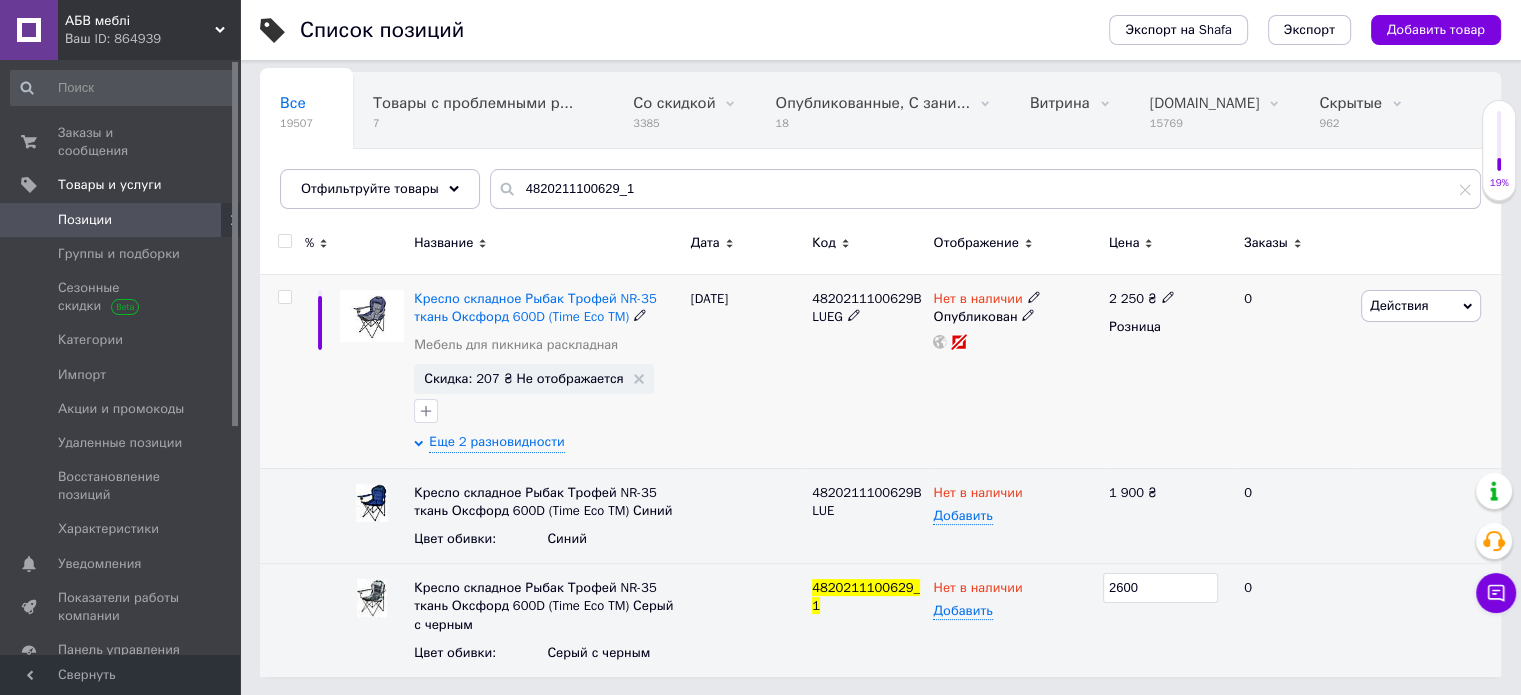 click at bounding box center (547, 411) 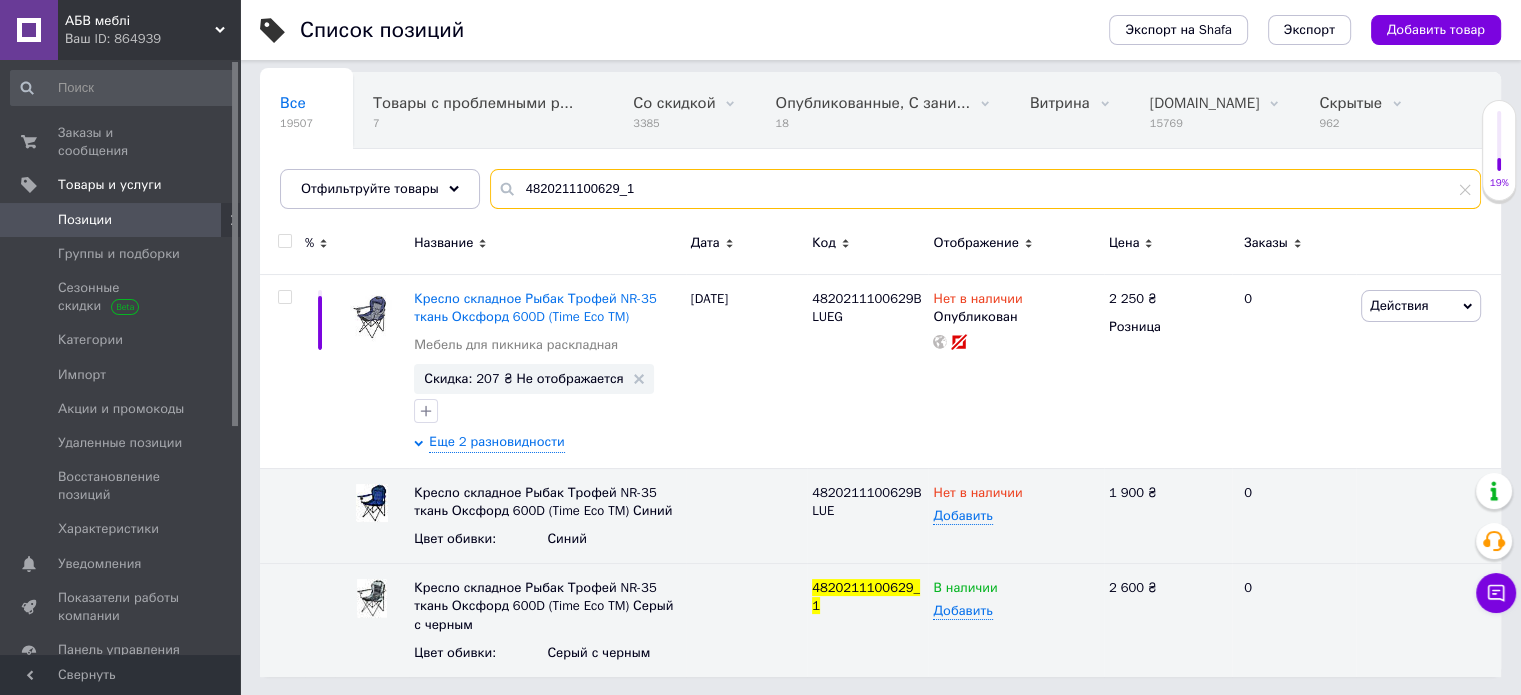 click on "4820211100629_1" at bounding box center (985, 189) 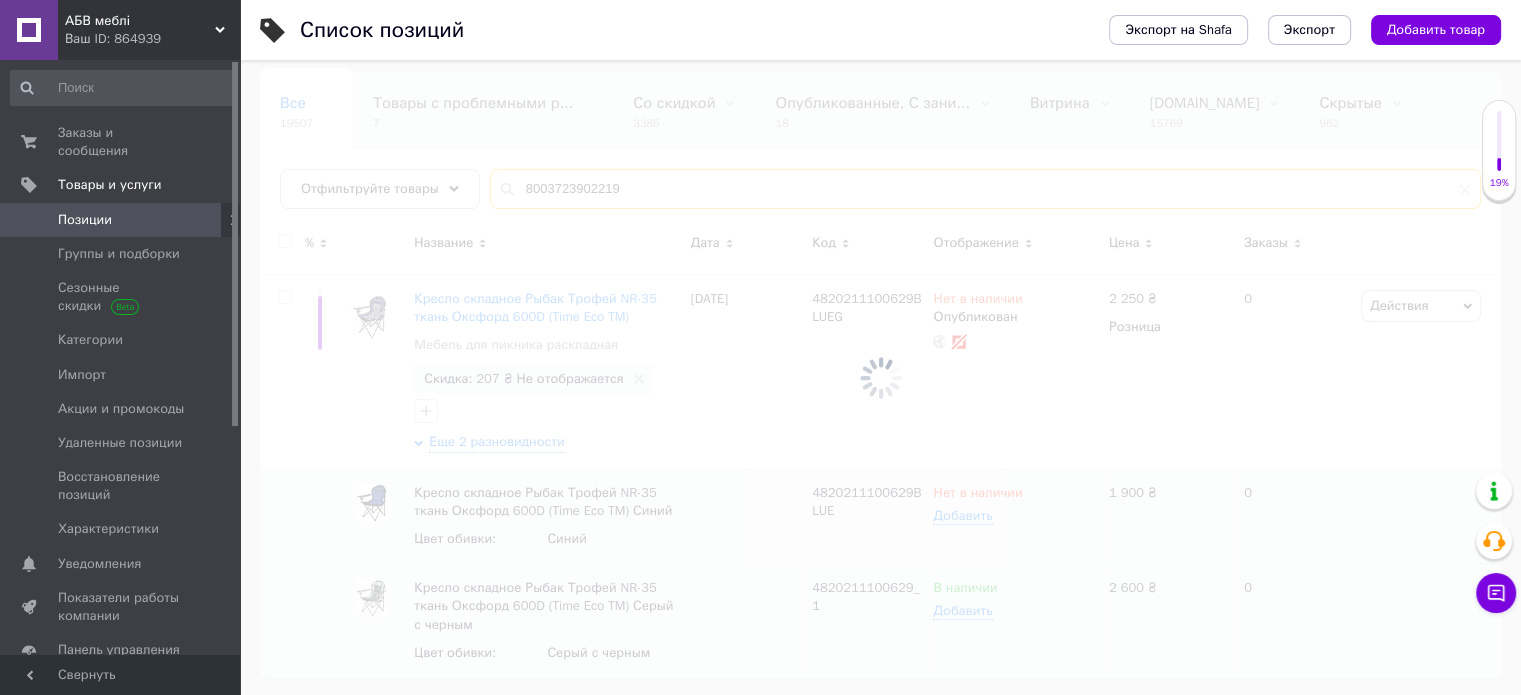 scroll, scrollTop: 0, scrollLeft: 0, axis: both 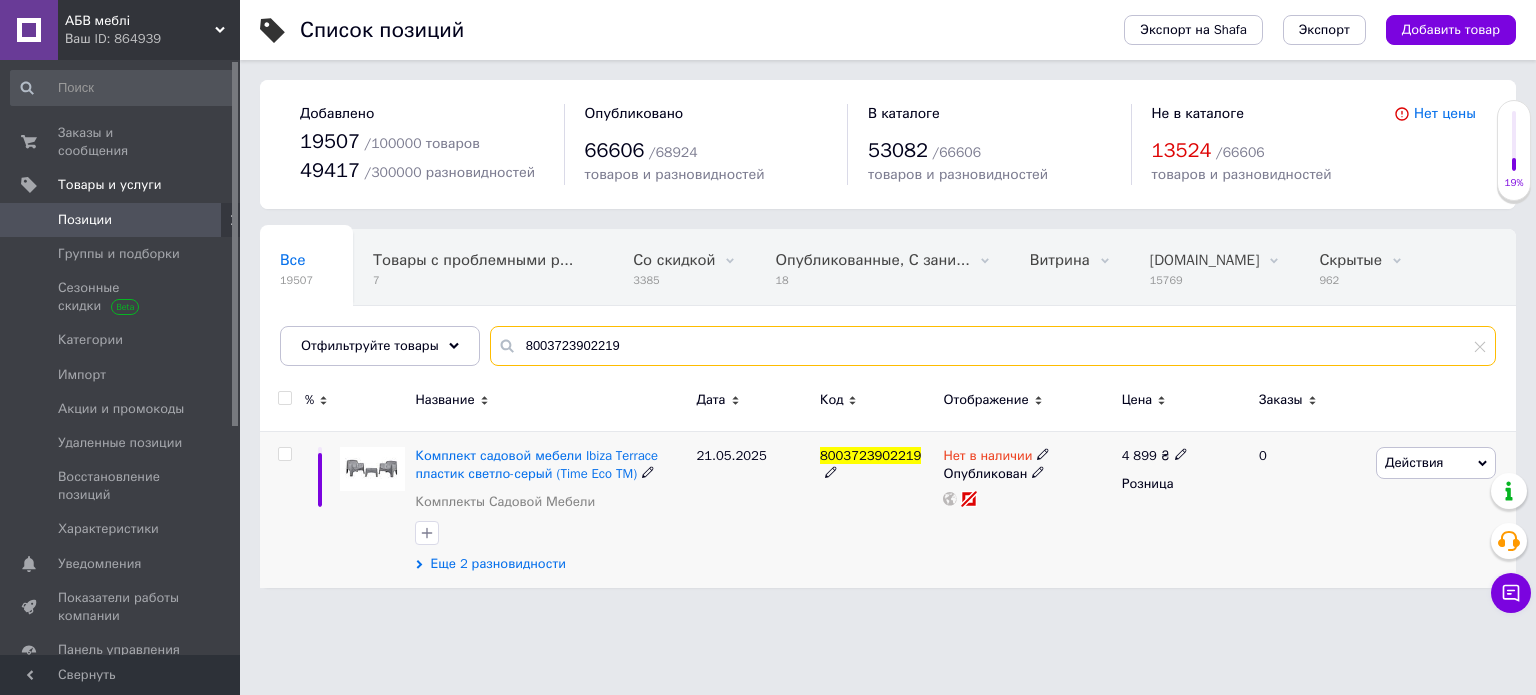 type on "8003723902219" 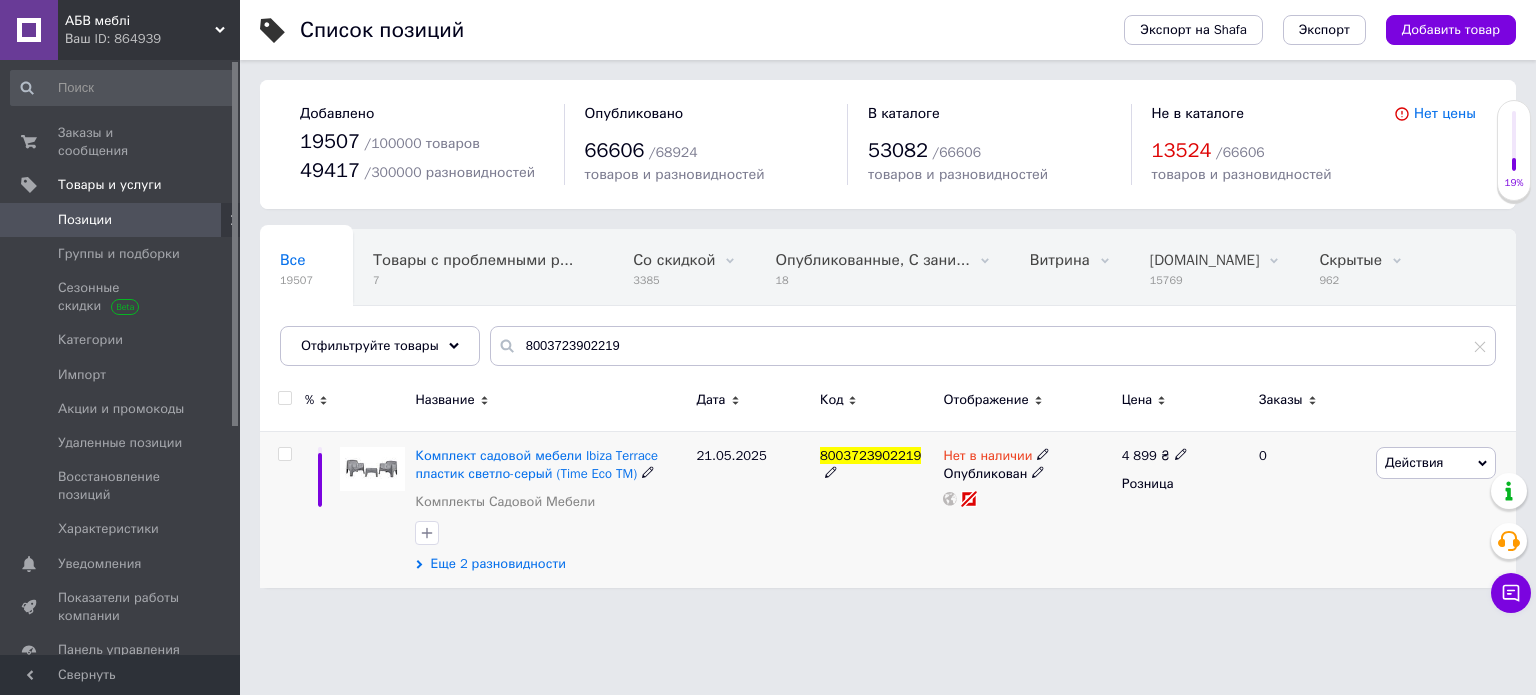 click on "Еще 2 разновидности" at bounding box center (497, 564) 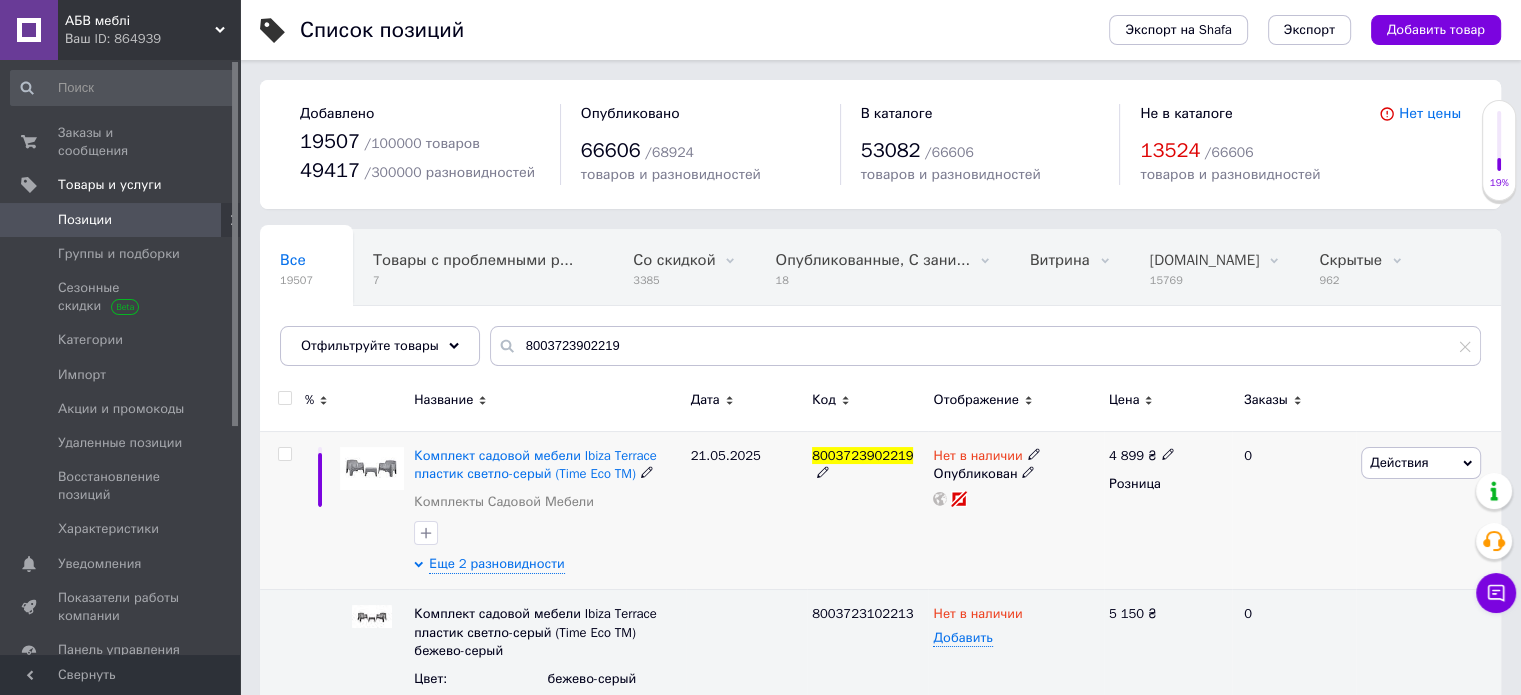 click 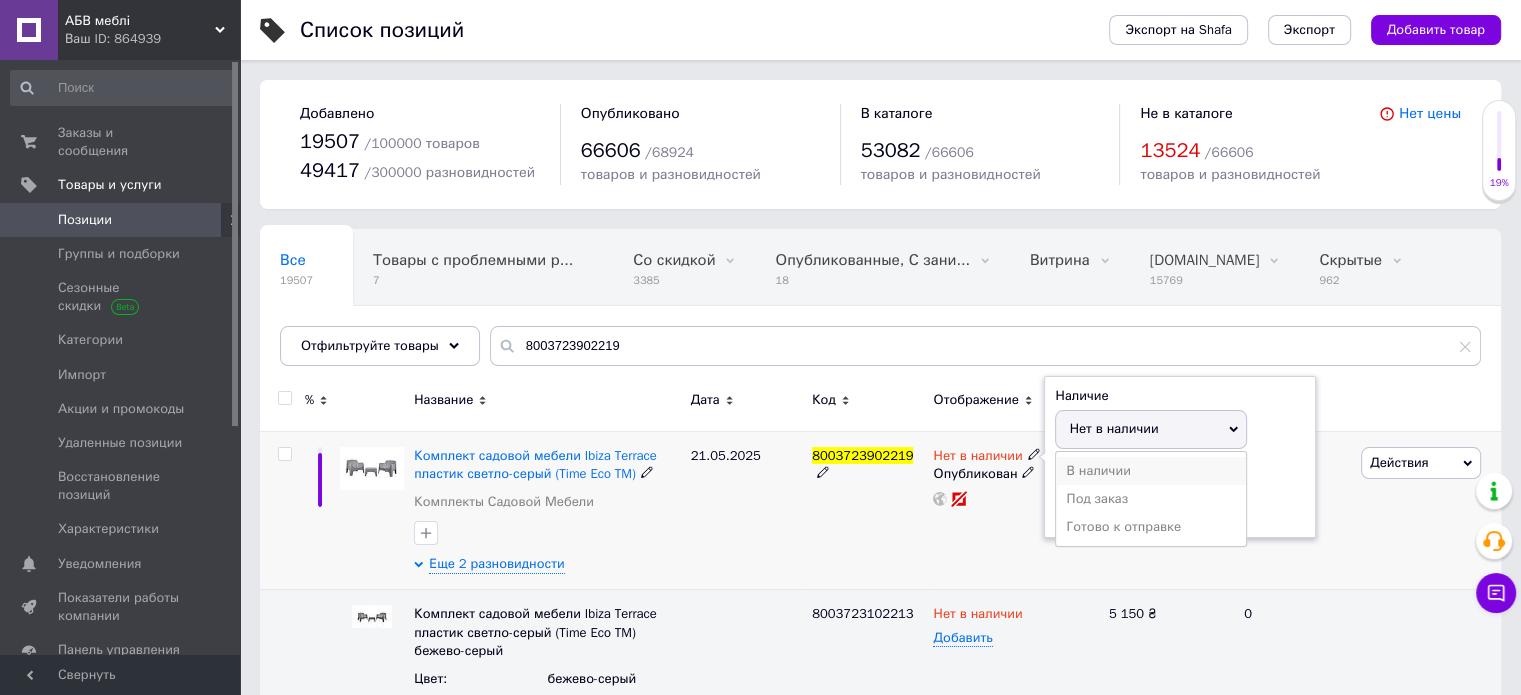 click on "В наличии" at bounding box center [1151, 471] 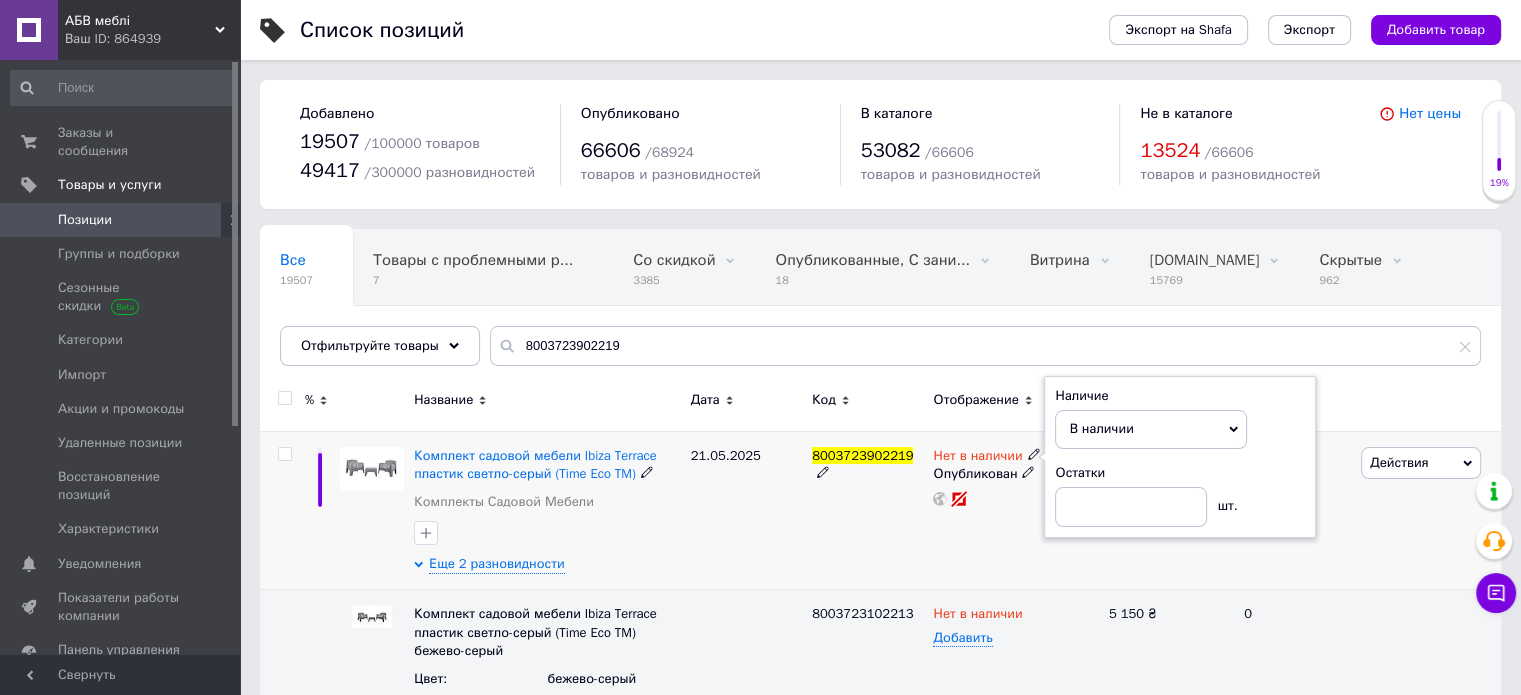 click on "8003723902219" at bounding box center [867, 510] 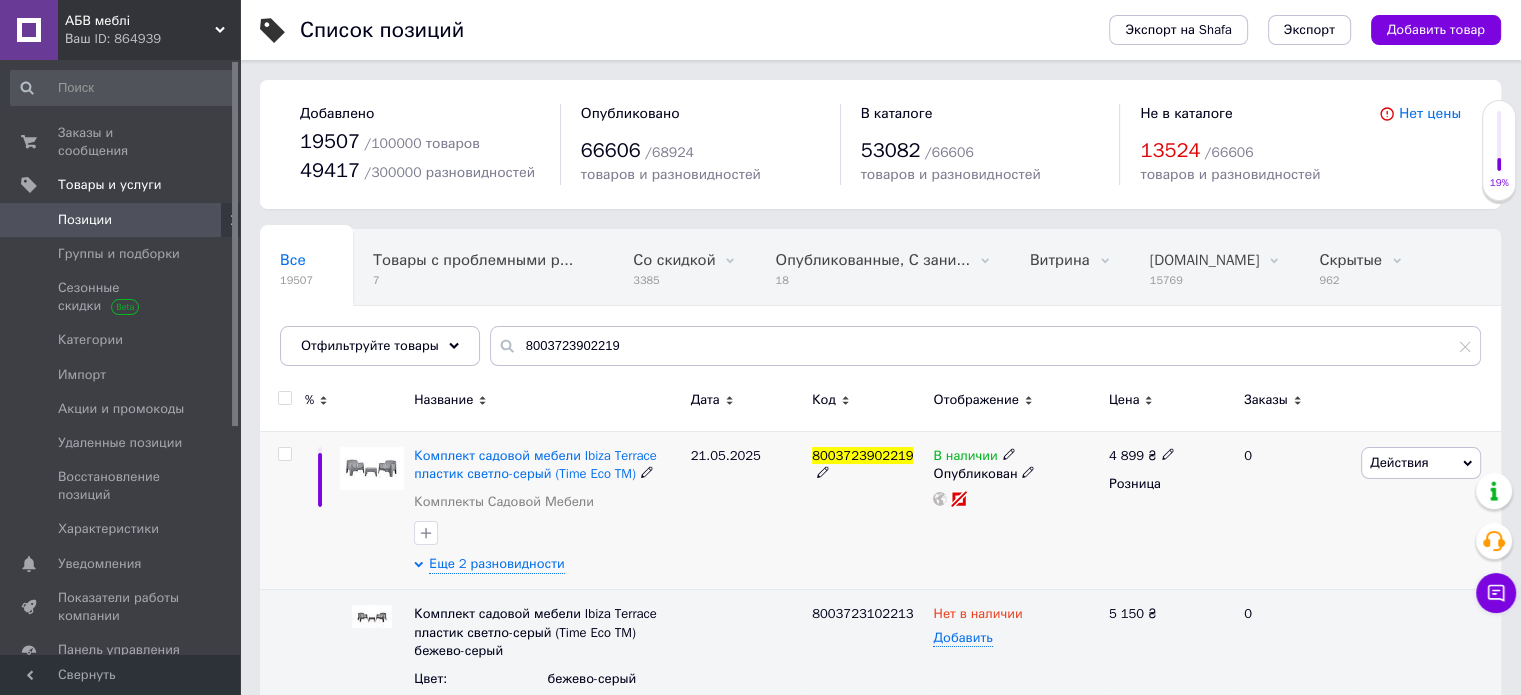 click 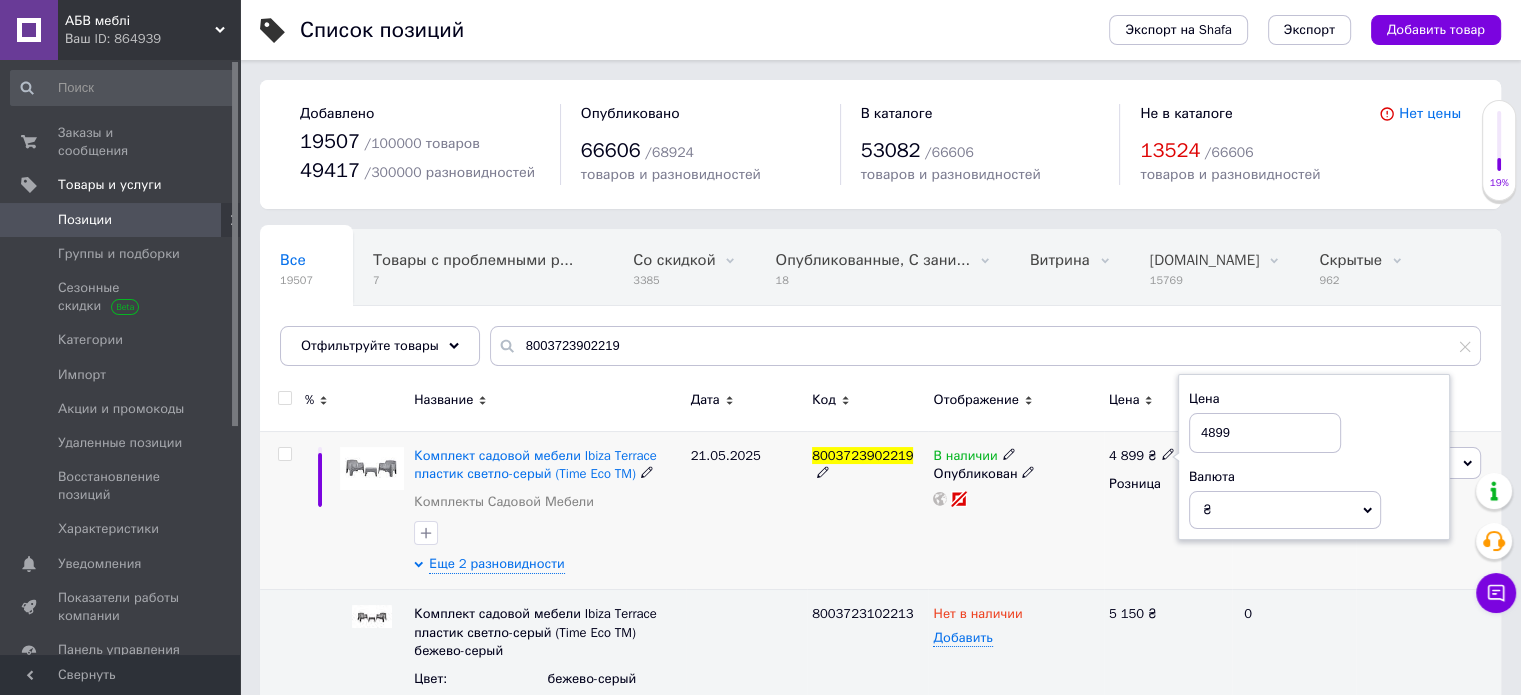 drag, startPoint x: 1232, startPoint y: 433, endPoint x: 1215, endPoint y: 427, distance: 18.027756 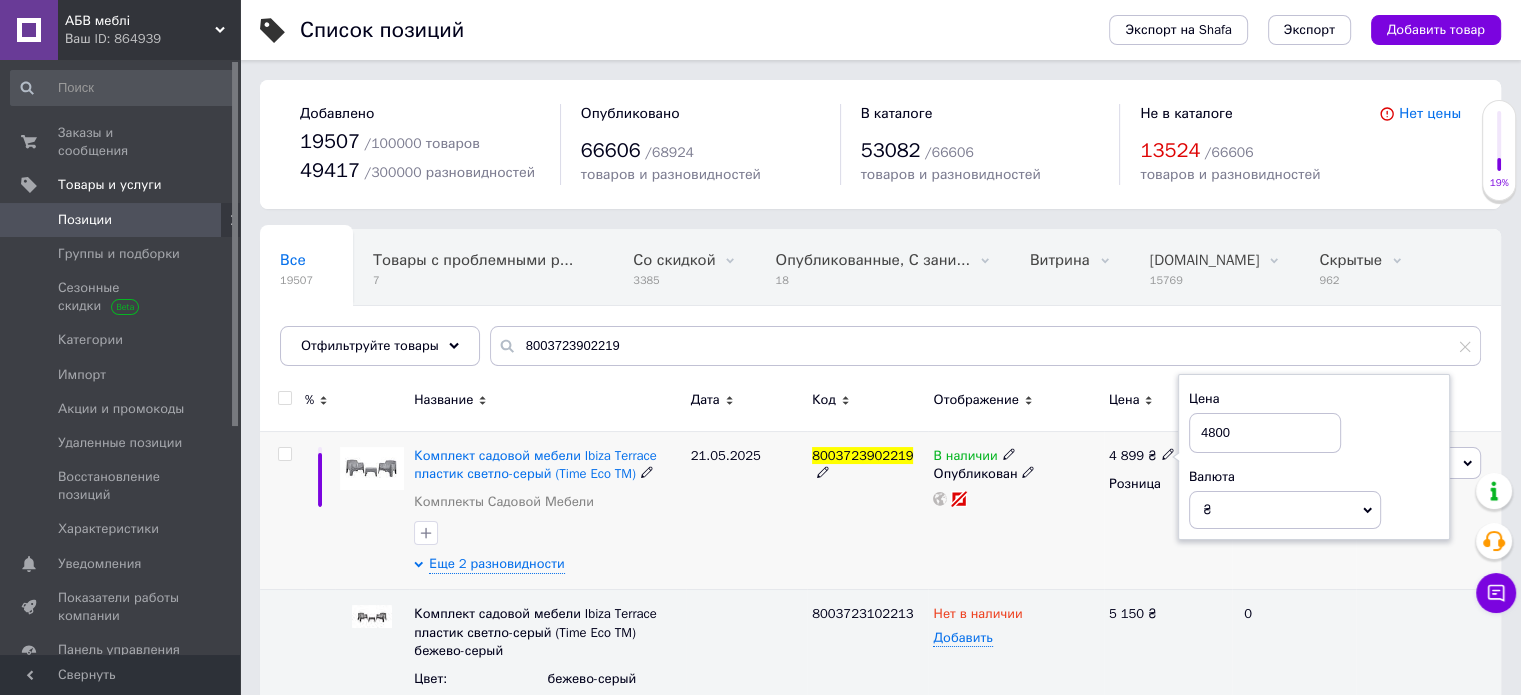 type on "4800" 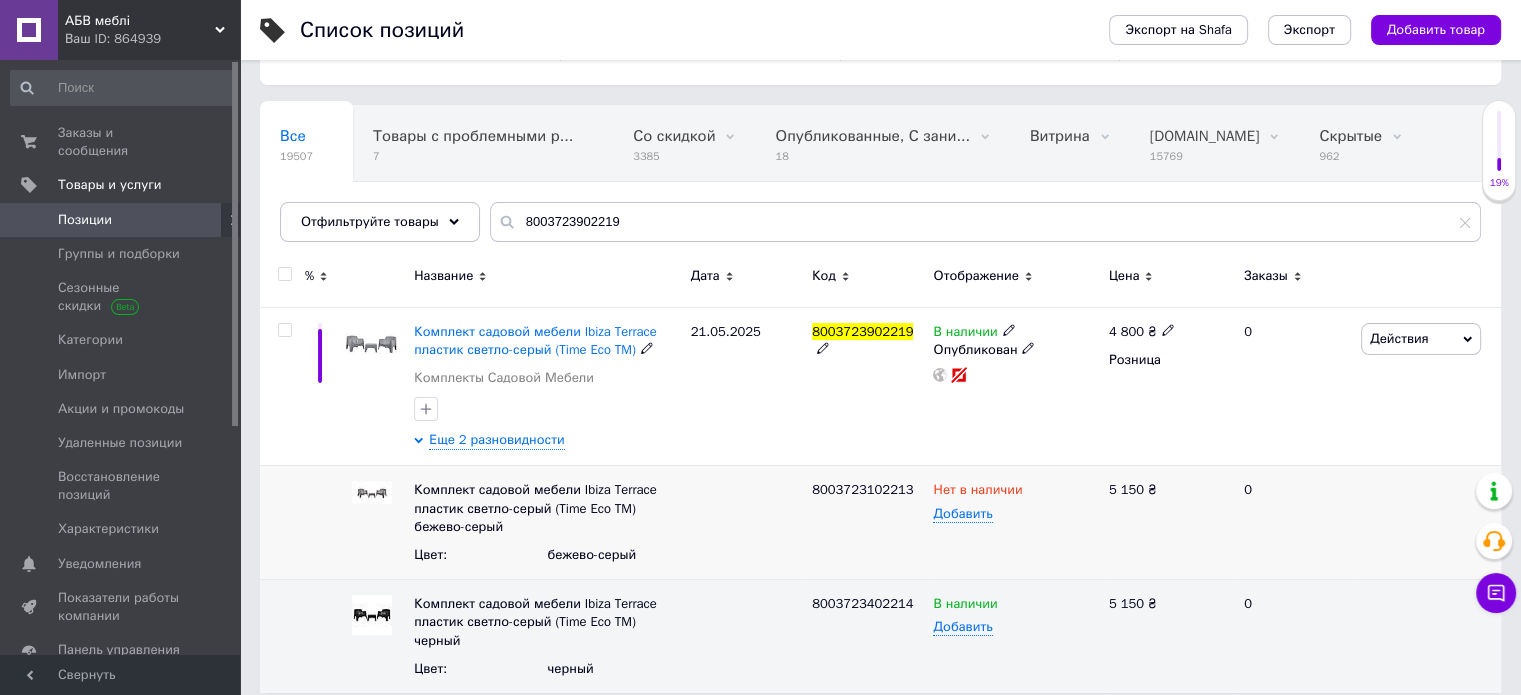 scroll, scrollTop: 140, scrollLeft: 0, axis: vertical 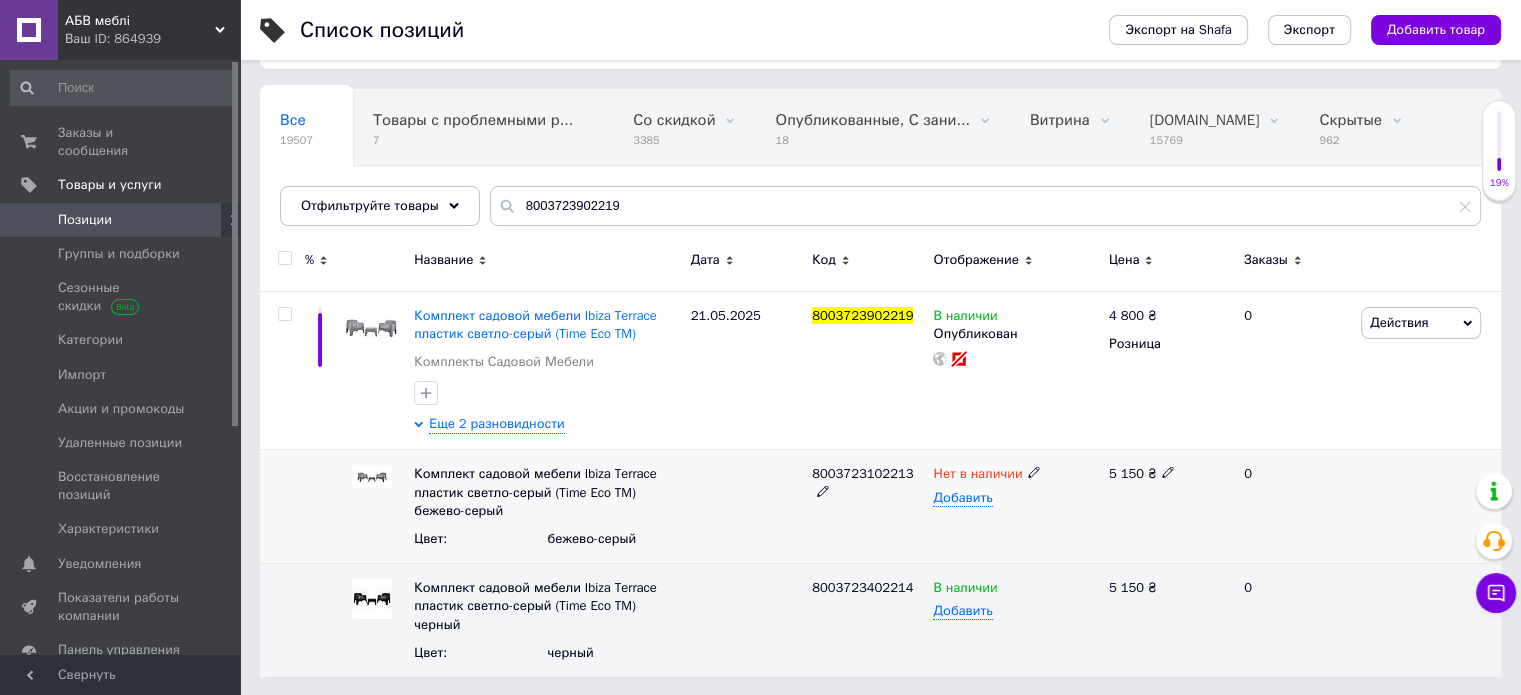 click 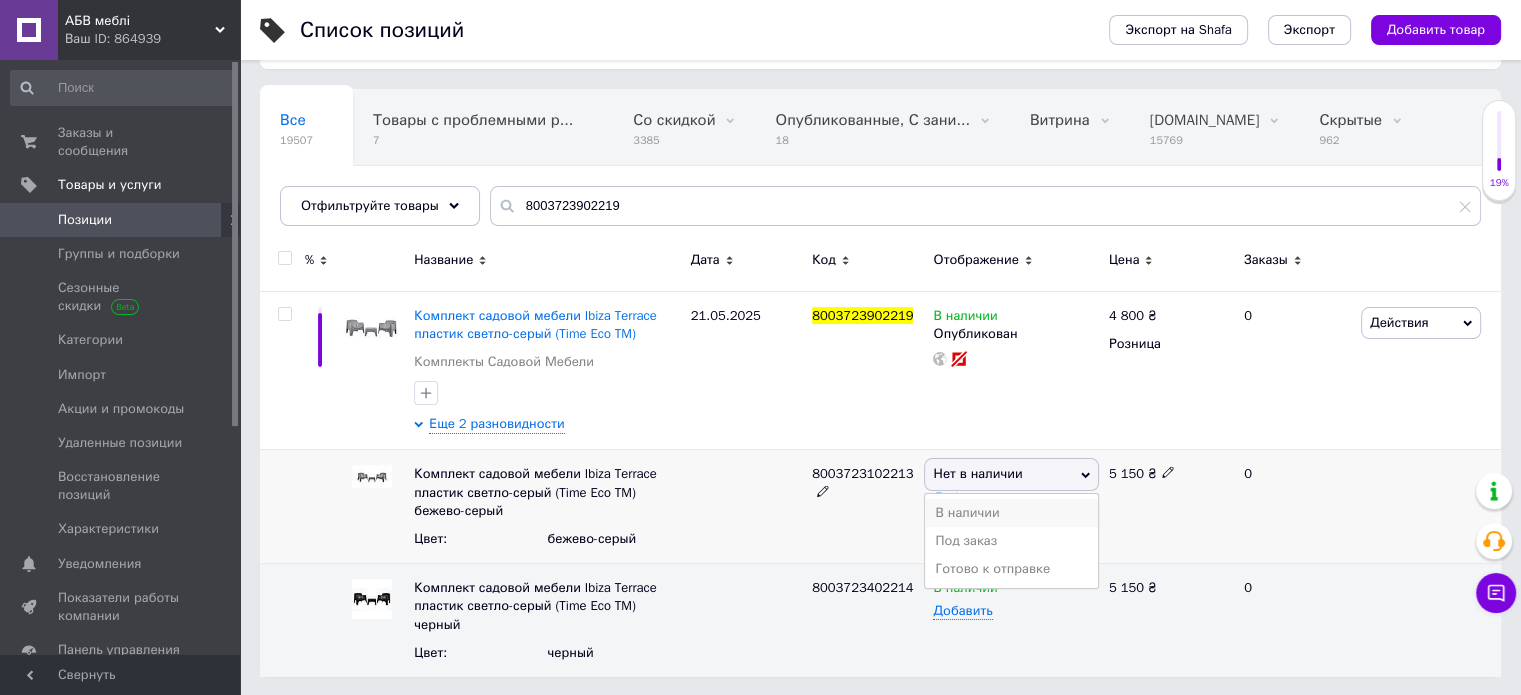 click on "В наличии" at bounding box center (1011, 513) 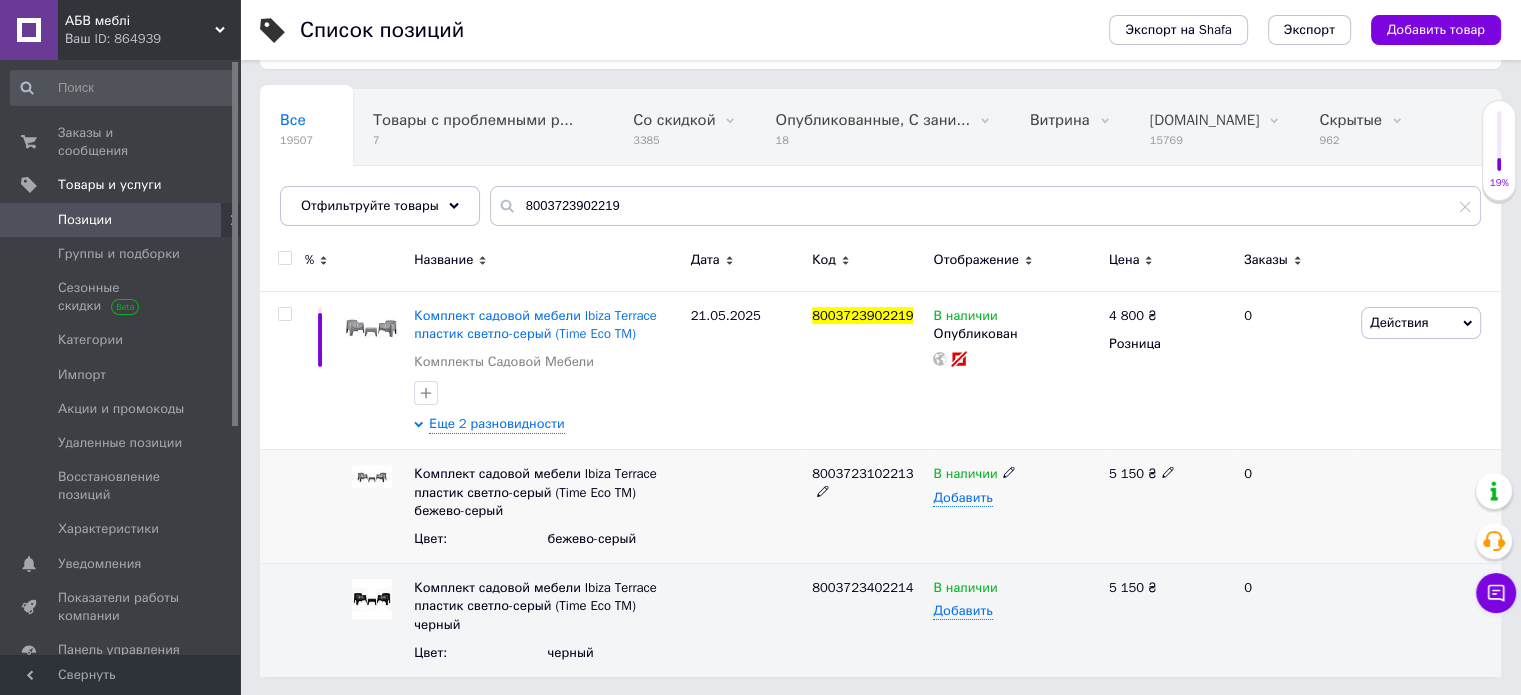 click 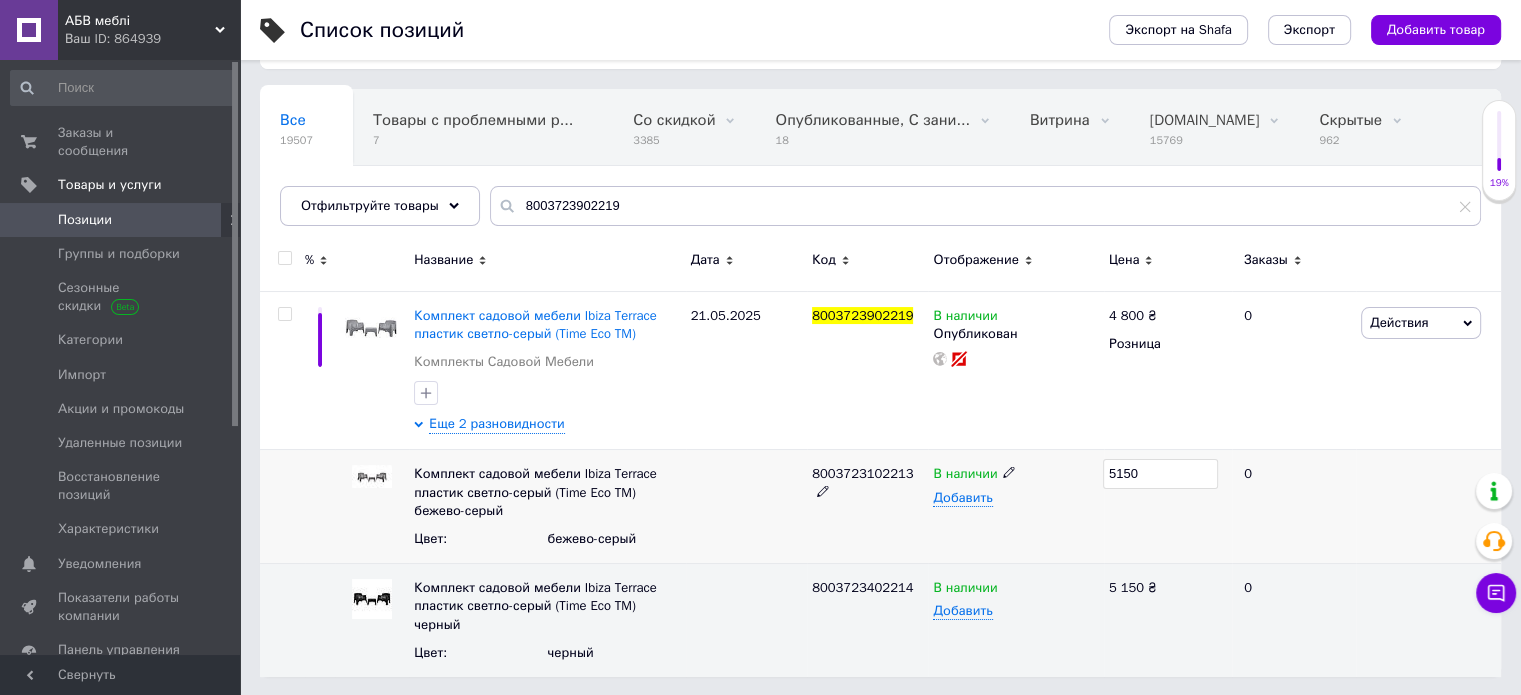 drag, startPoint x: 1148, startPoint y: 469, endPoint x: 1119, endPoint y: 465, distance: 29.274563 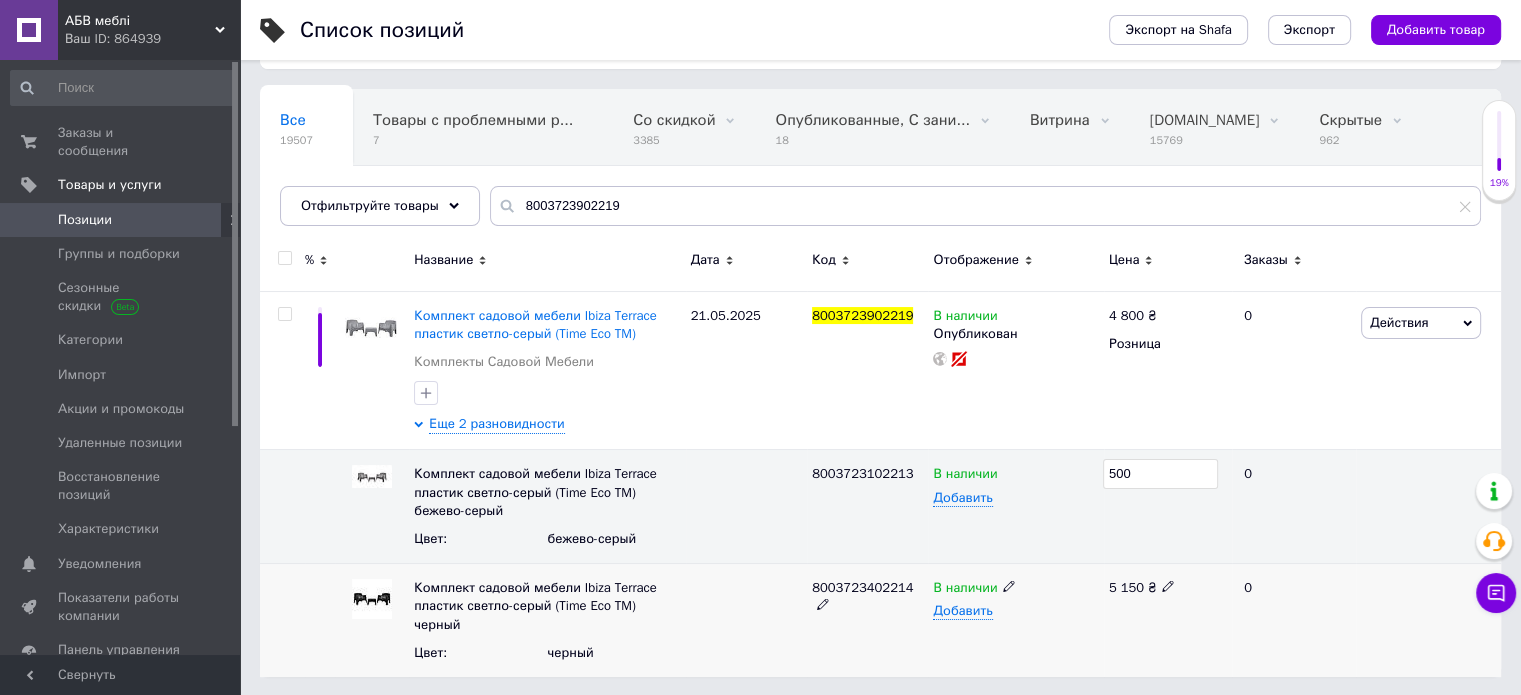 type on "5000" 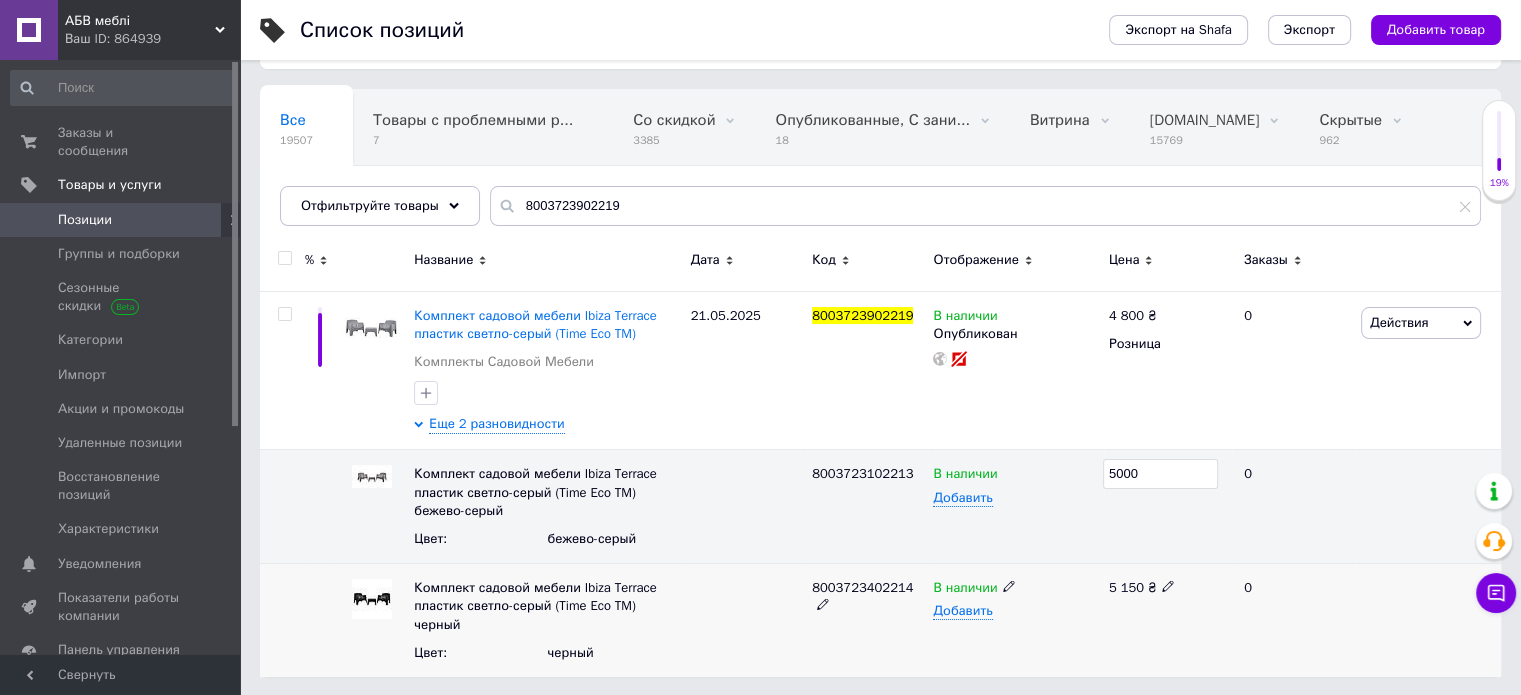 click 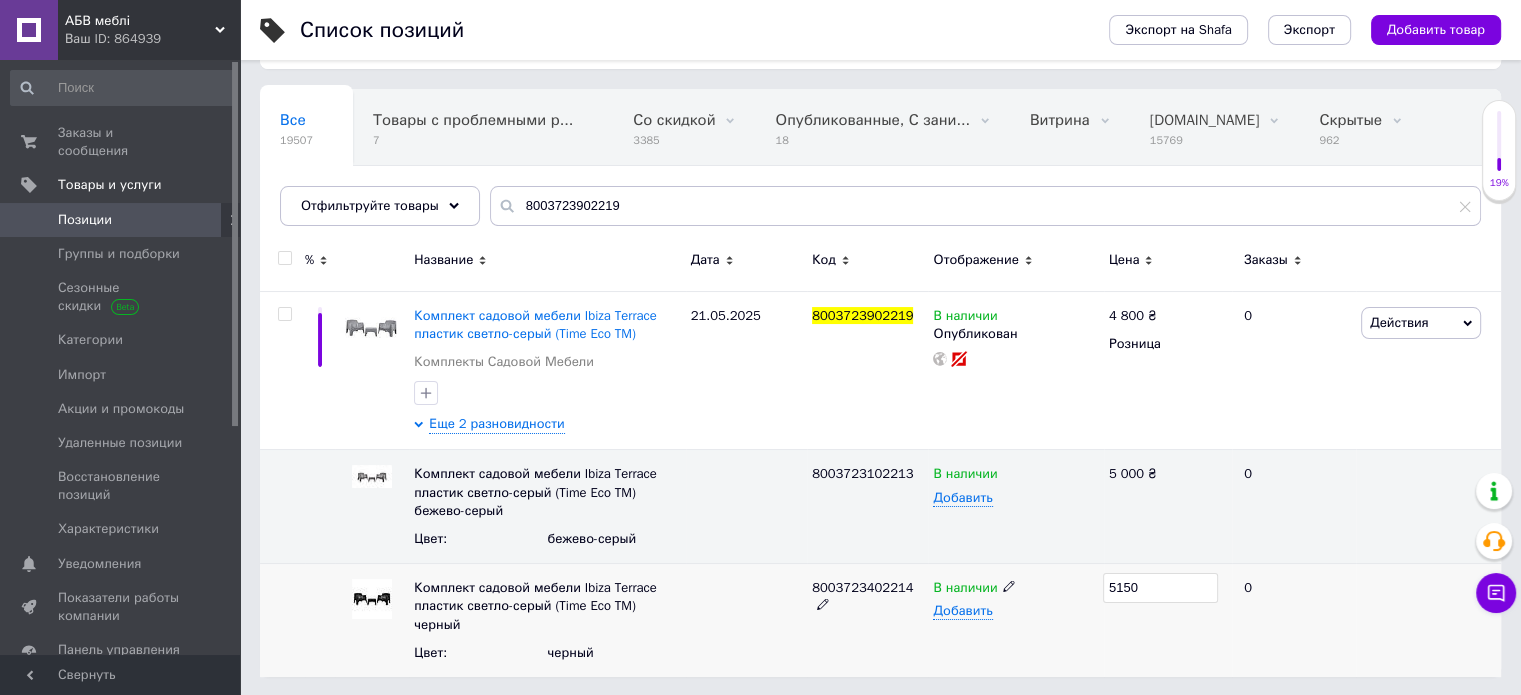 drag, startPoint x: 1131, startPoint y: 586, endPoint x: 1119, endPoint y: 584, distance: 12.165525 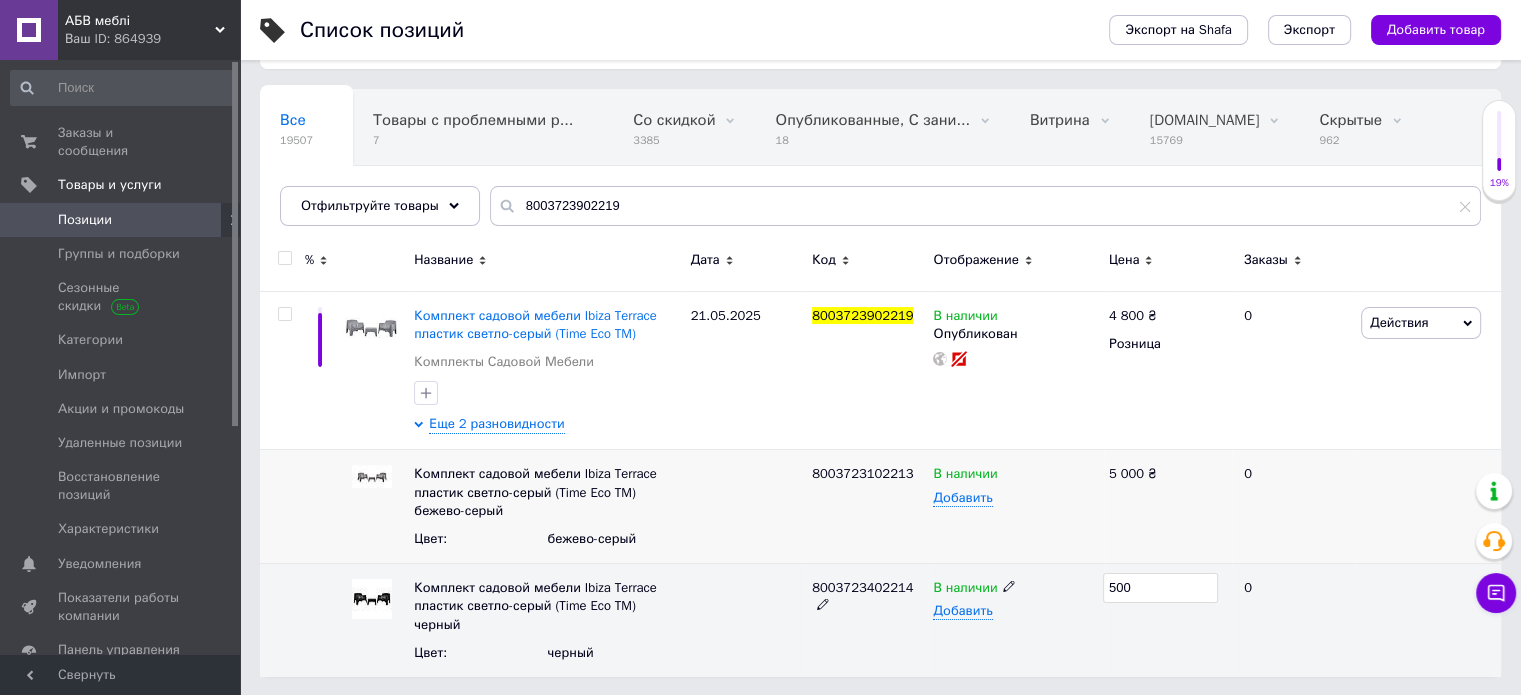type on "5000" 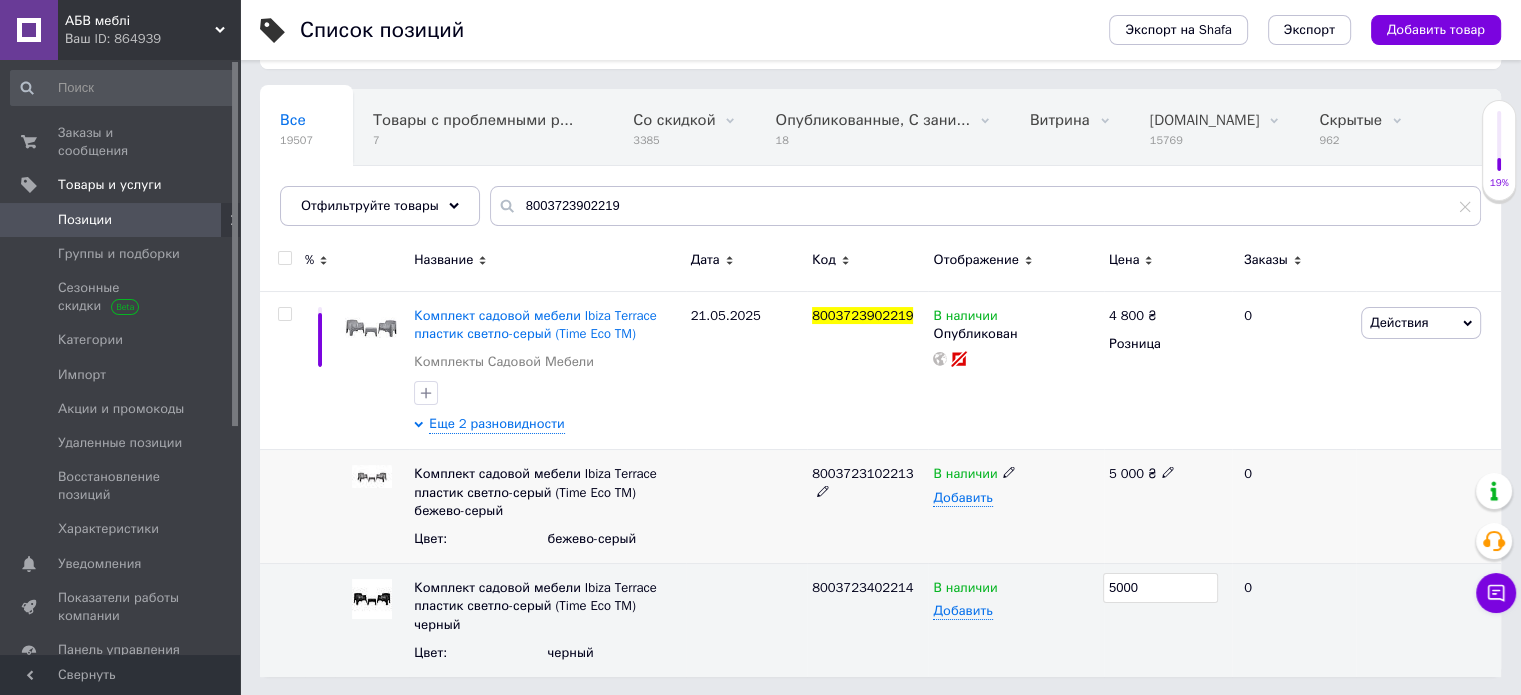 click at bounding box center [746, 507] 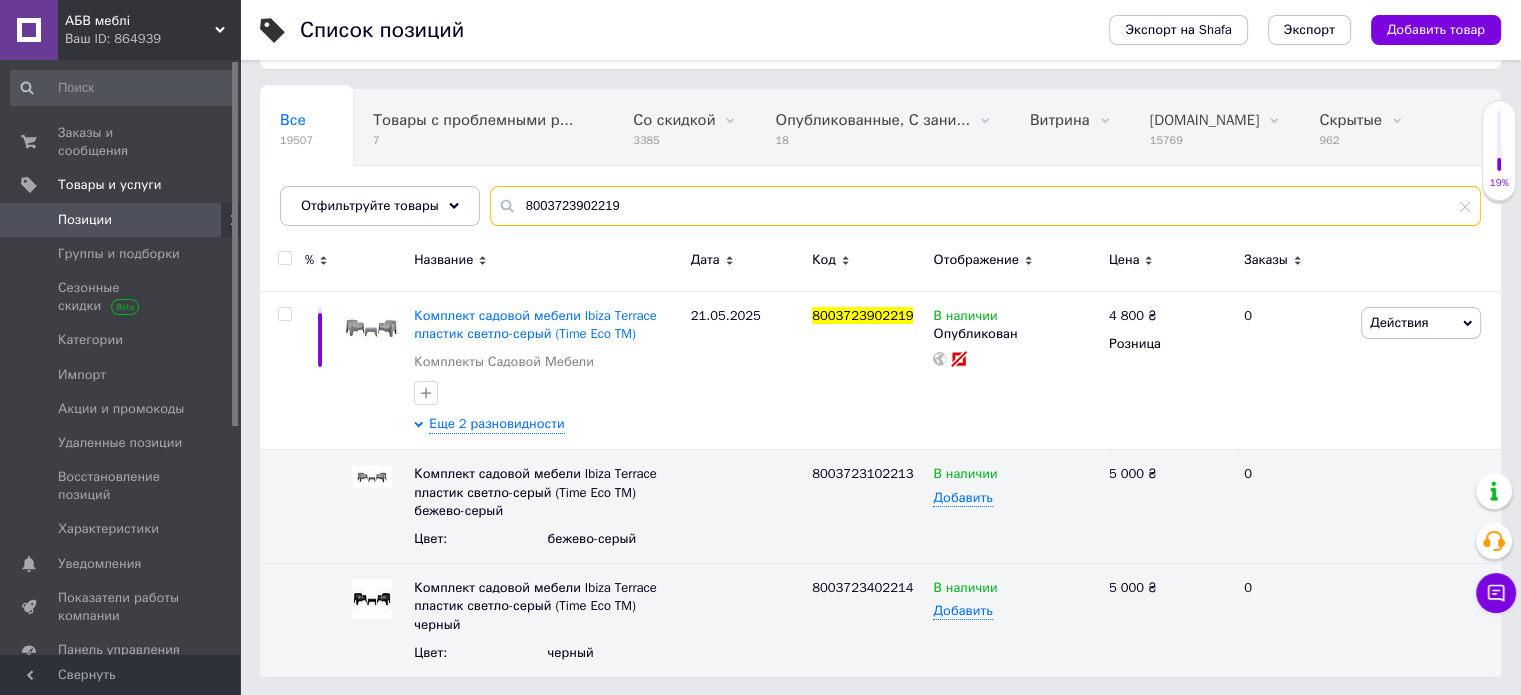 click on "8003723902219" at bounding box center (985, 206) 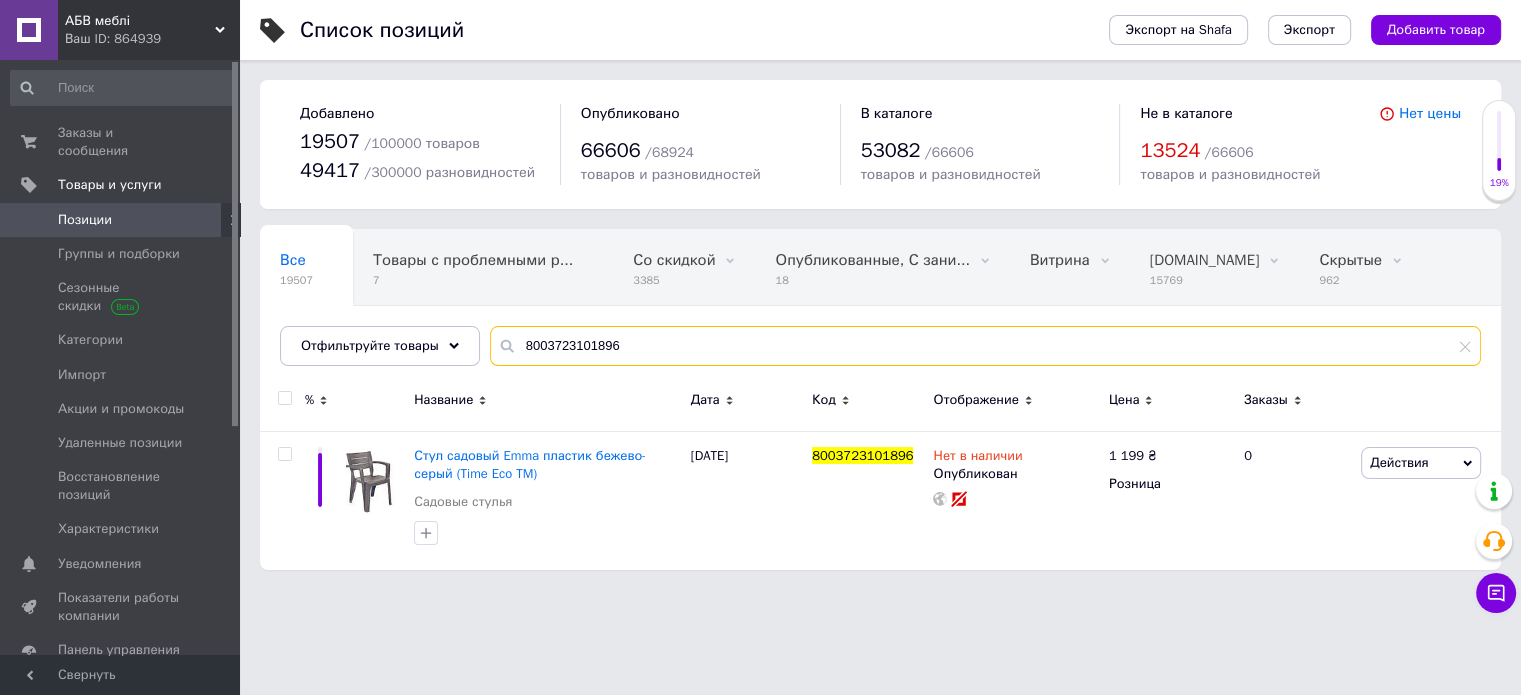scroll, scrollTop: 0, scrollLeft: 0, axis: both 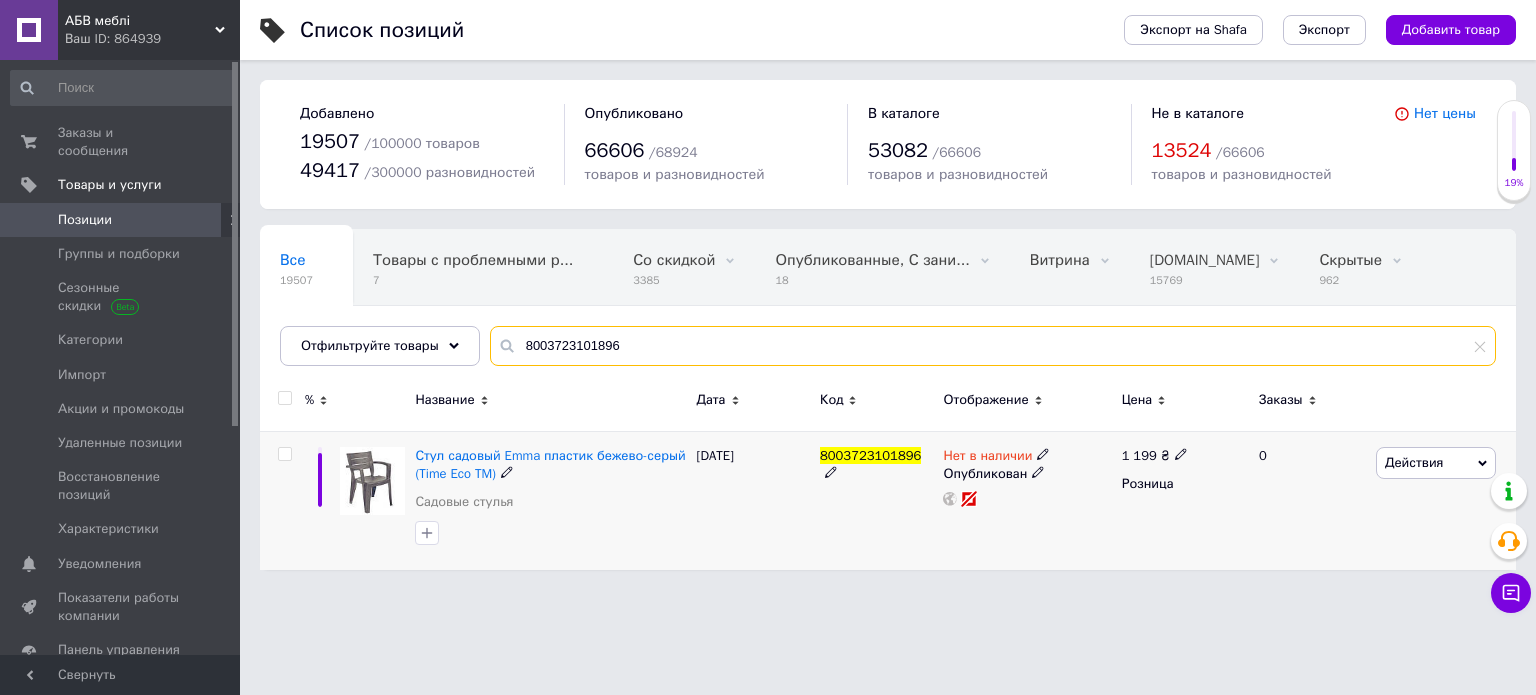type on "8003723101896" 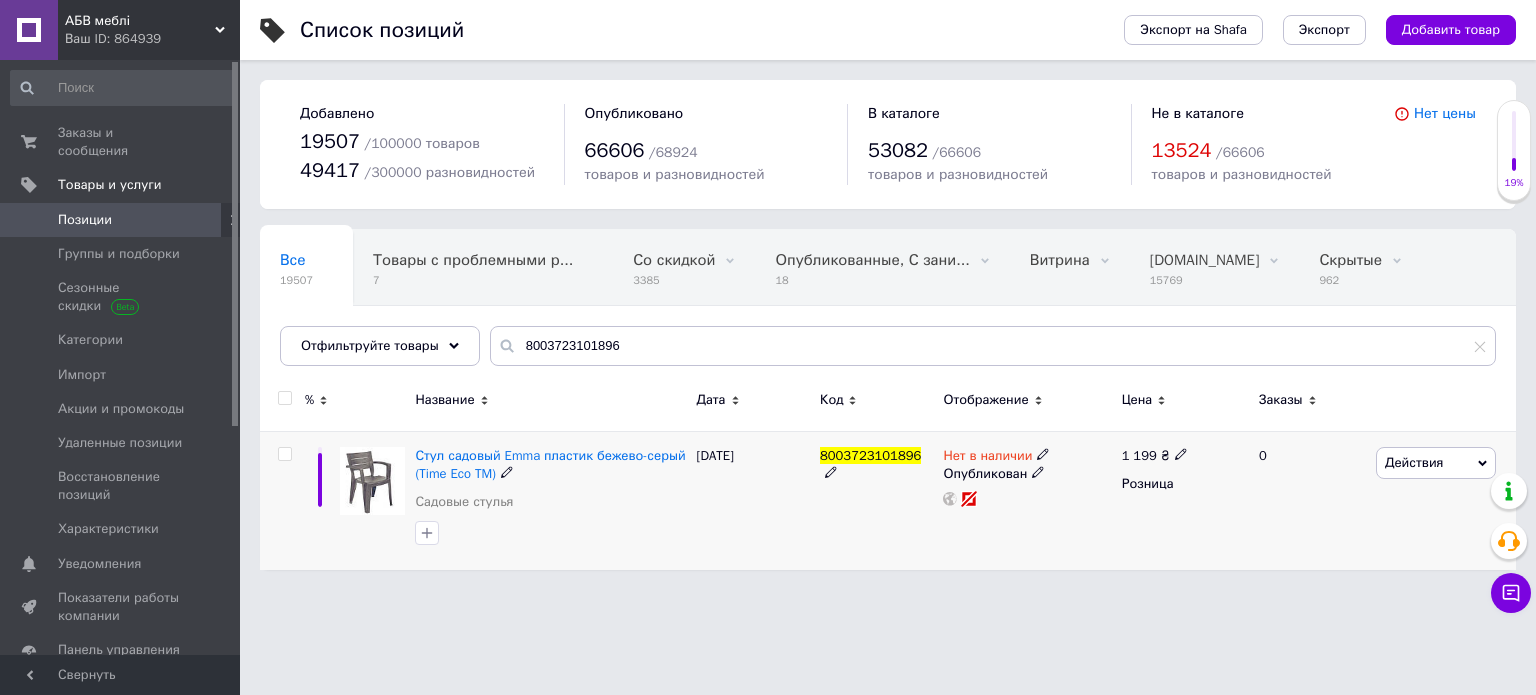 click 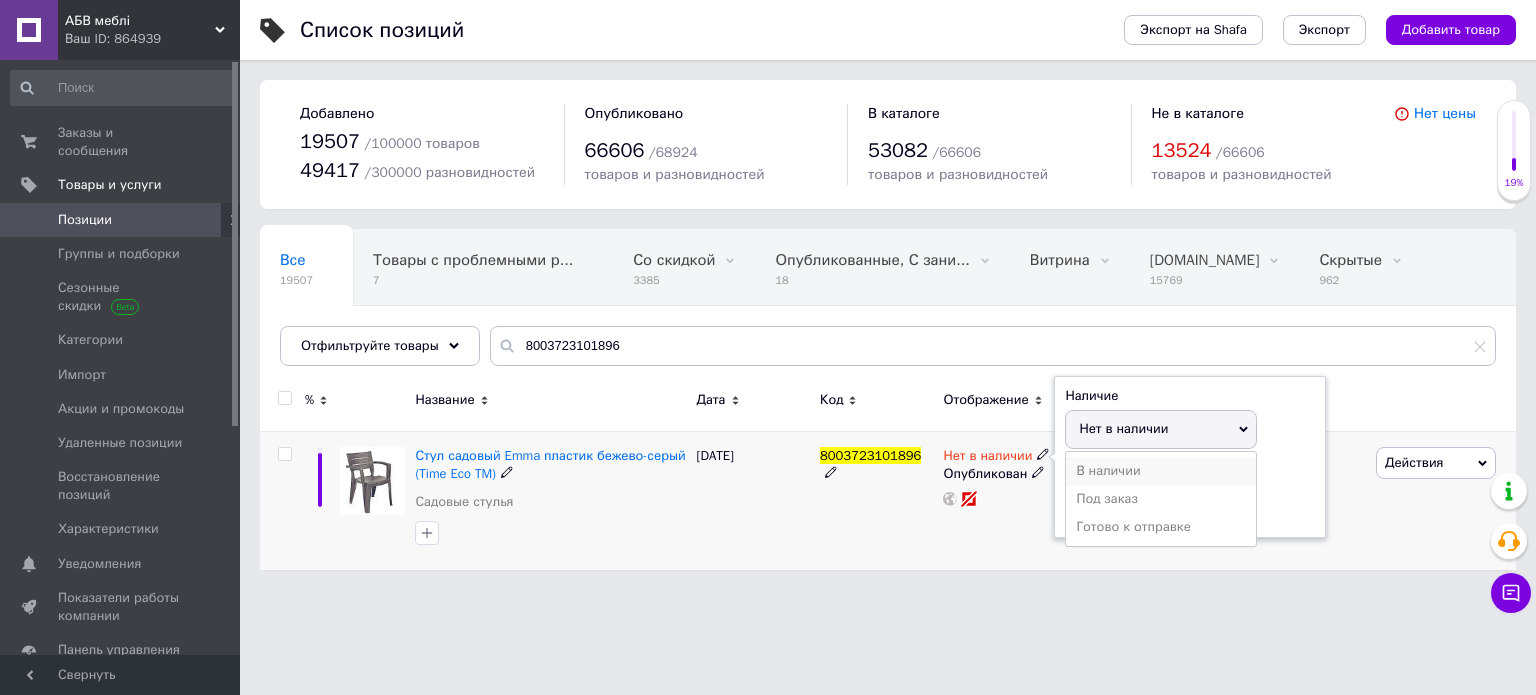 click on "В наличии" at bounding box center (1161, 471) 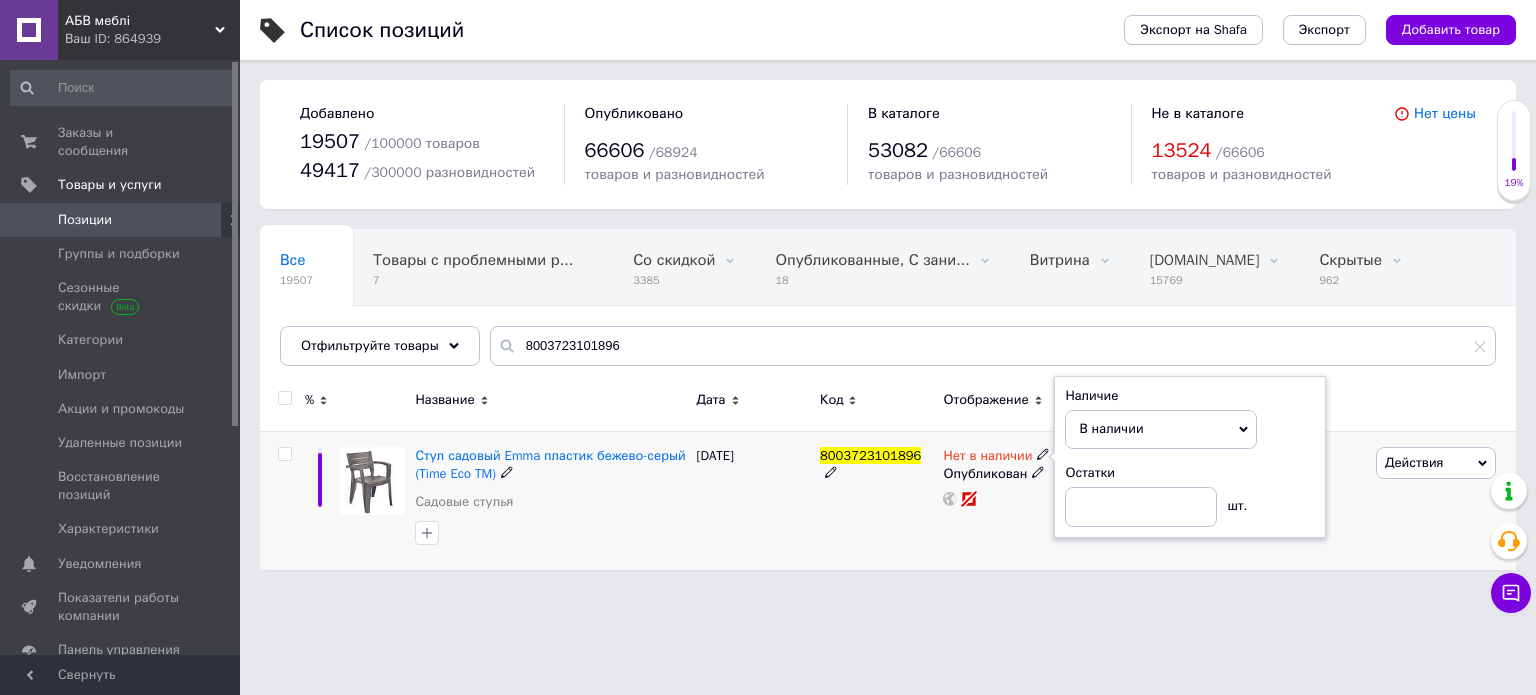 click on "Нет в наличии Наличие В наличии Нет в наличии Под заказ Готово к отправке Остатки шт. Опубликован" at bounding box center [1027, 500] 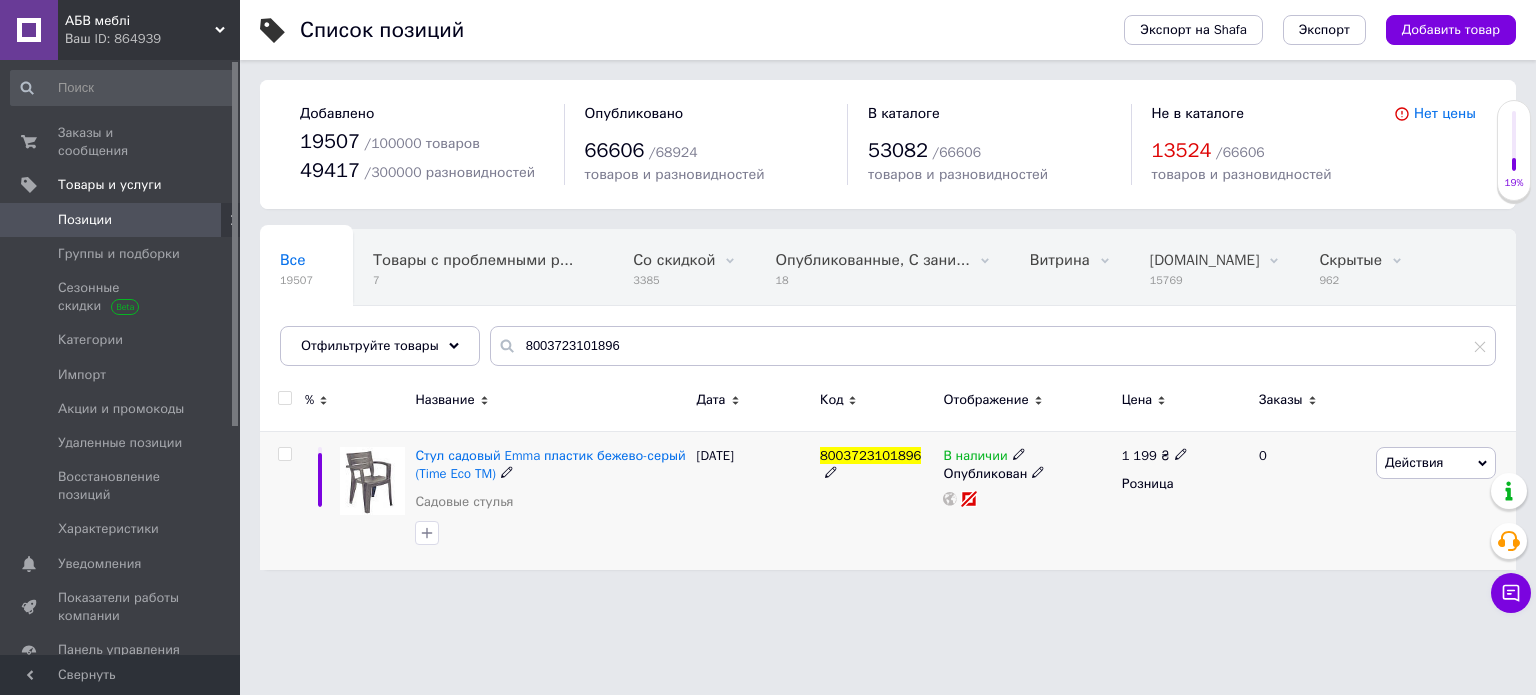 click 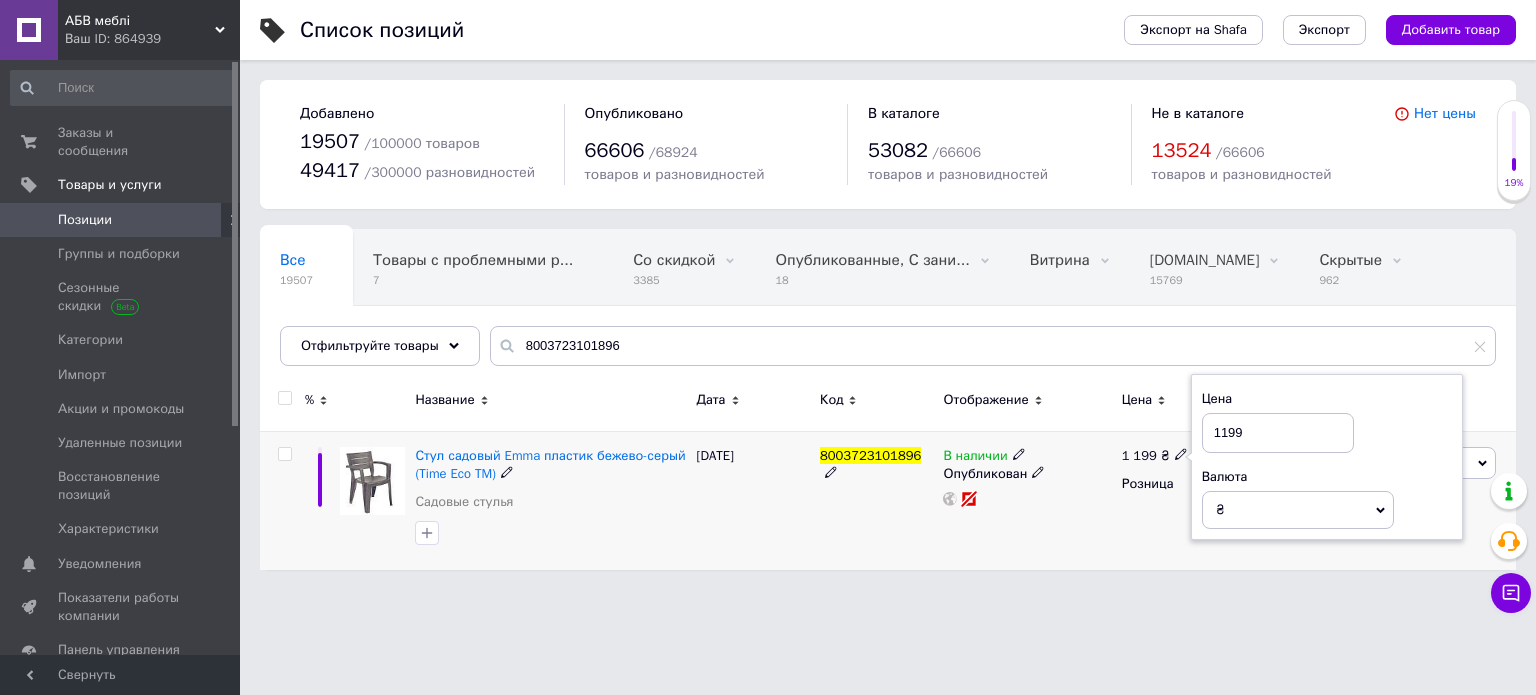drag, startPoint x: 1220, startPoint y: 431, endPoint x: 1245, endPoint y: 432, distance: 25.019993 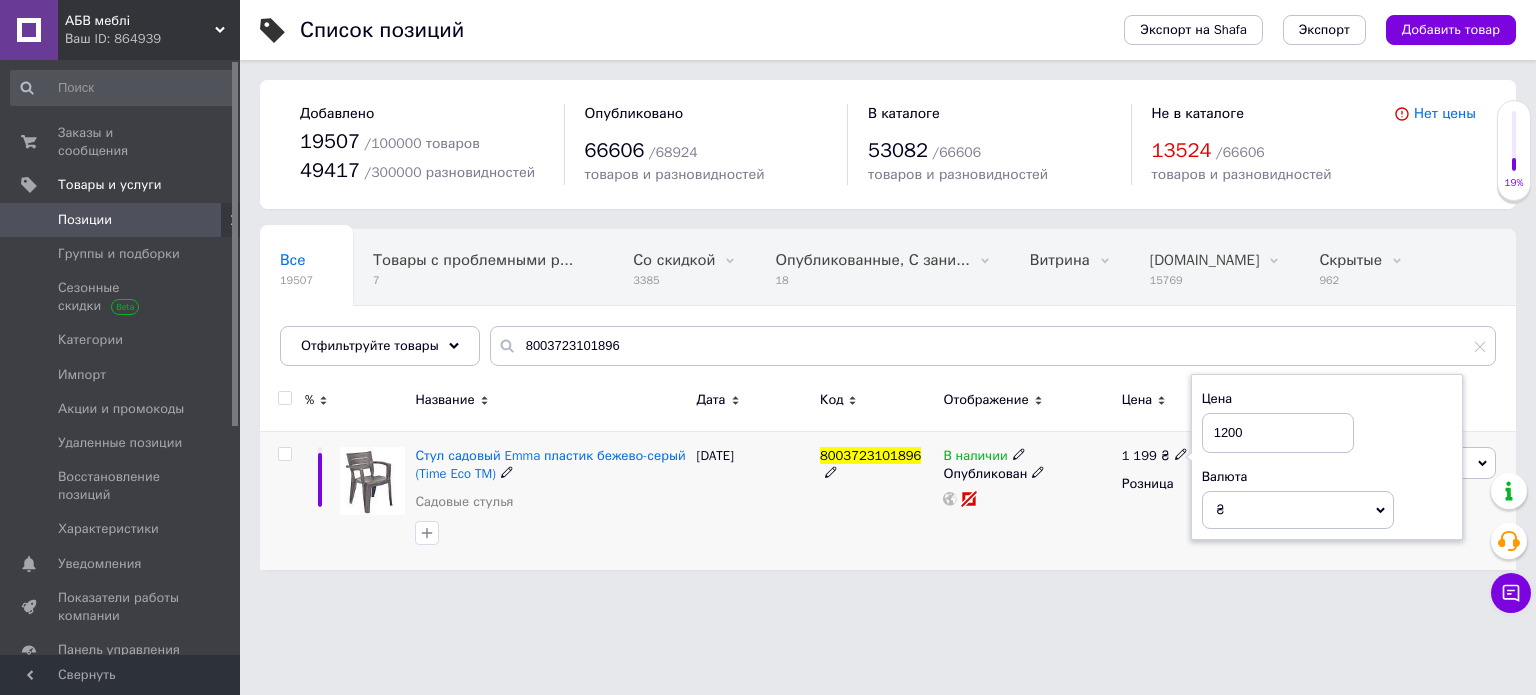 type on "1200" 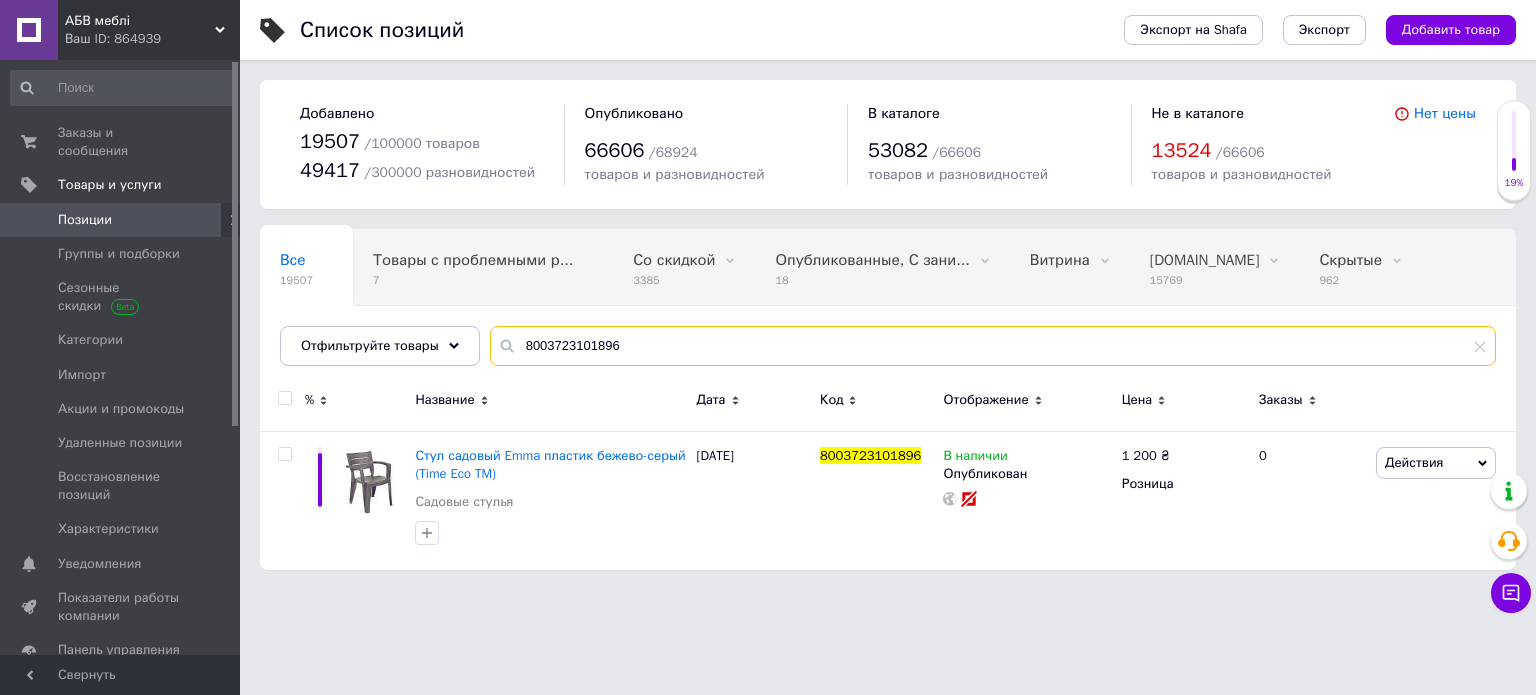 click on "8003723101896" at bounding box center [993, 346] 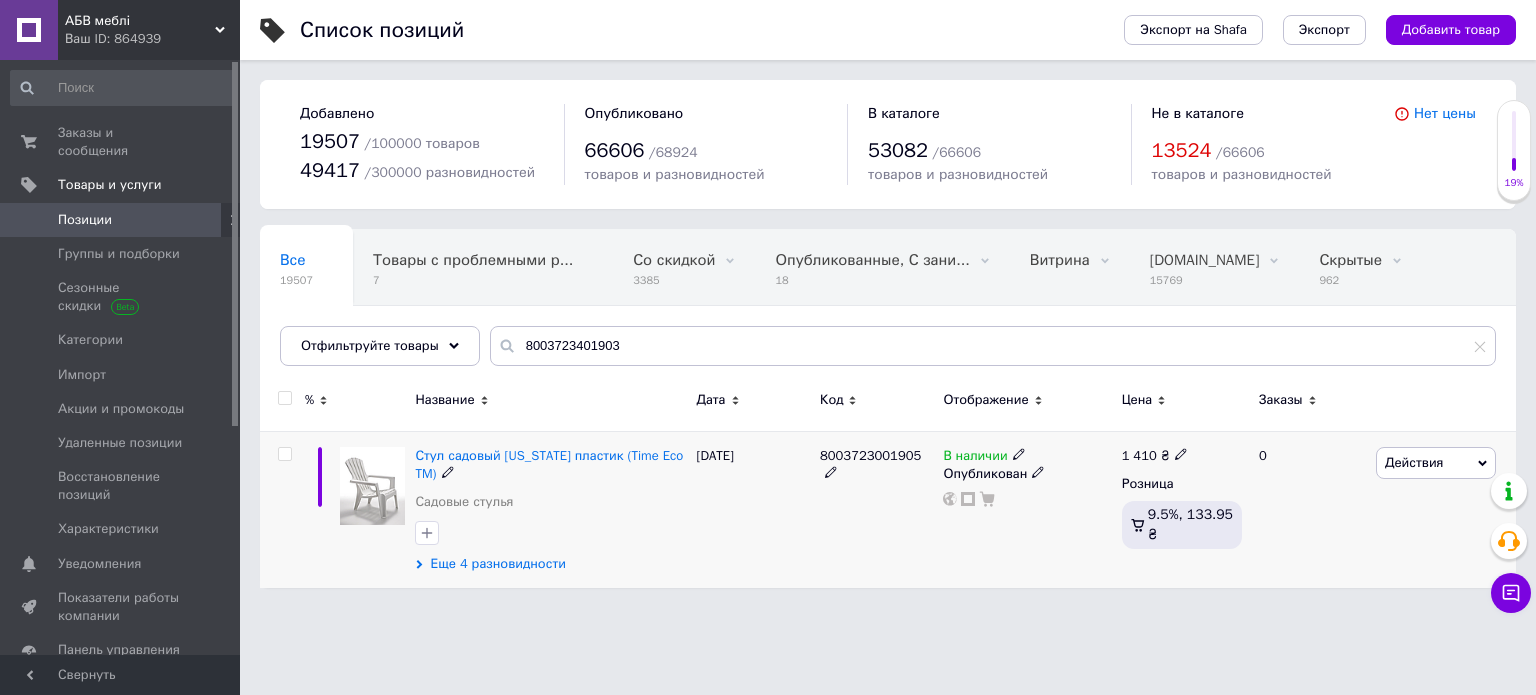 click on "Еще 4 разновидности" at bounding box center (497, 564) 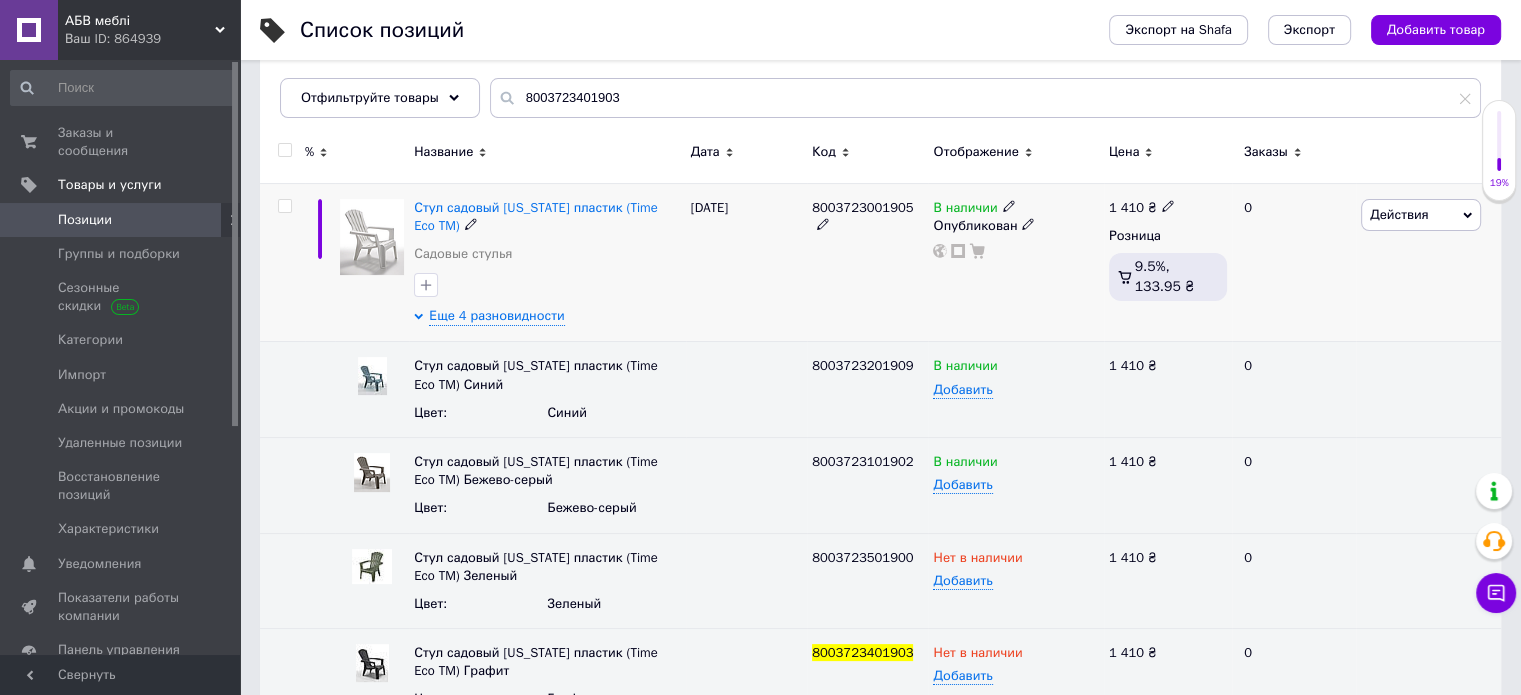 scroll, scrollTop: 294, scrollLeft: 0, axis: vertical 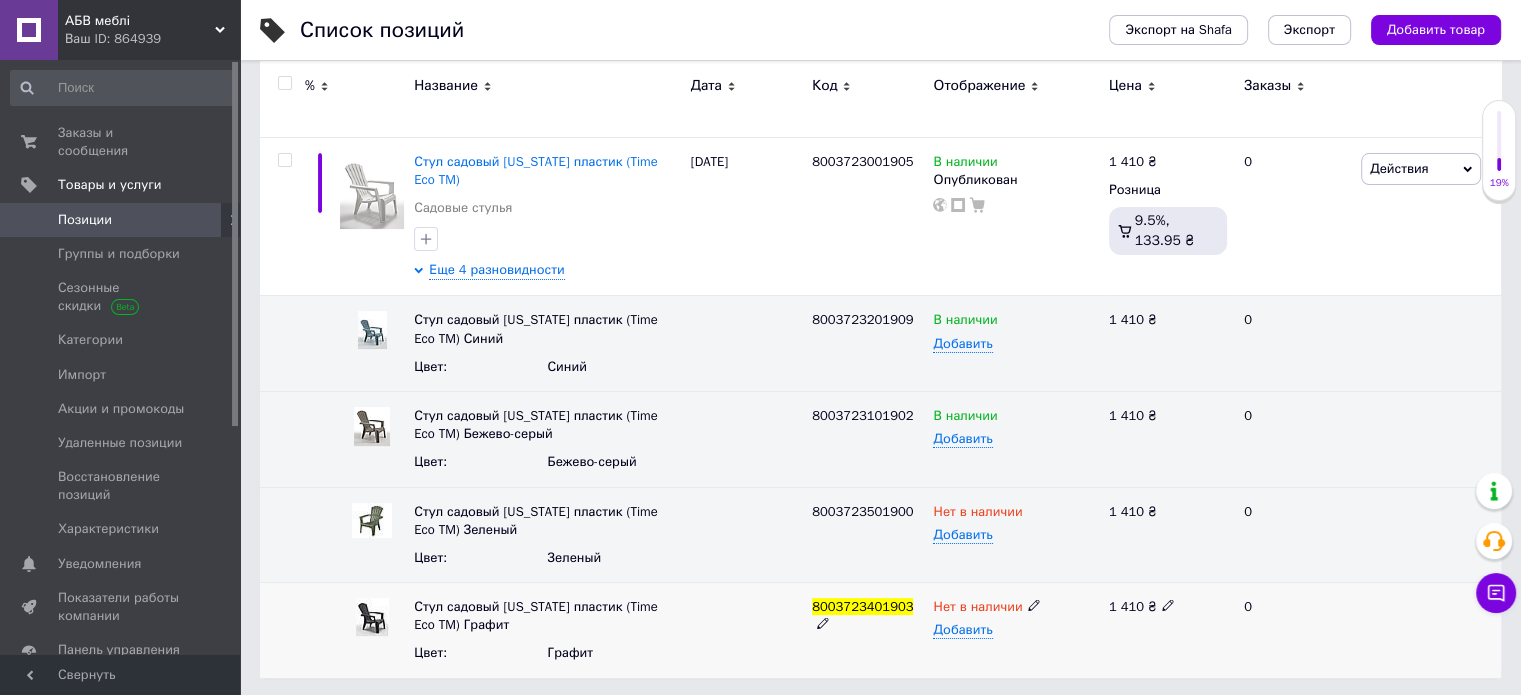 click 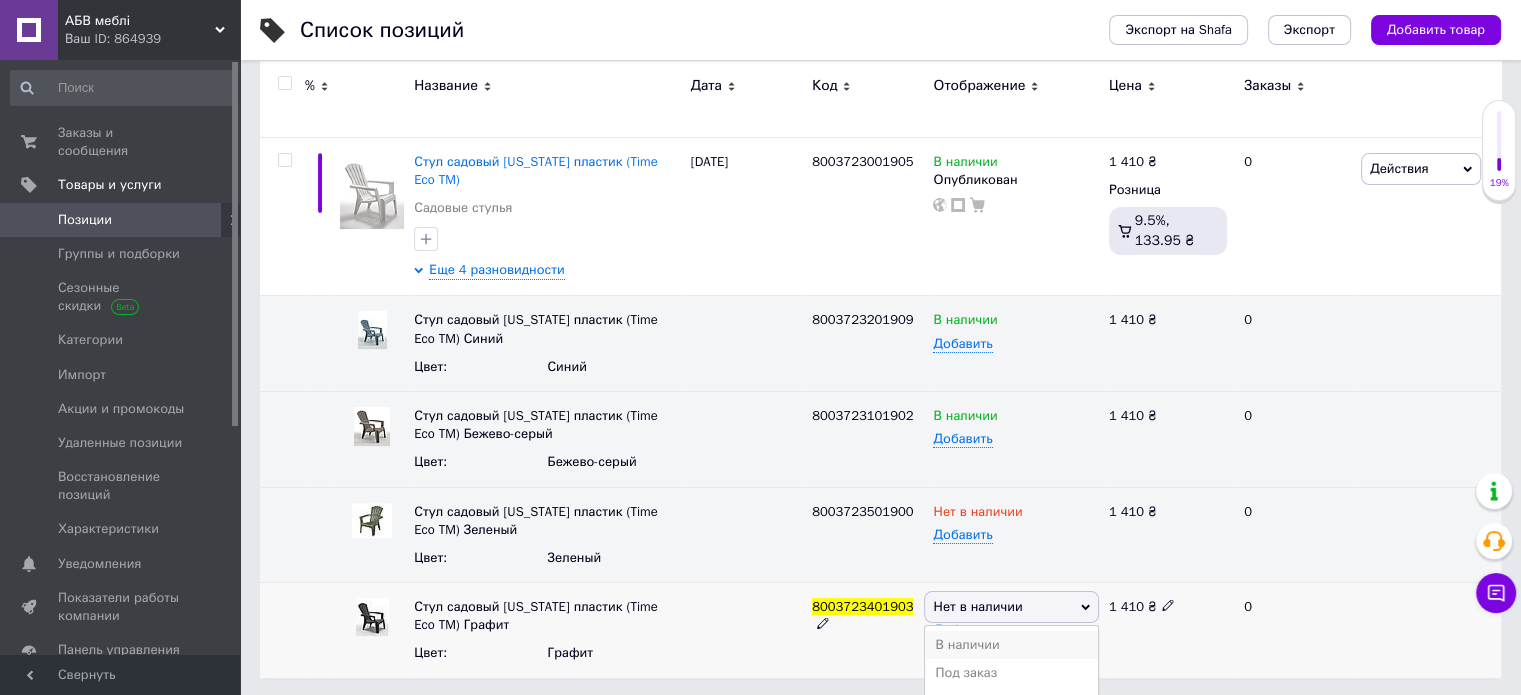 click on "В наличии" at bounding box center [1011, 645] 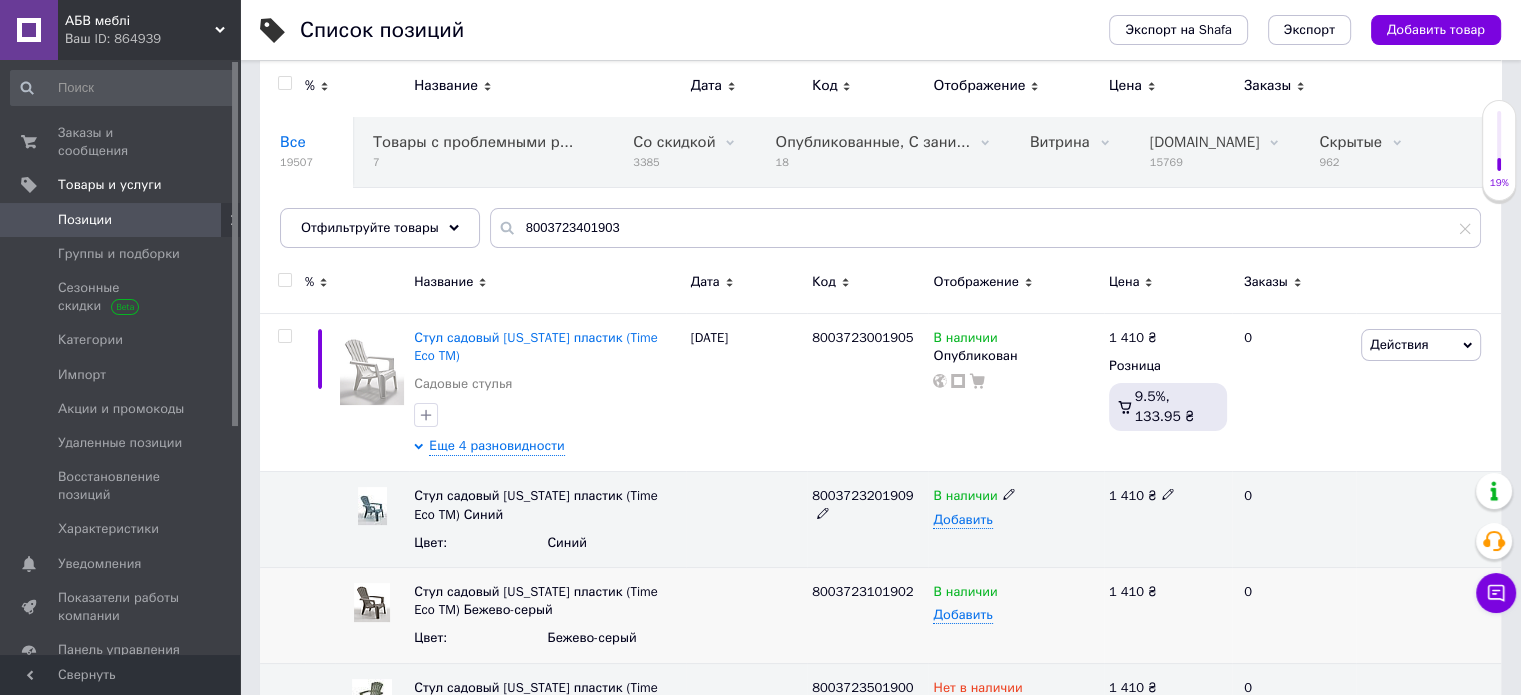 scroll, scrollTop: 0, scrollLeft: 0, axis: both 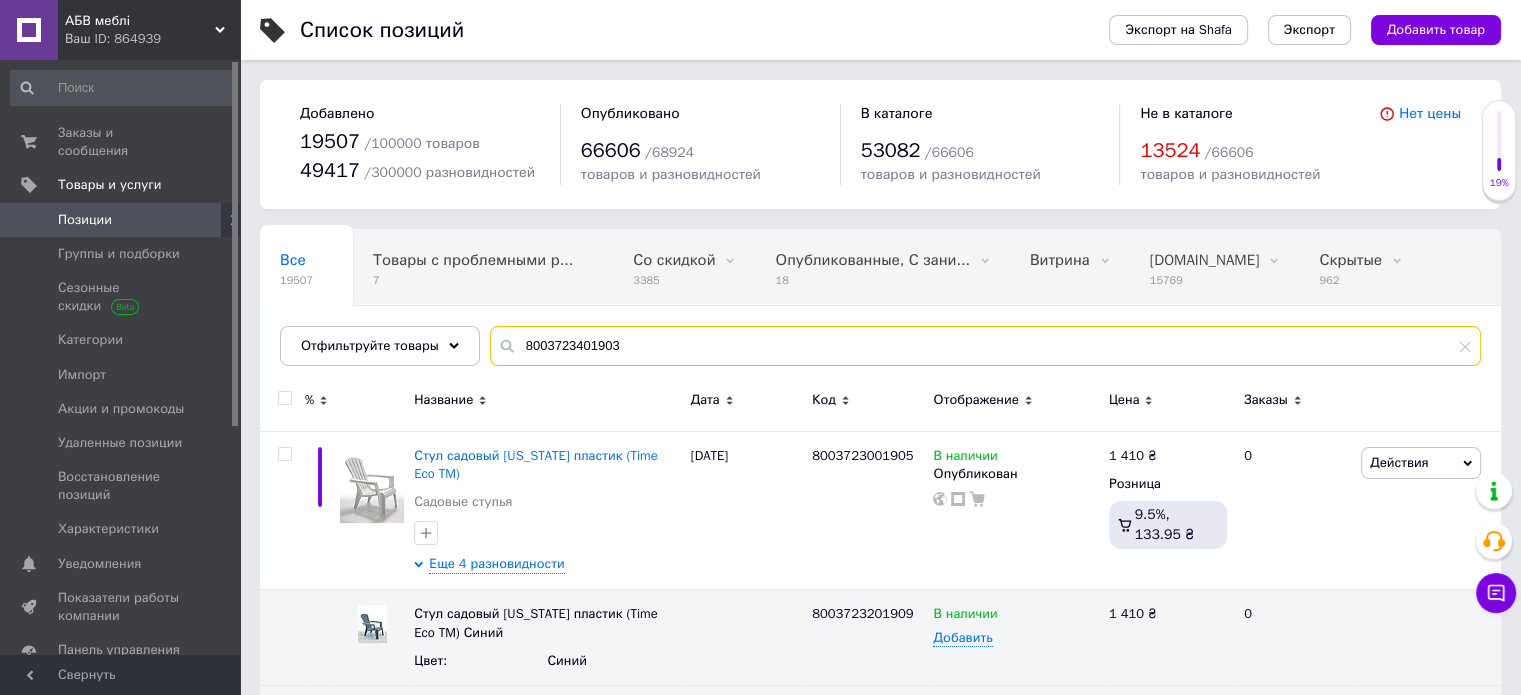 click on "8003723401903" at bounding box center [985, 346] 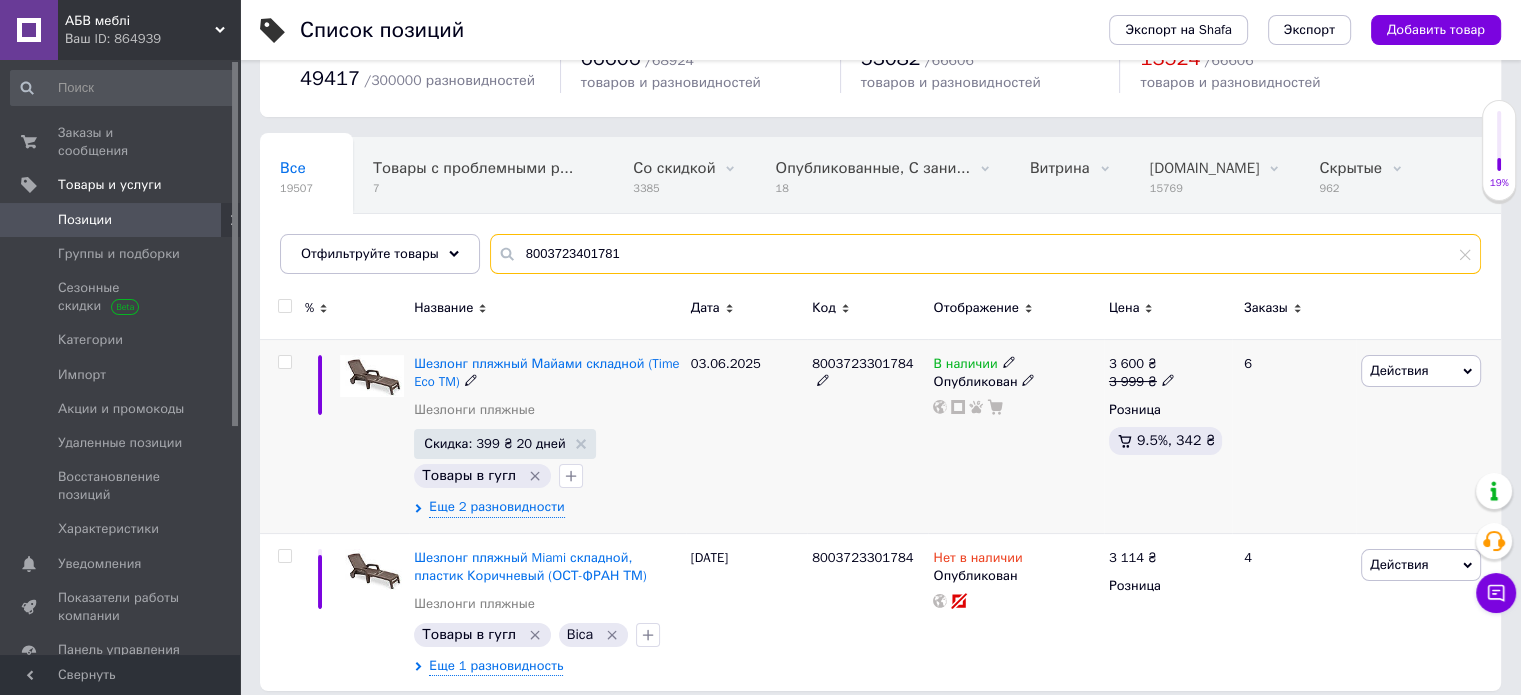 scroll, scrollTop: 106, scrollLeft: 0, axis: vertical 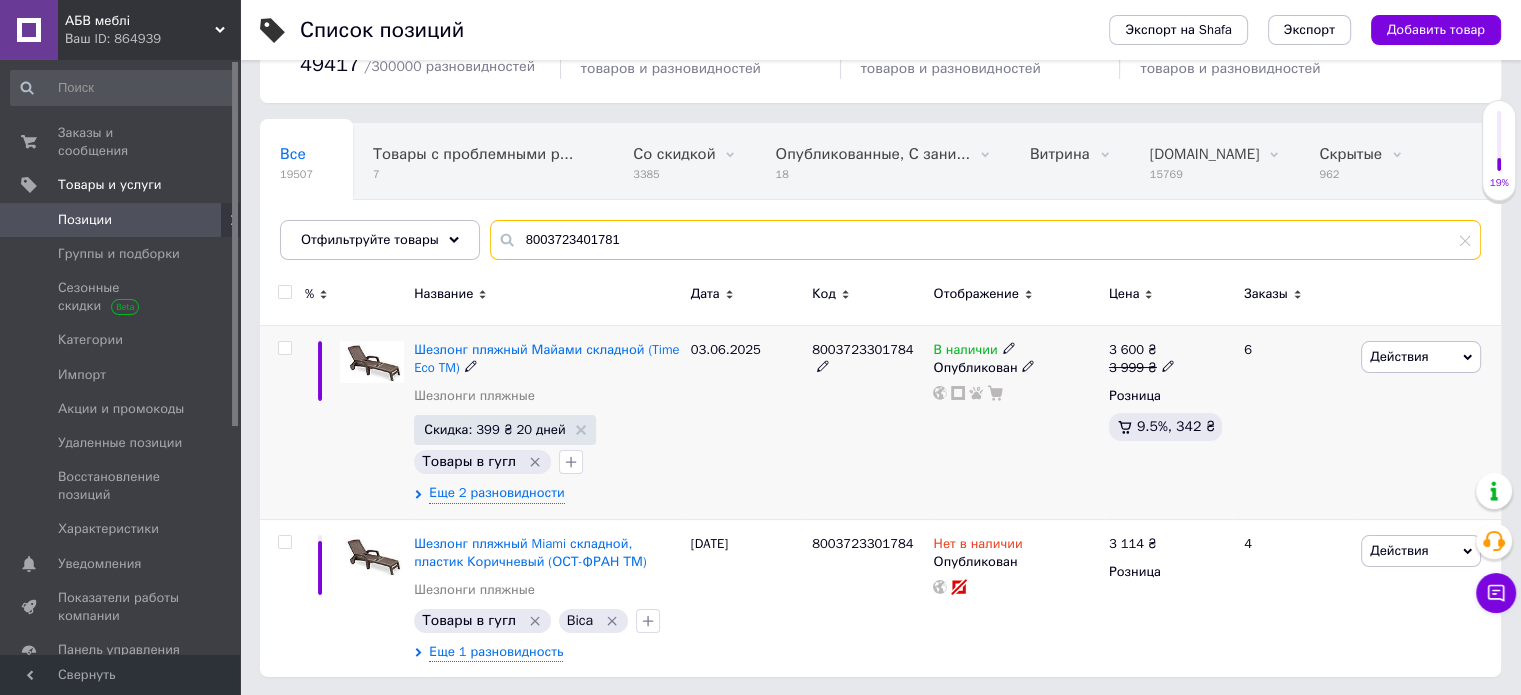 type on "8003723401781" 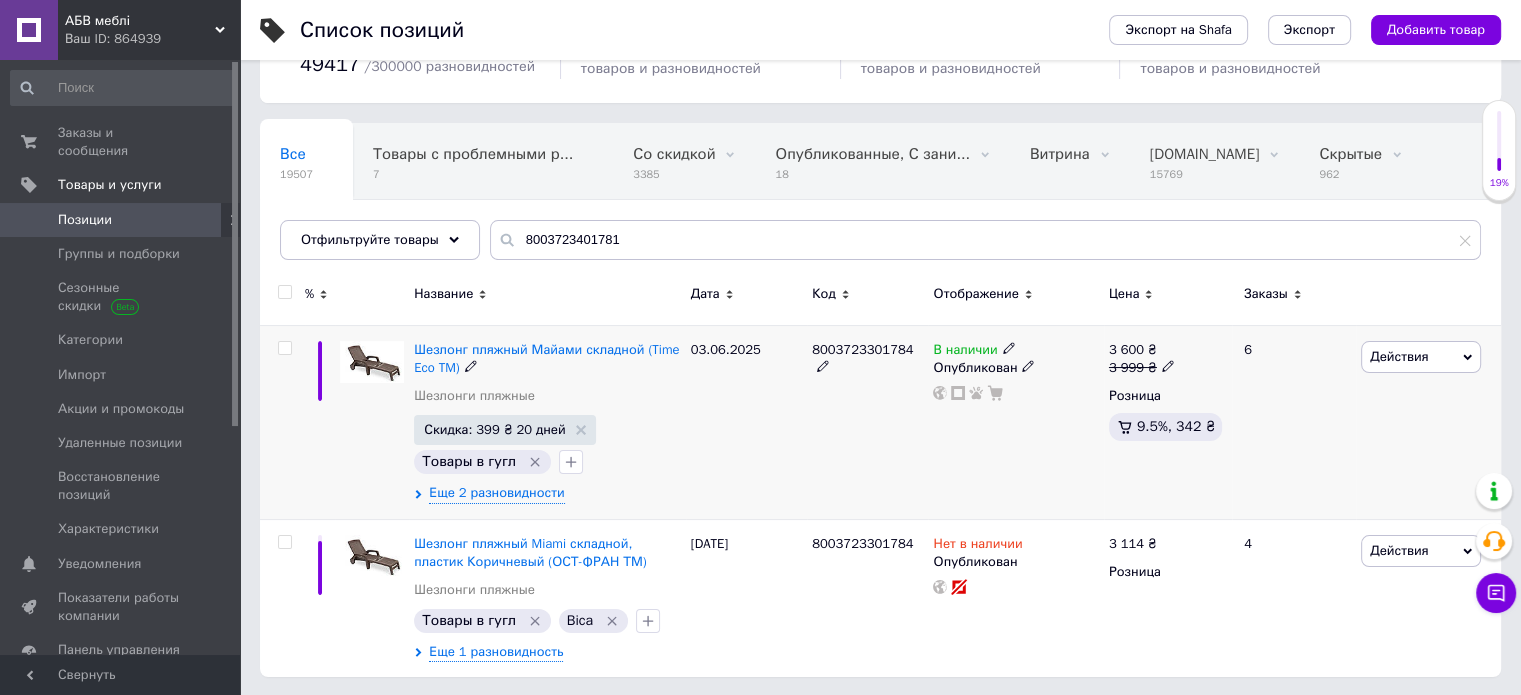 click 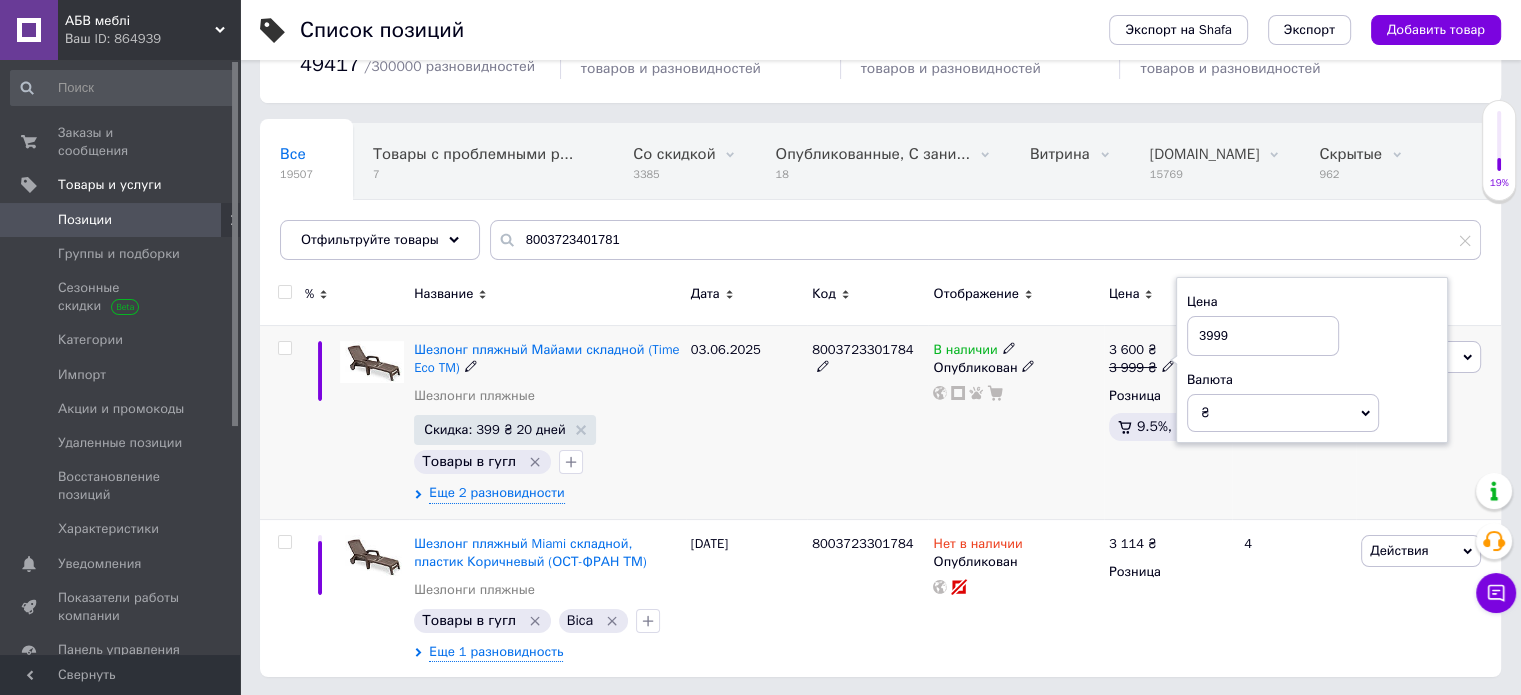 drag, startPoint x: 1231, startPoint y: 331, endPoint x: 1212, endPoint y: 330, distance: 19.026299 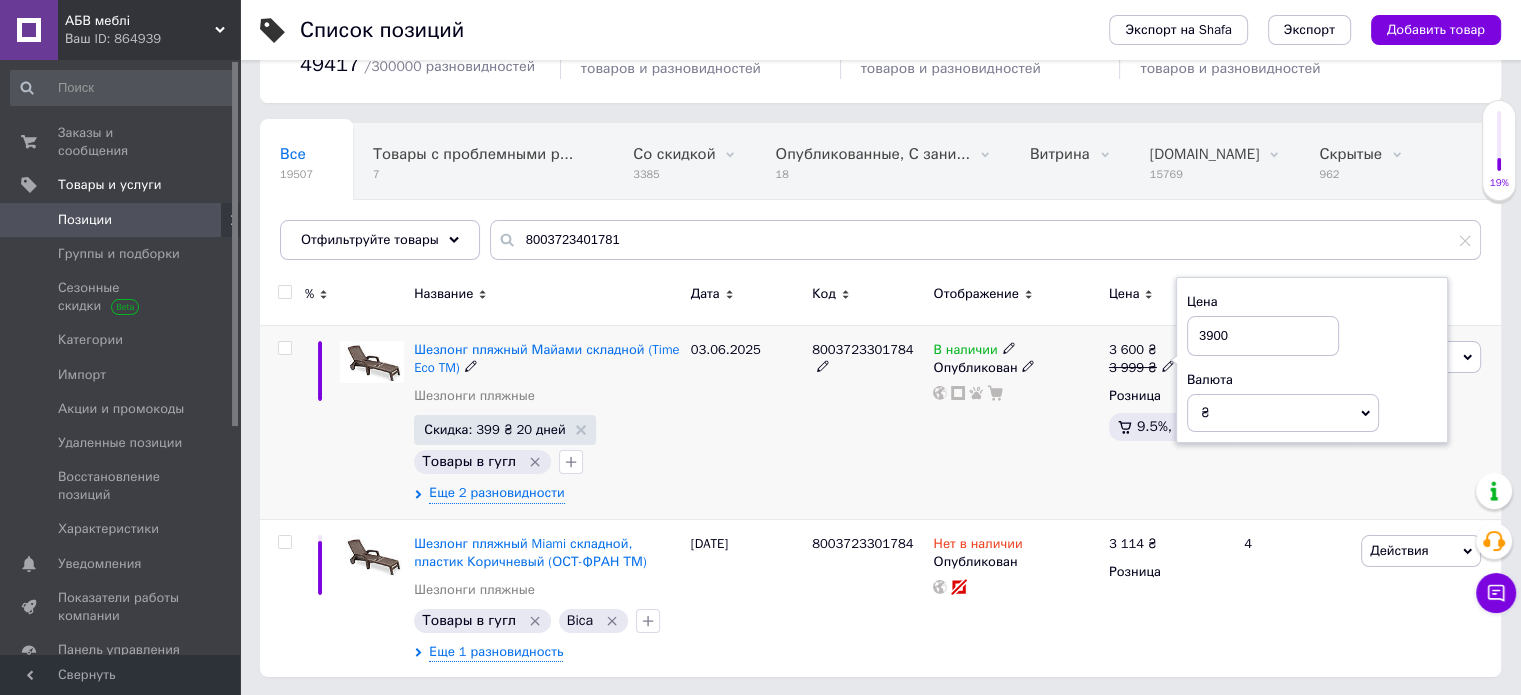 type on "3900" 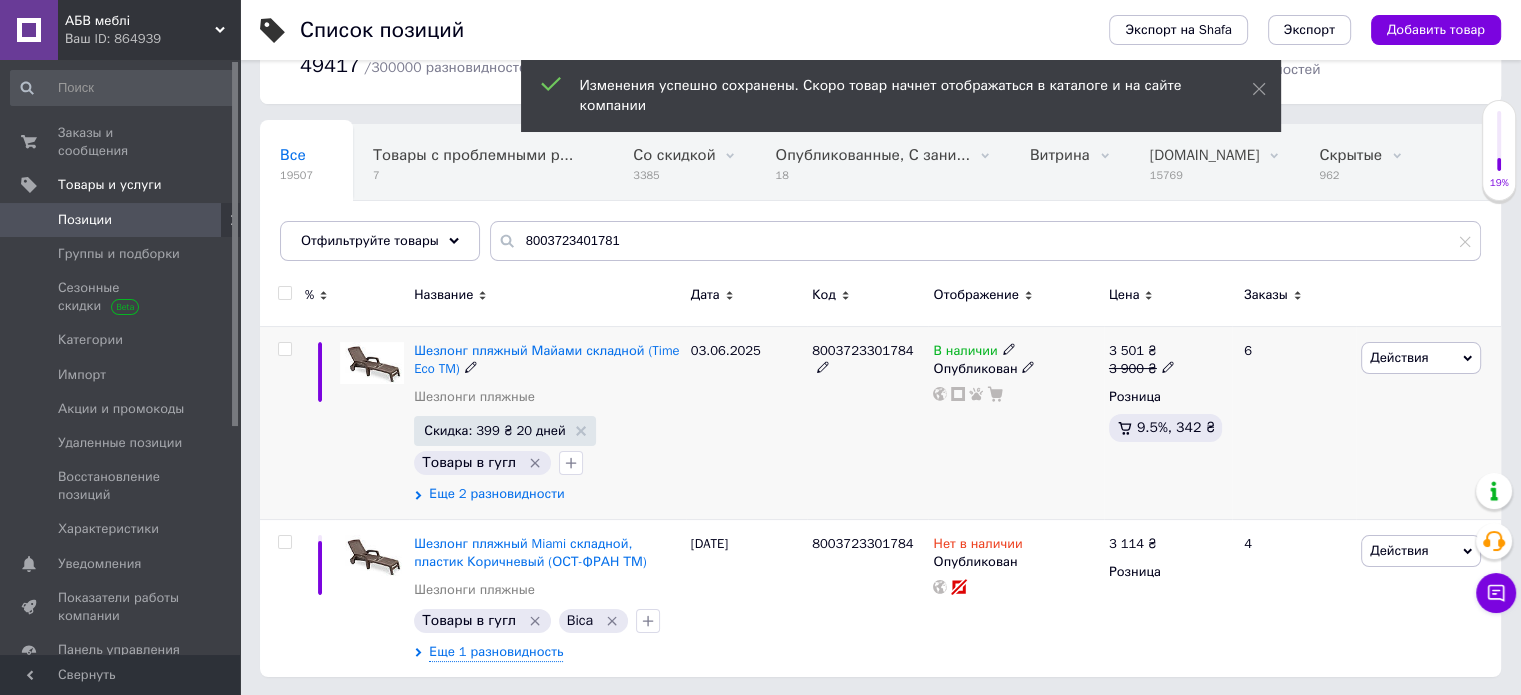 click on "Еще 2 разновидности" at bounding box center (496, 494) 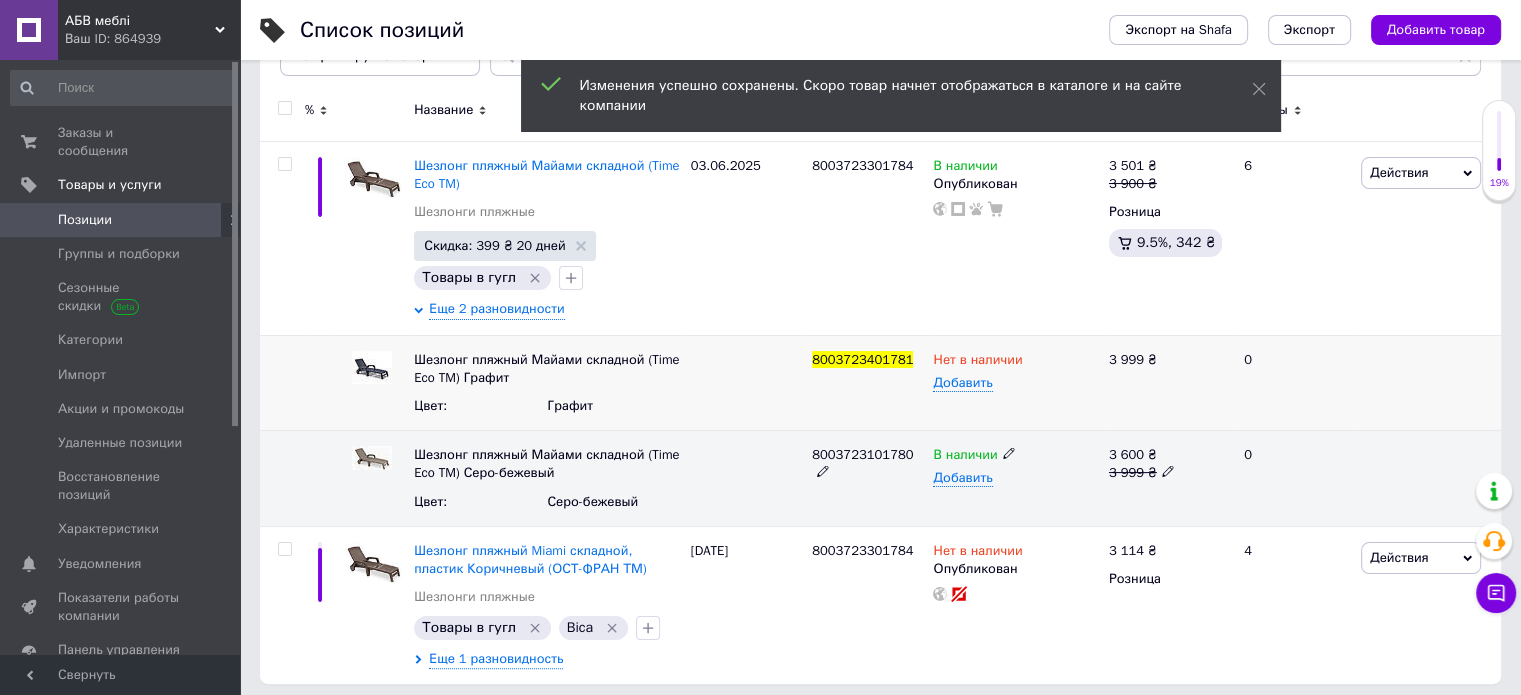 scroll, scrollTop: 297, scrollLeft: 0, axis: vertical 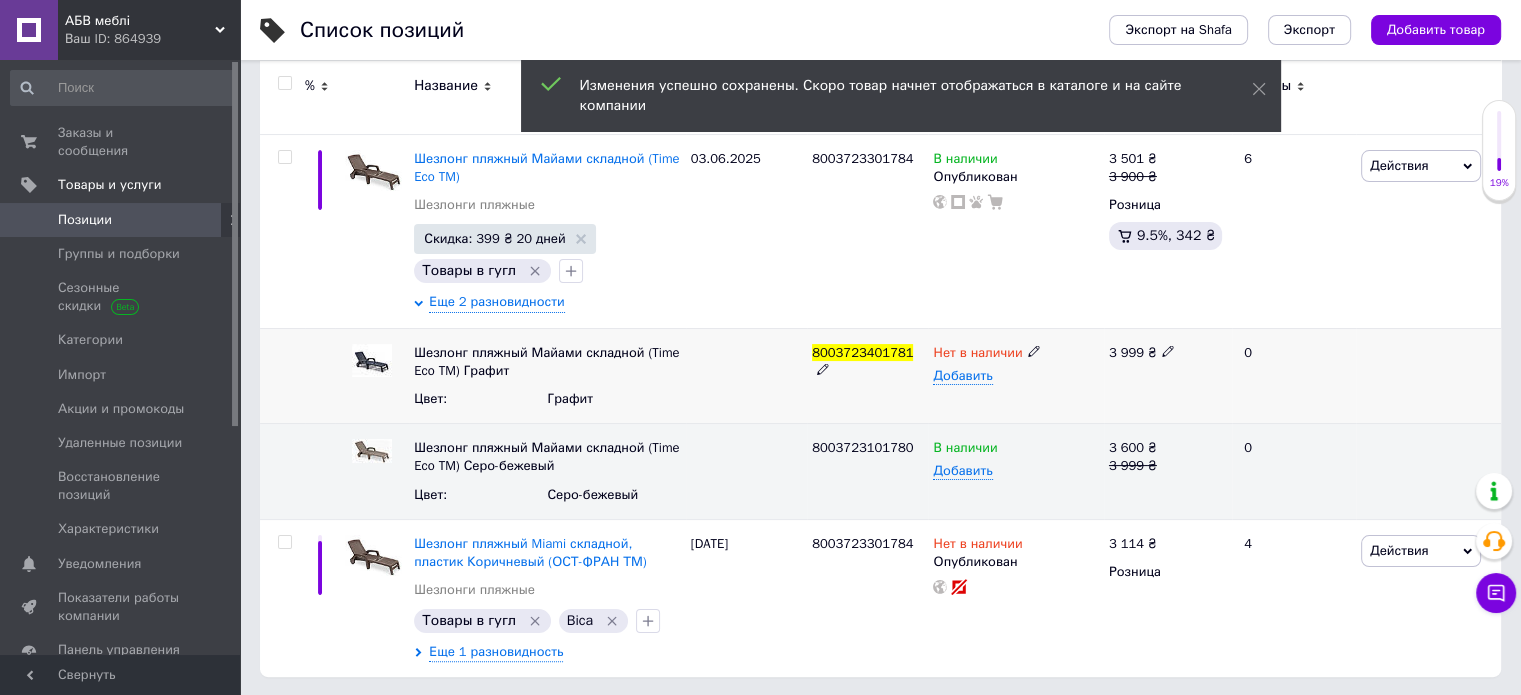 click at bounding box center (1034, 350) 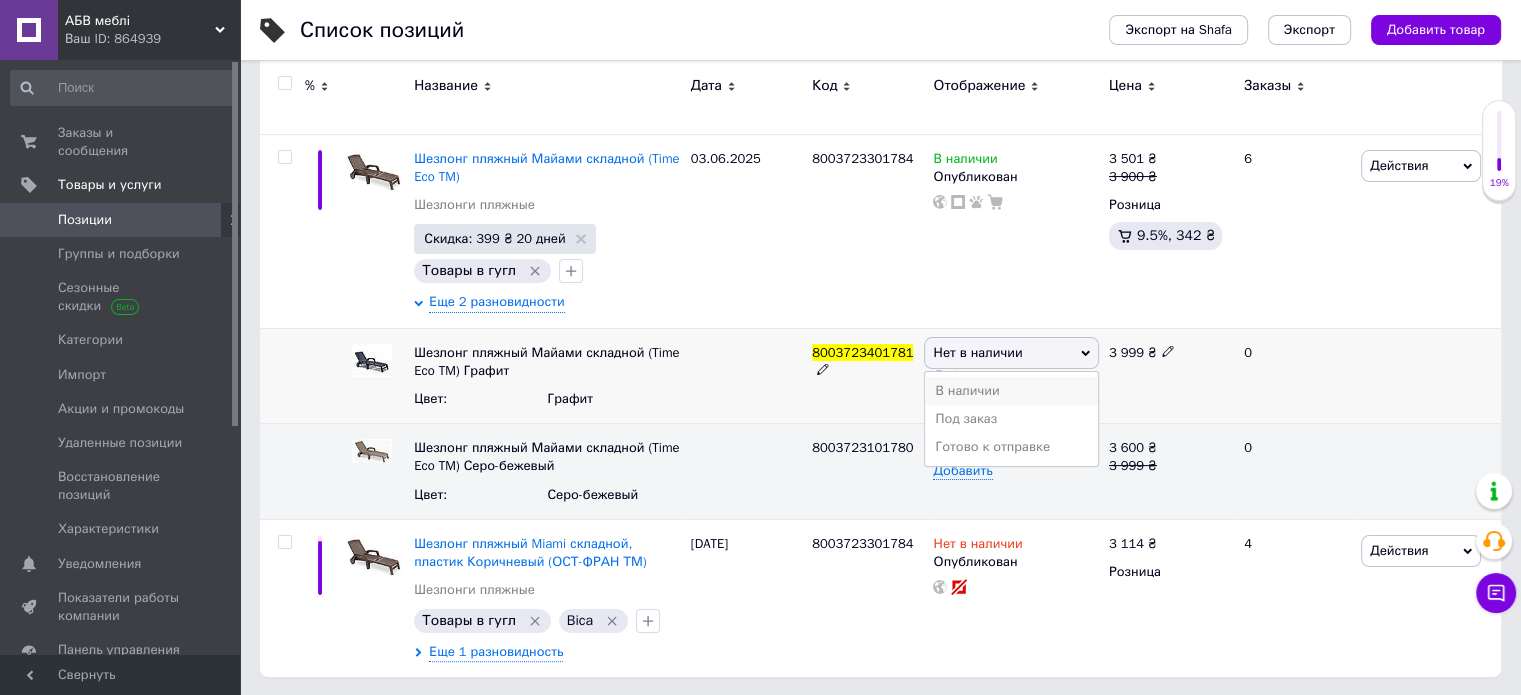 click on "В наличии" at bounding box center [1011, 391] 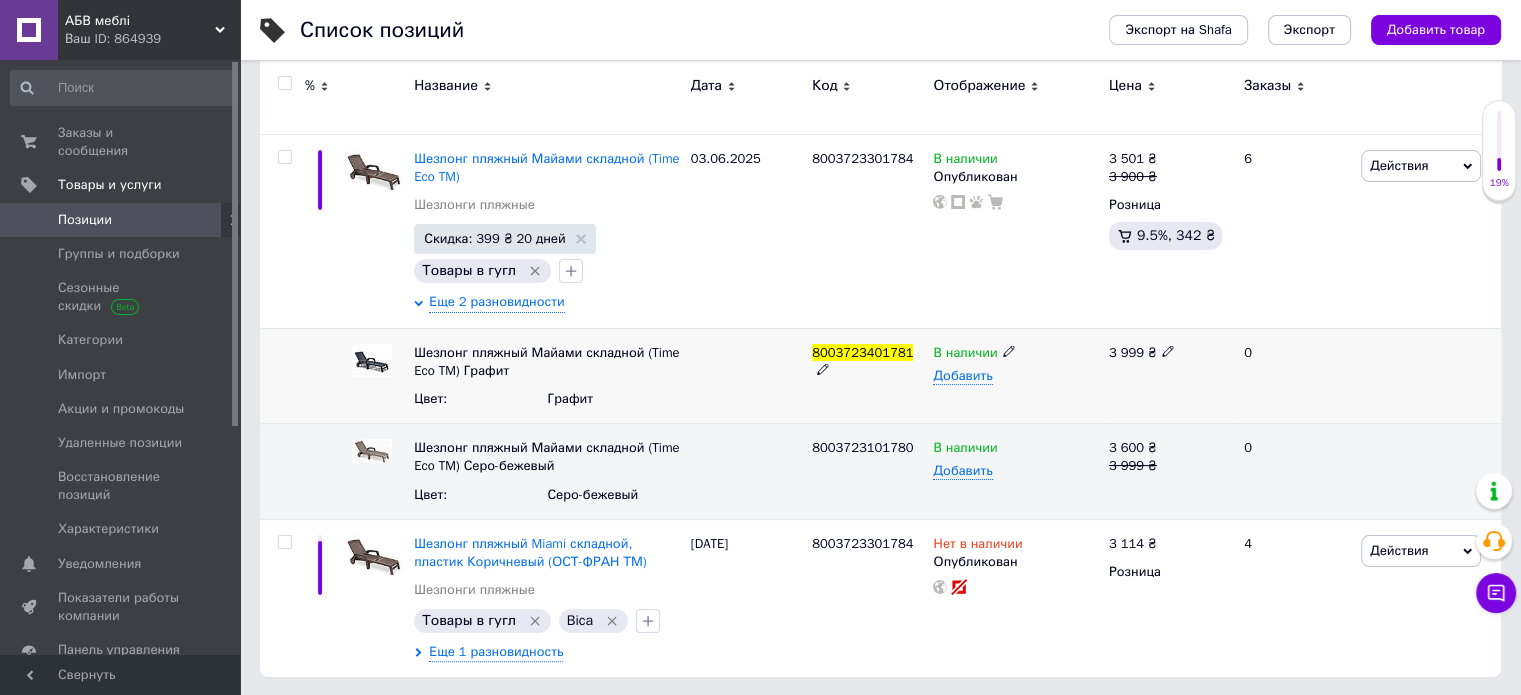 click 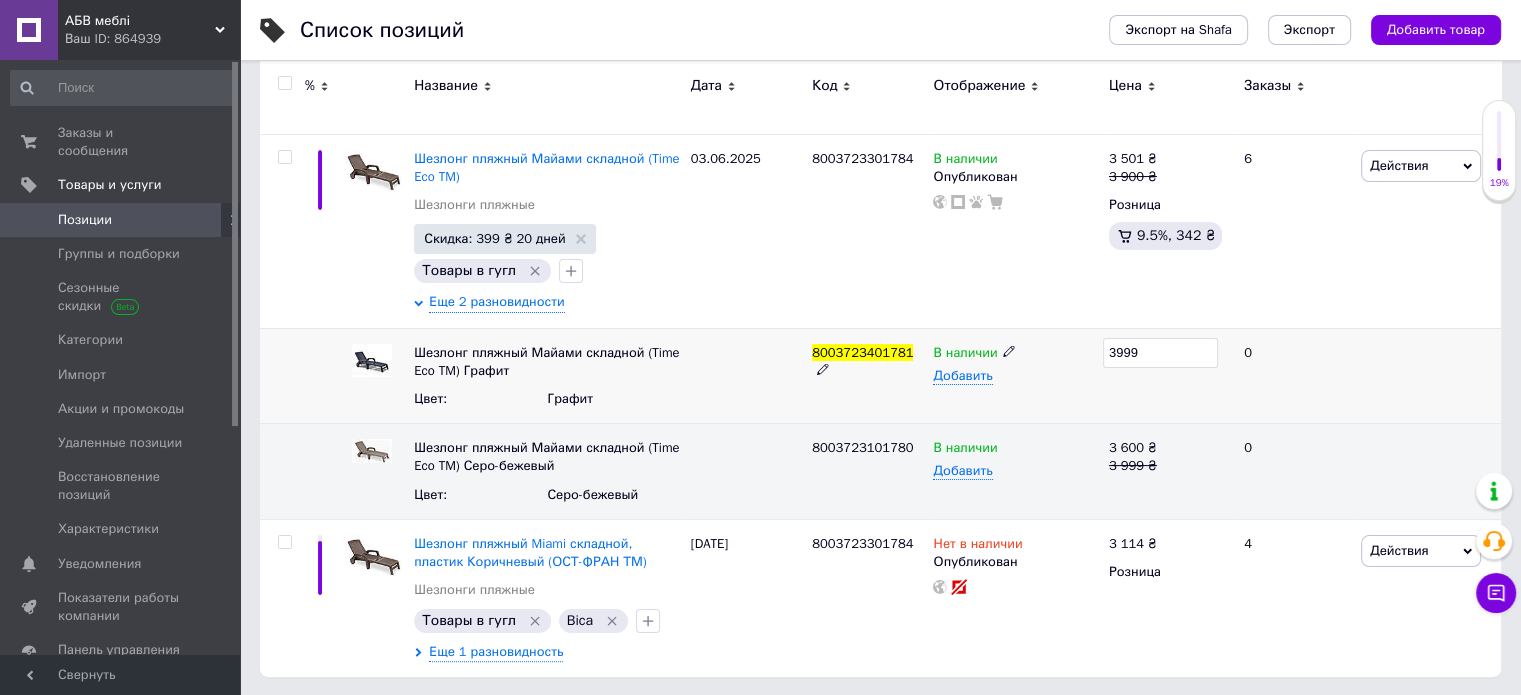 drag, startPoint x: 1158, startPoint y: 348, endPoint x: 1124, endPoint y: 344, distance: 34.234486 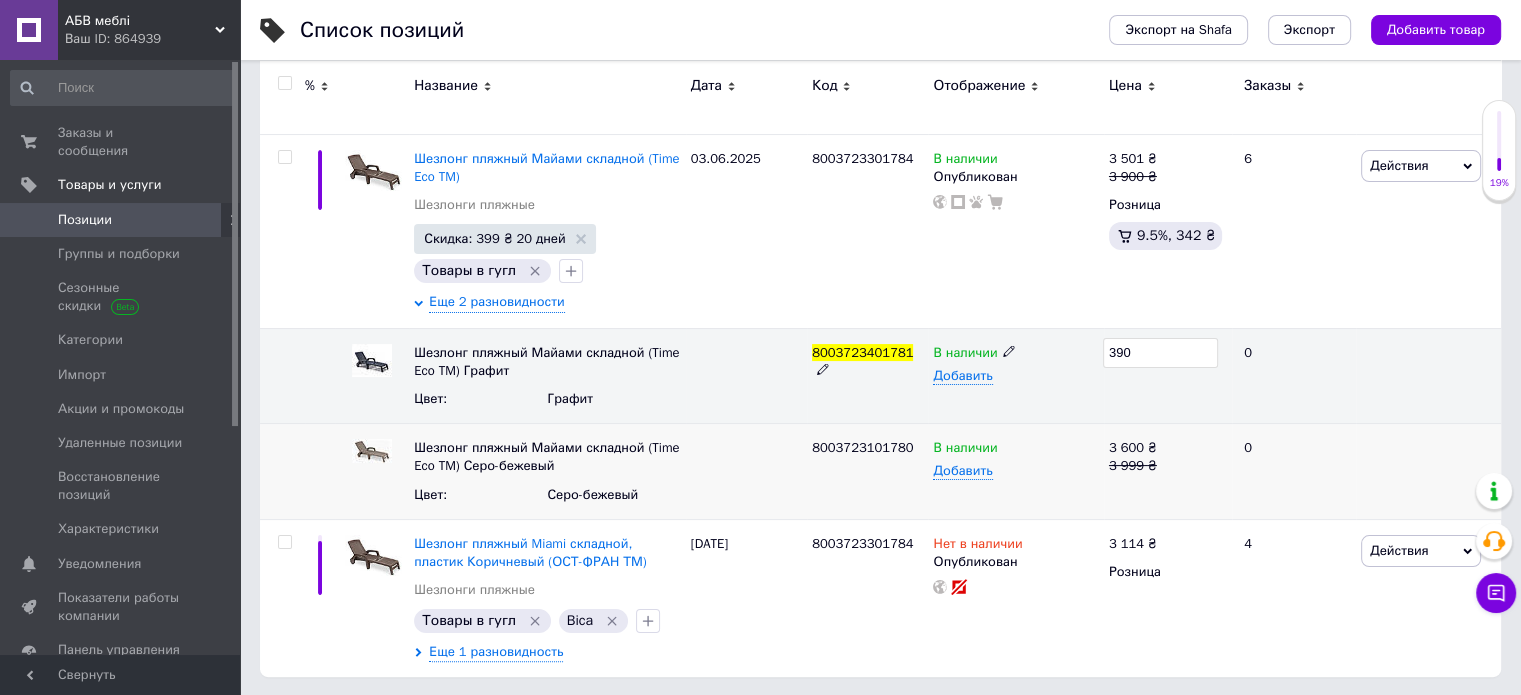 type on "3900" 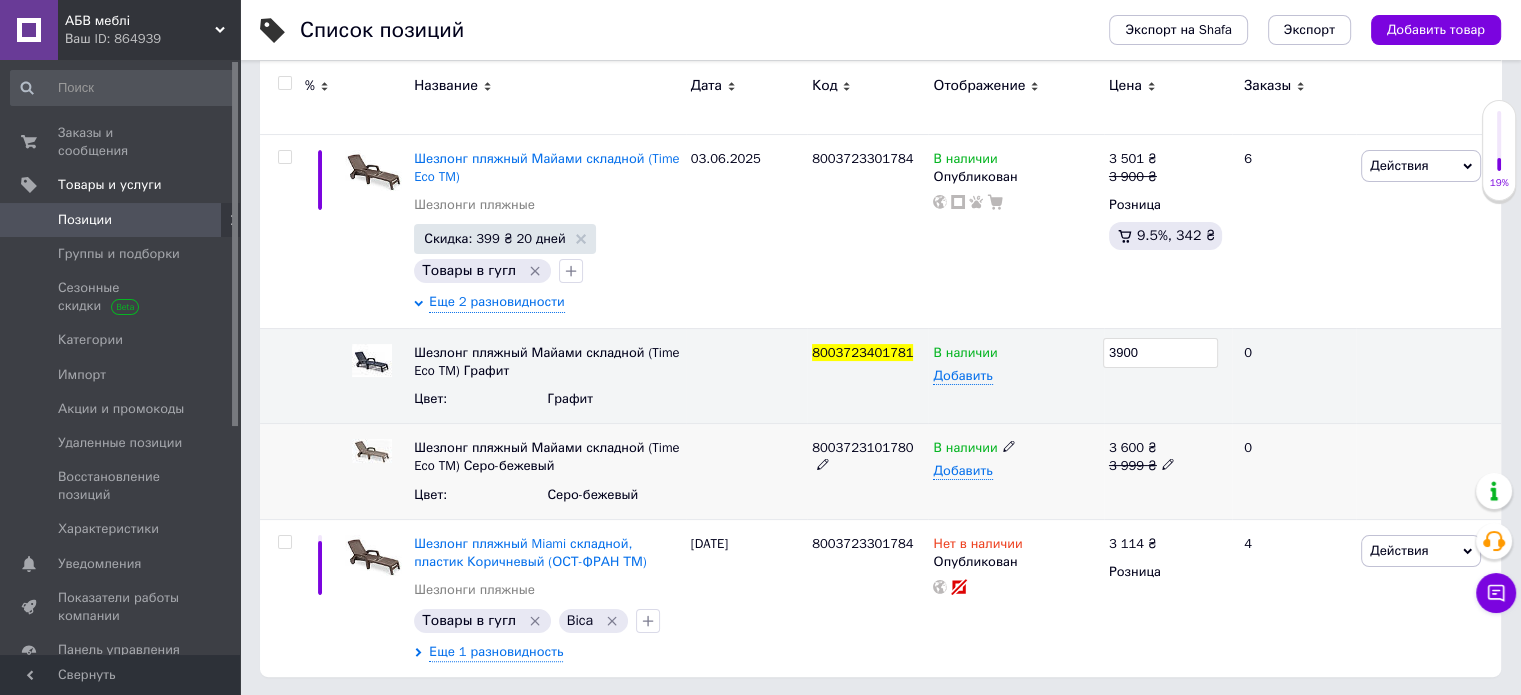 click at bounding box center [1168, 464] 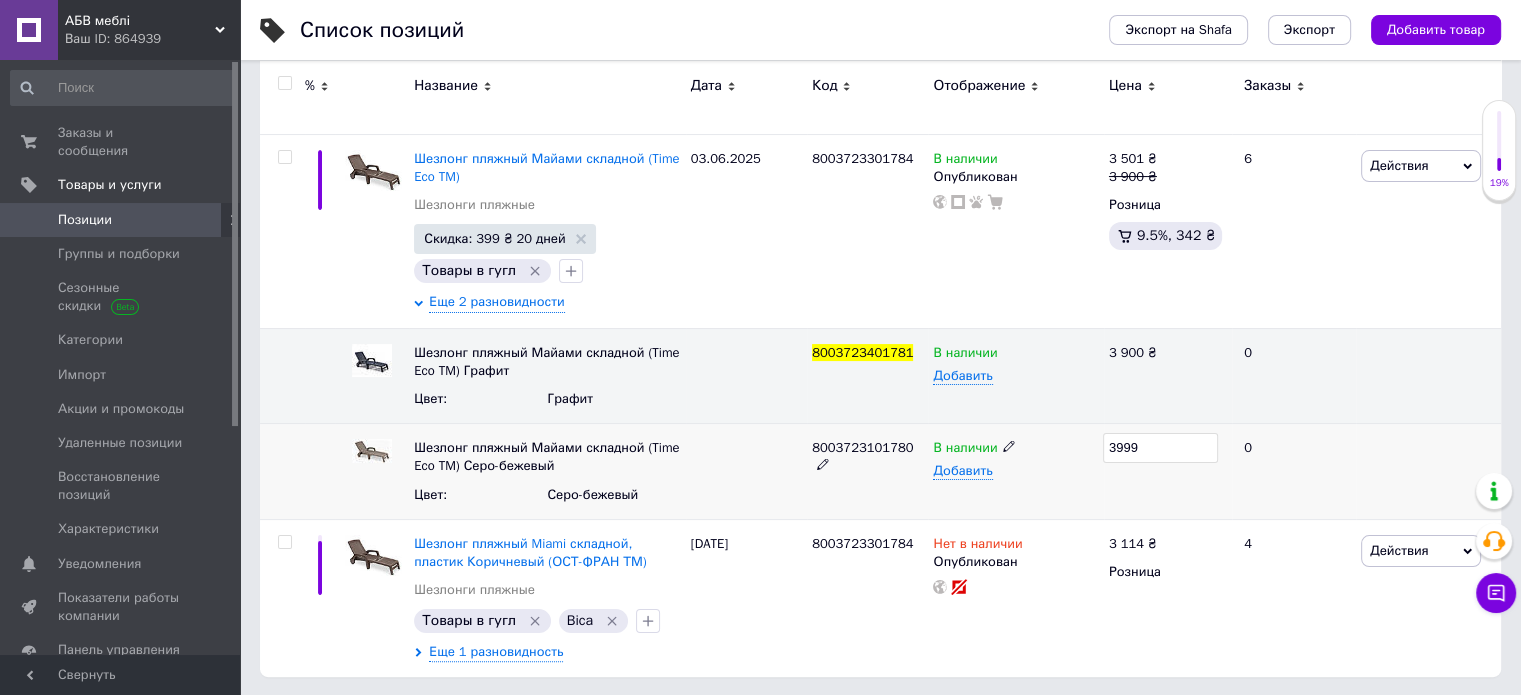 drag, startPoint x: 1144, startPoint y: 435, endPoint x: 1121, endPoint y: 441, distance: 23.769728 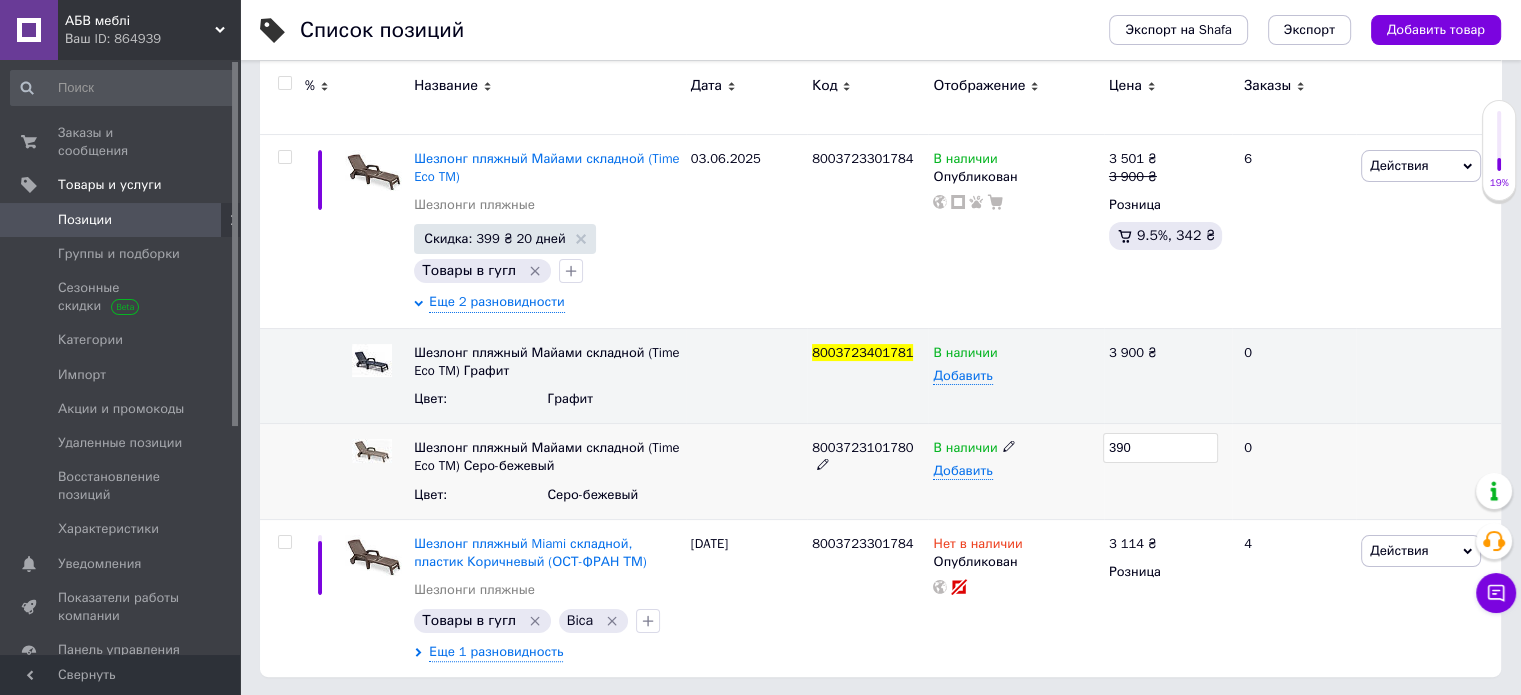 type on "3900" 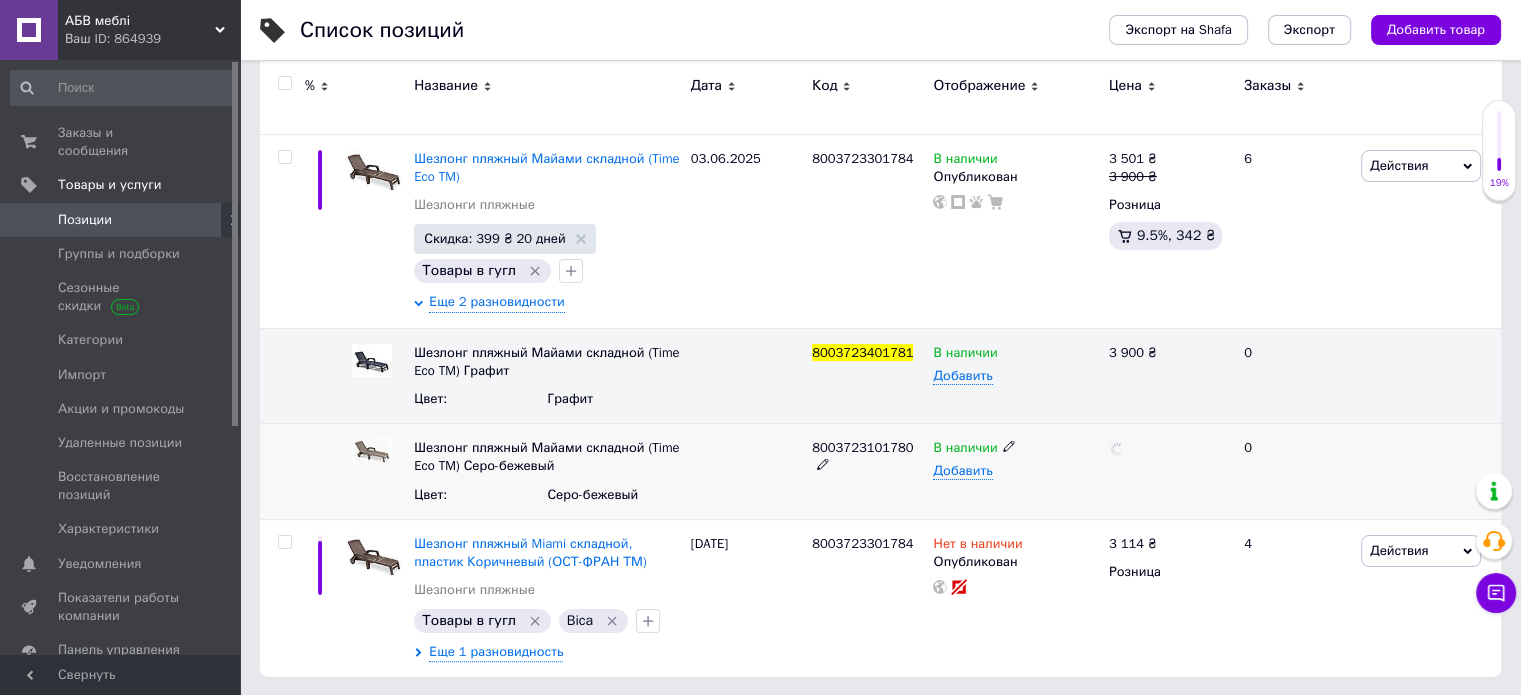 click on "8003723101780" at bounding box center (867, 472) 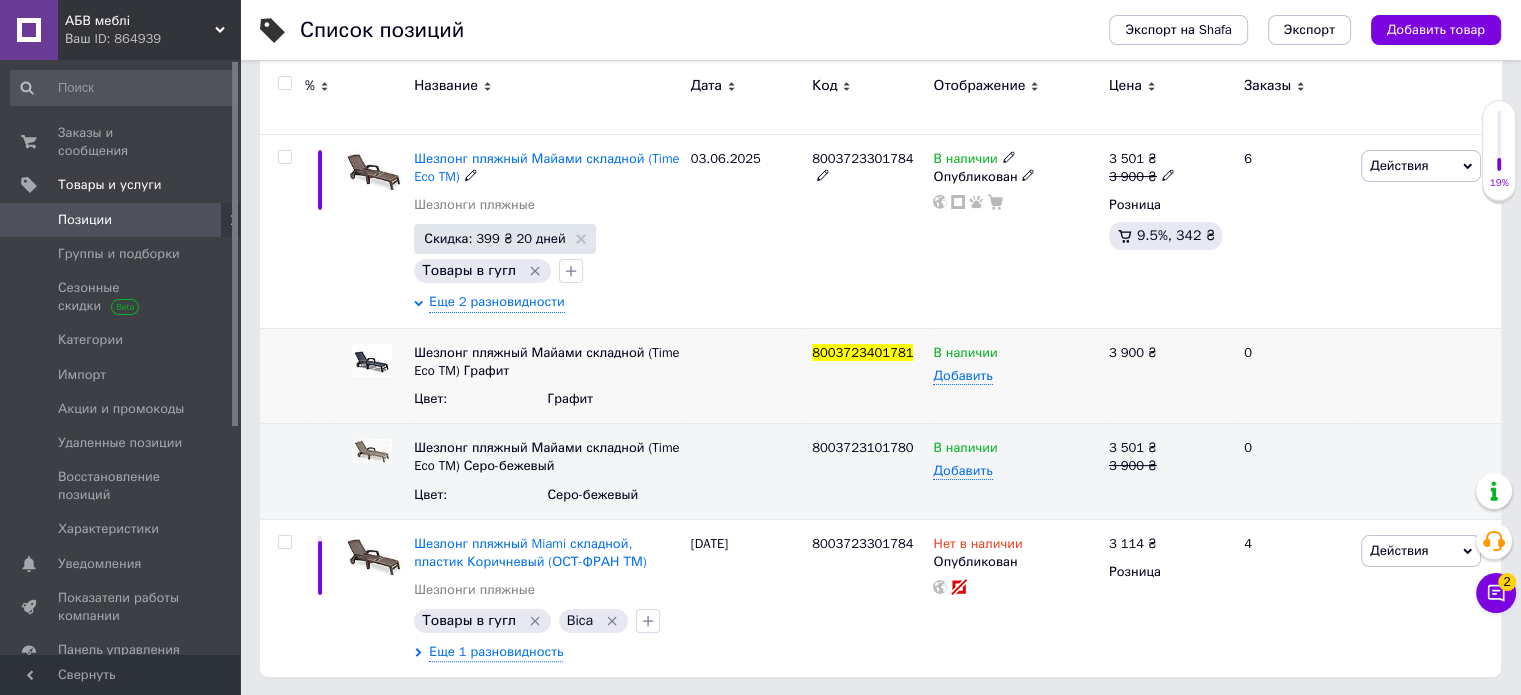 scroll, scrollTop: 0, scrollLeft: 0, axis: both 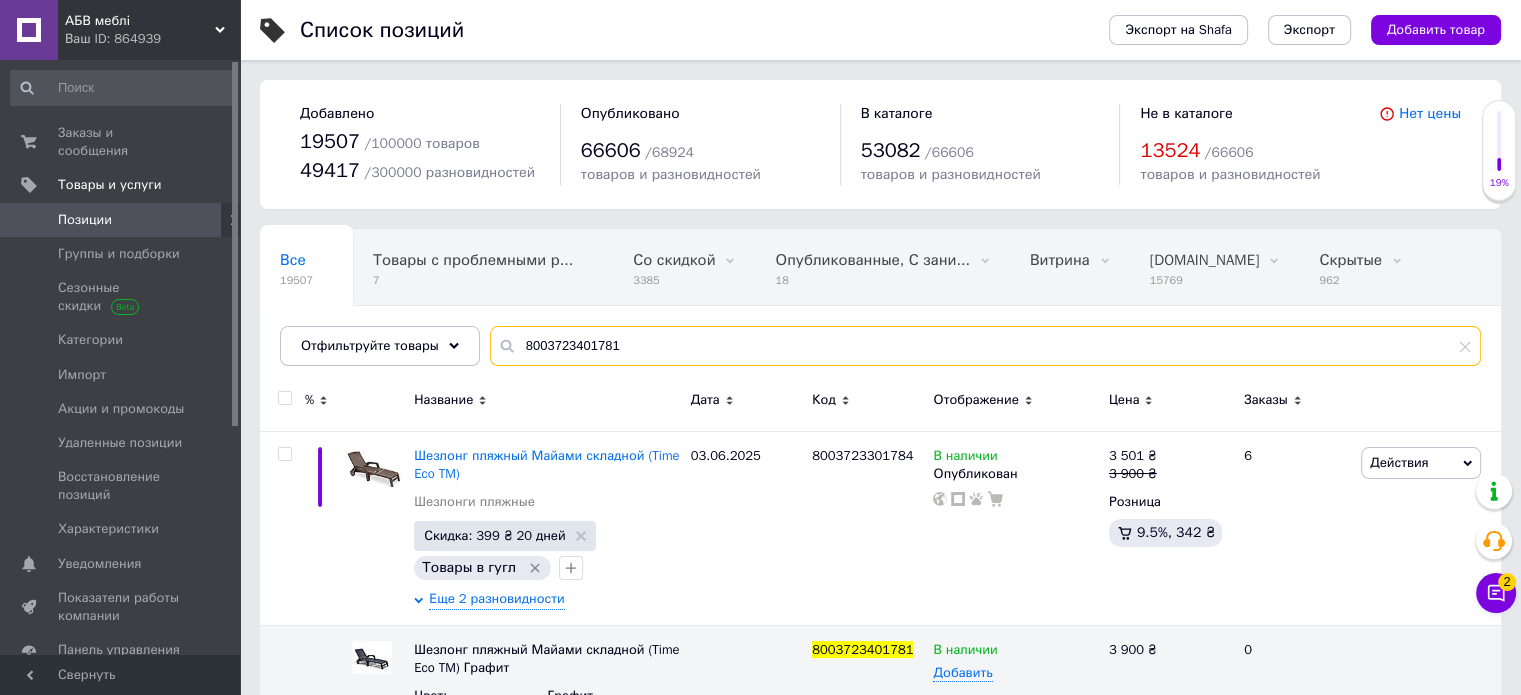 click on "8003723401781" at bounding box center (985, 346) 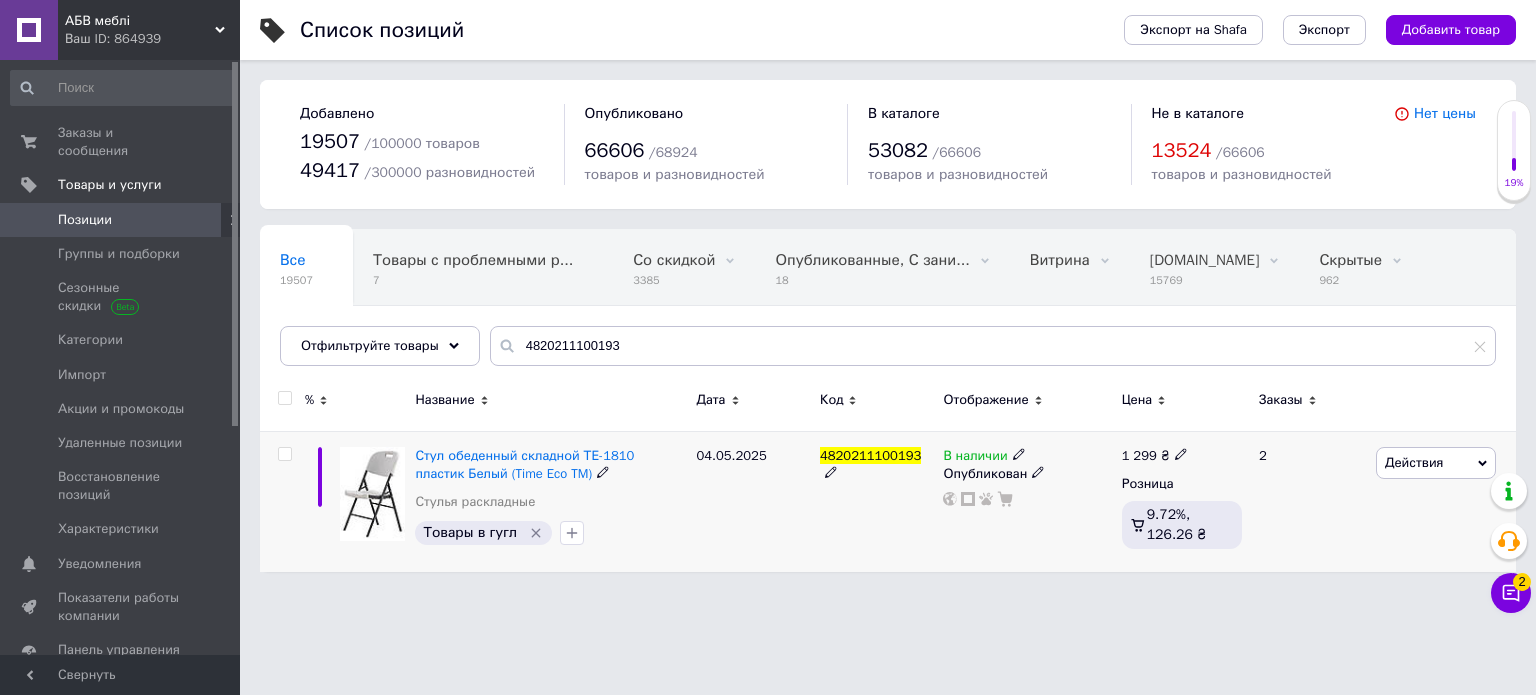 click 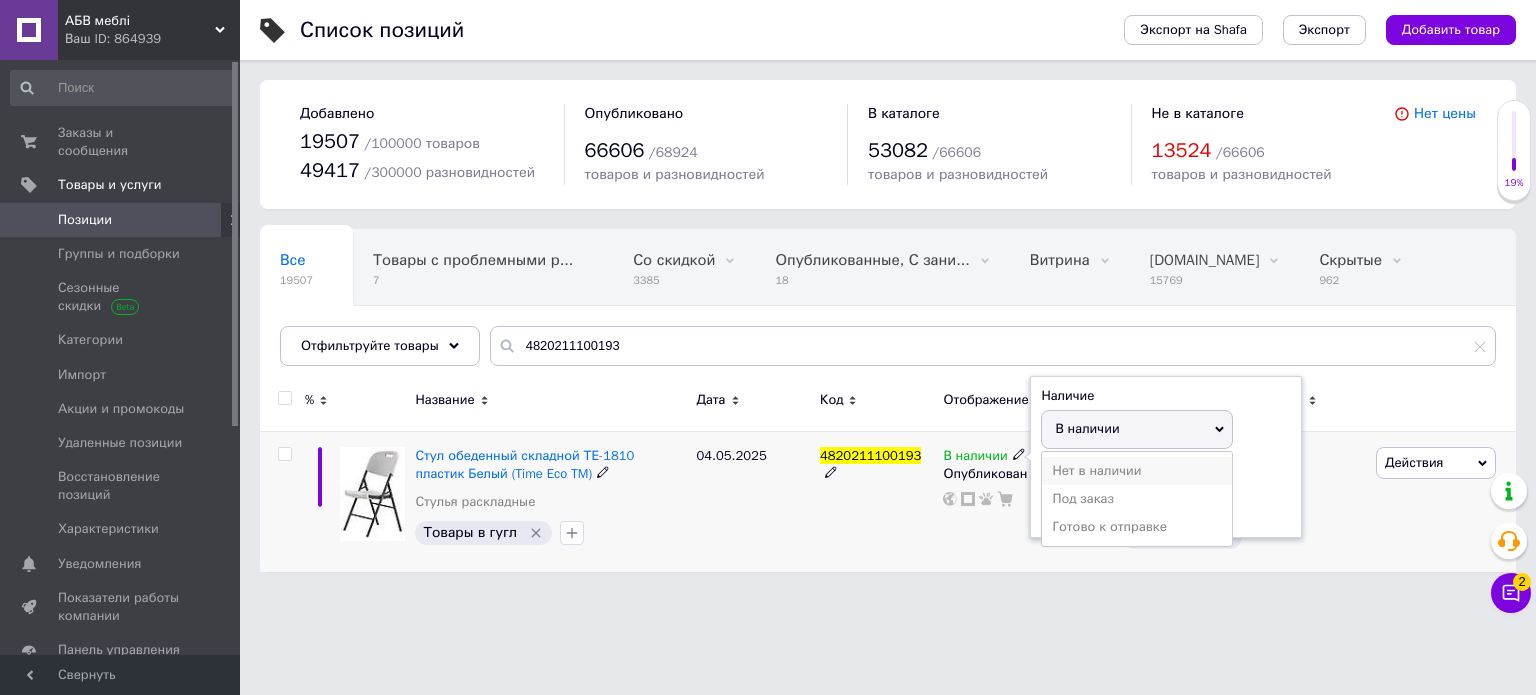 click on "Нет в наличии" at bounding box center [1137, 471] 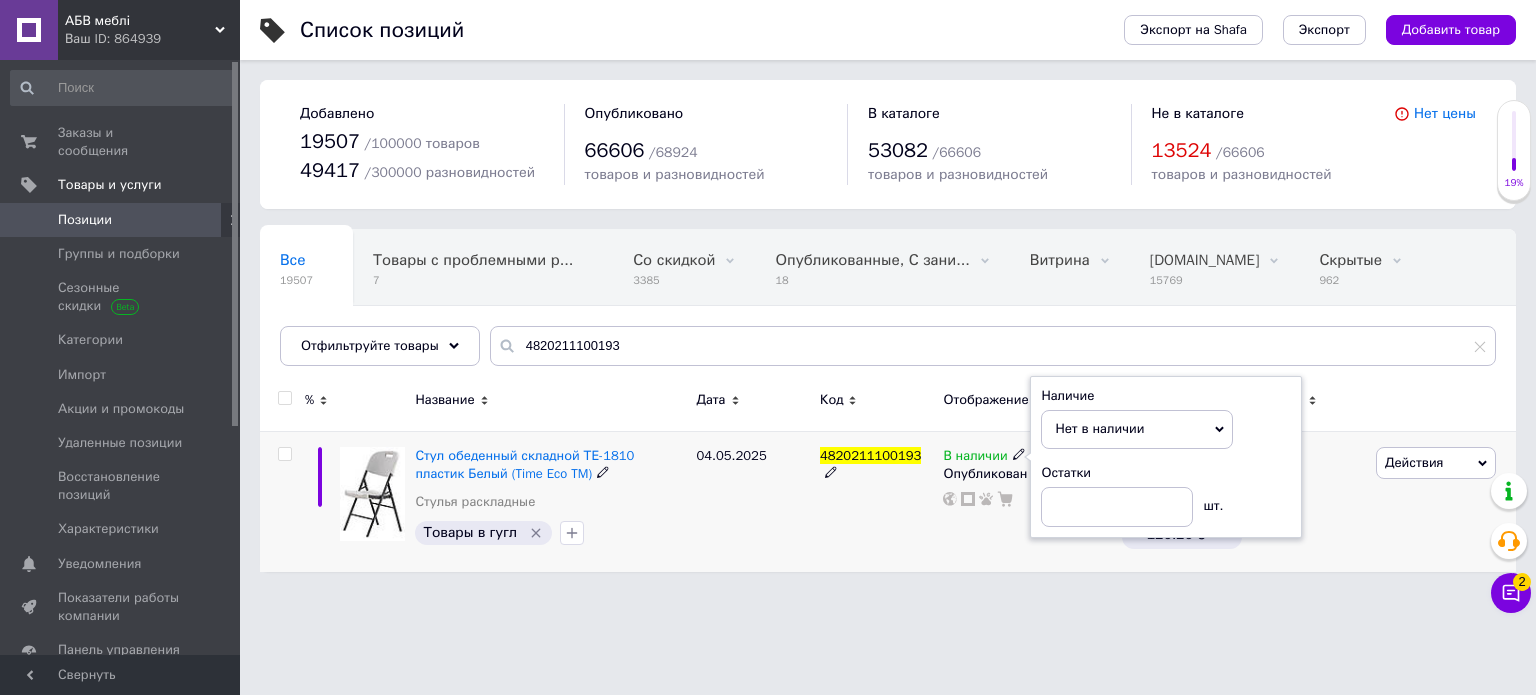 click on "04.05.2025" at bounding box center (753, 501) 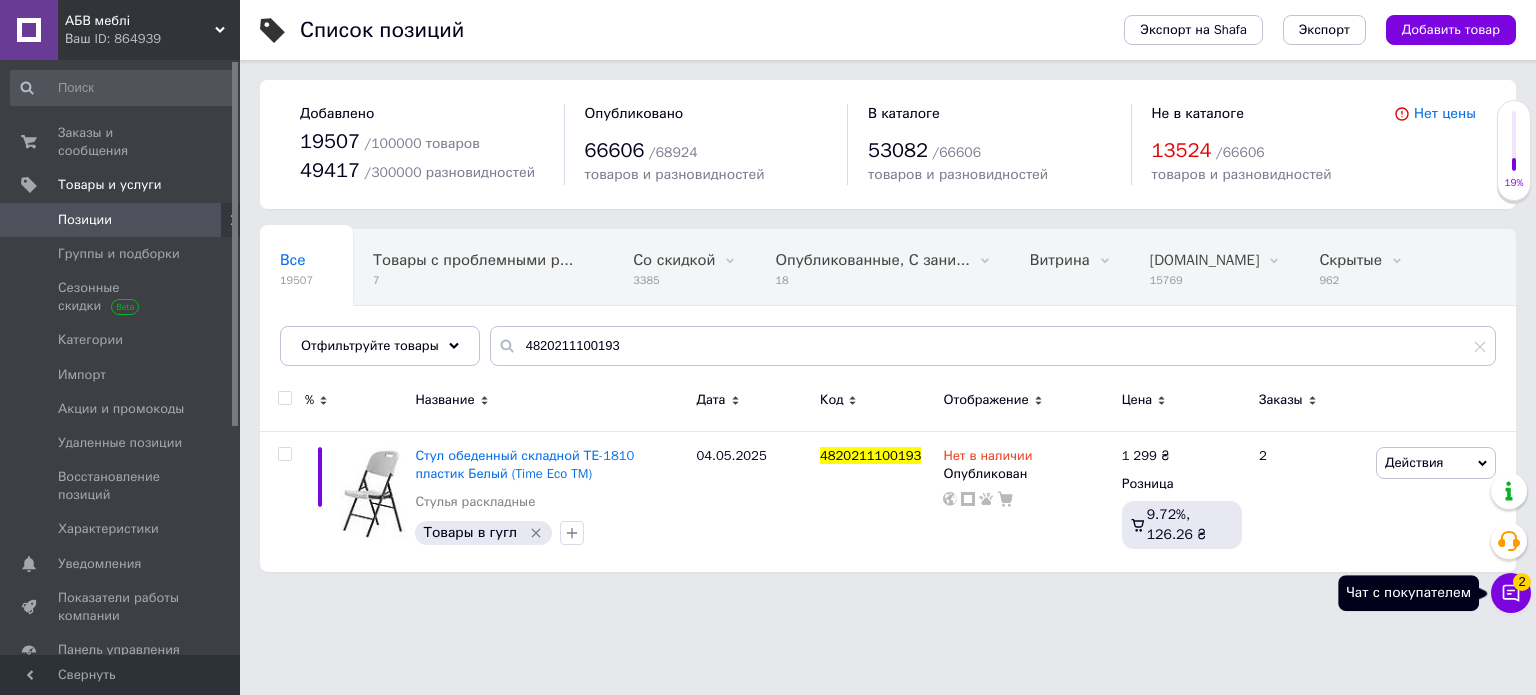 click 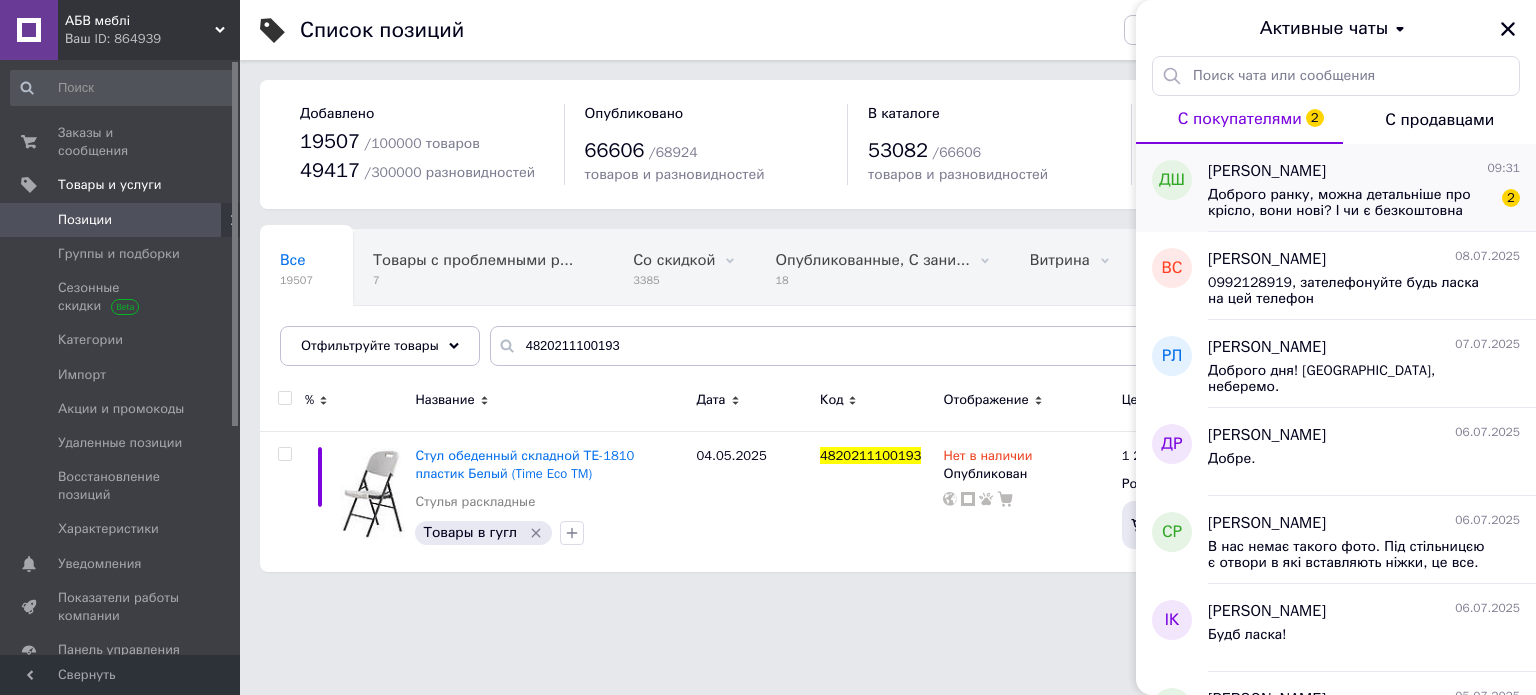 click on "Доброго ранку, можна детальніше про крісло, вони нові? І чи є безкоштовна доставка? І при який умовах?" at bounding box center (1350, 203) 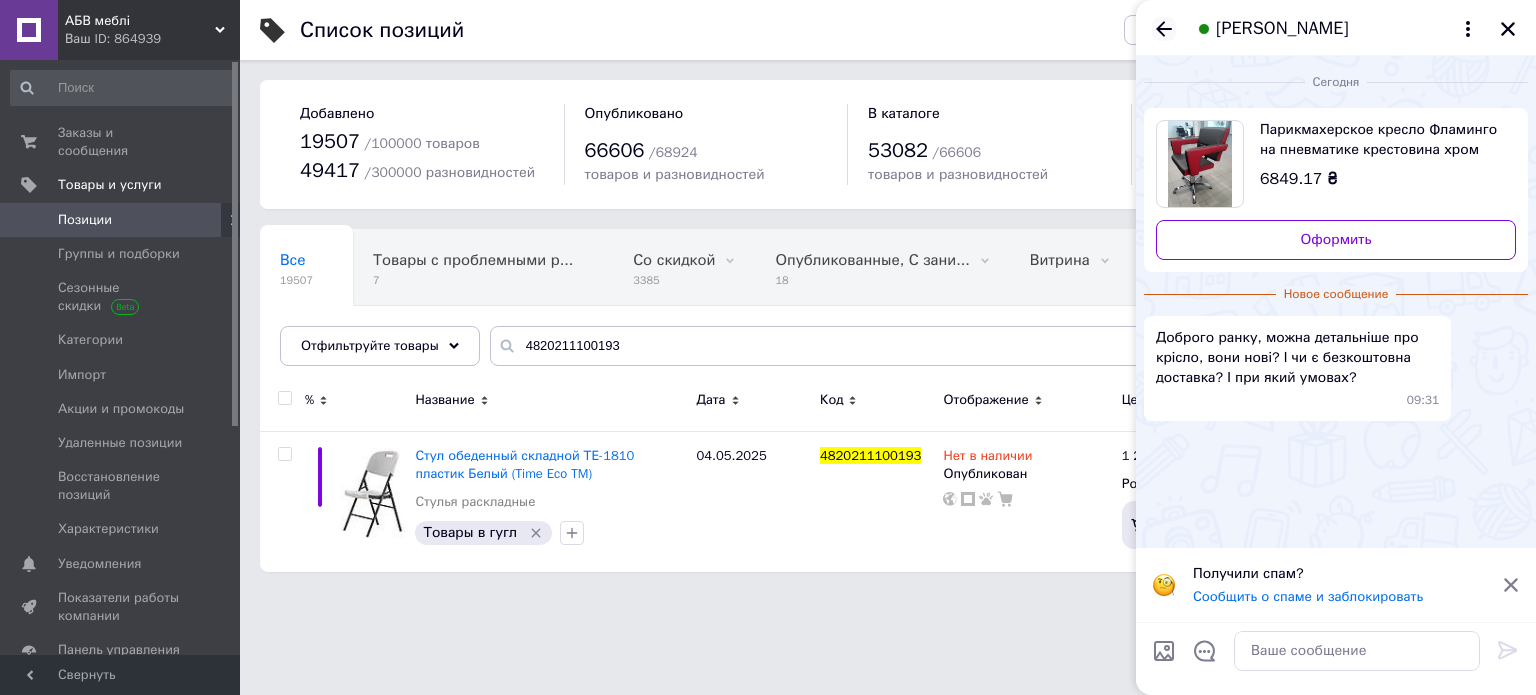 click 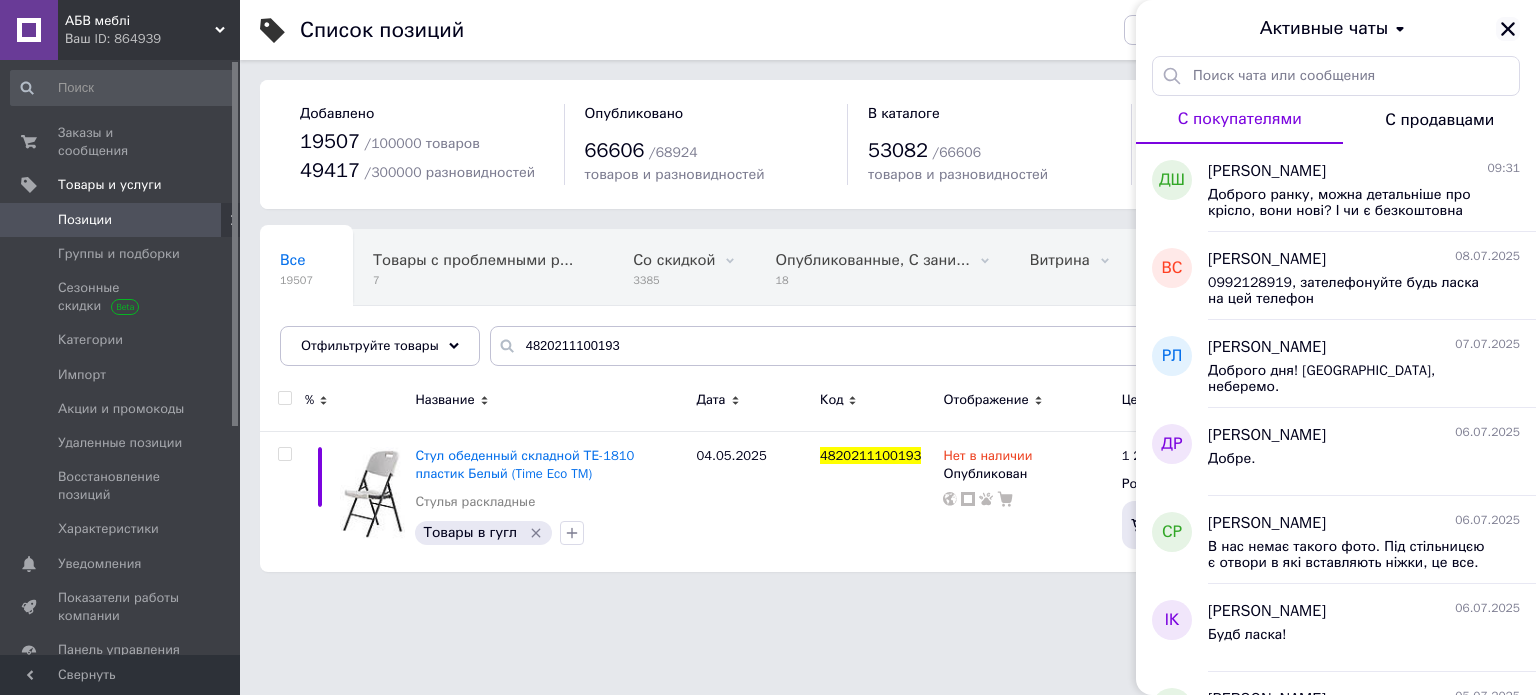 click 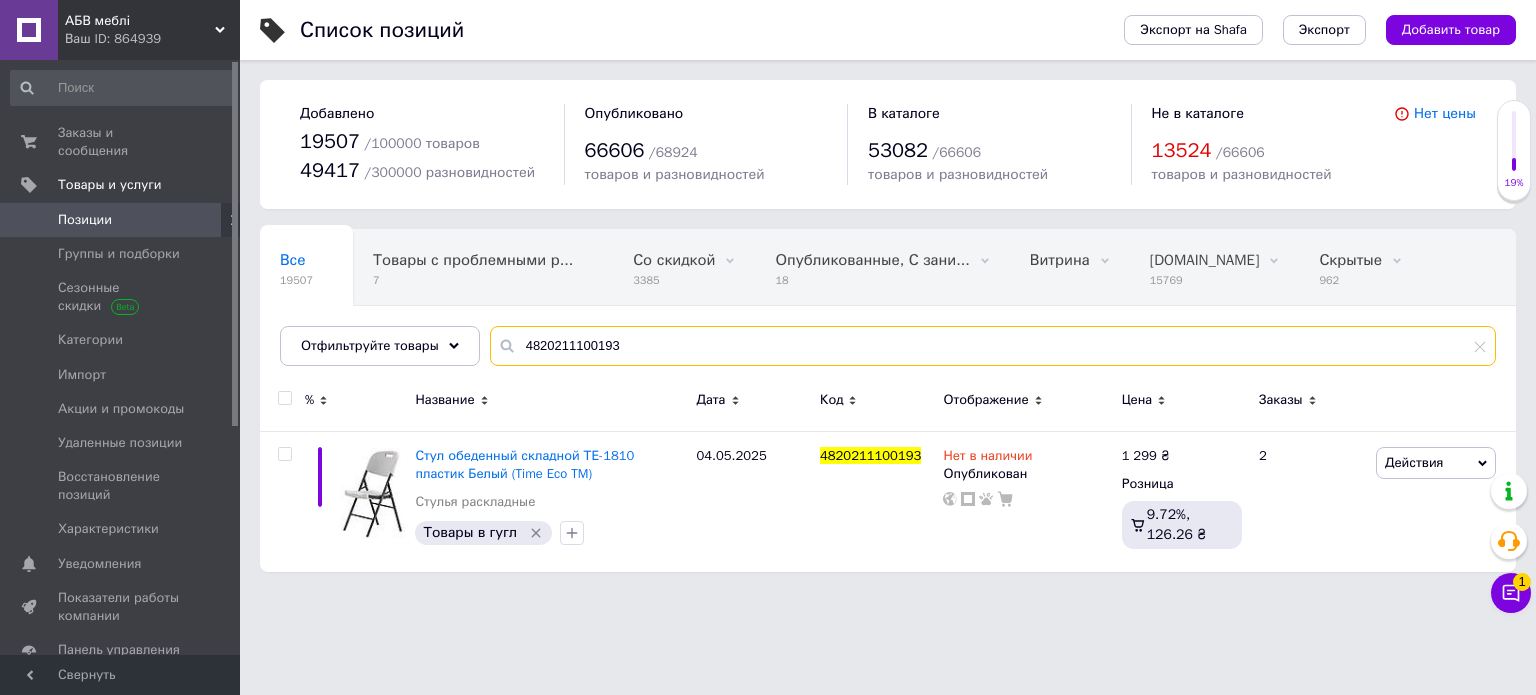 click on "4820211100193" at bounding box center (993, 346) 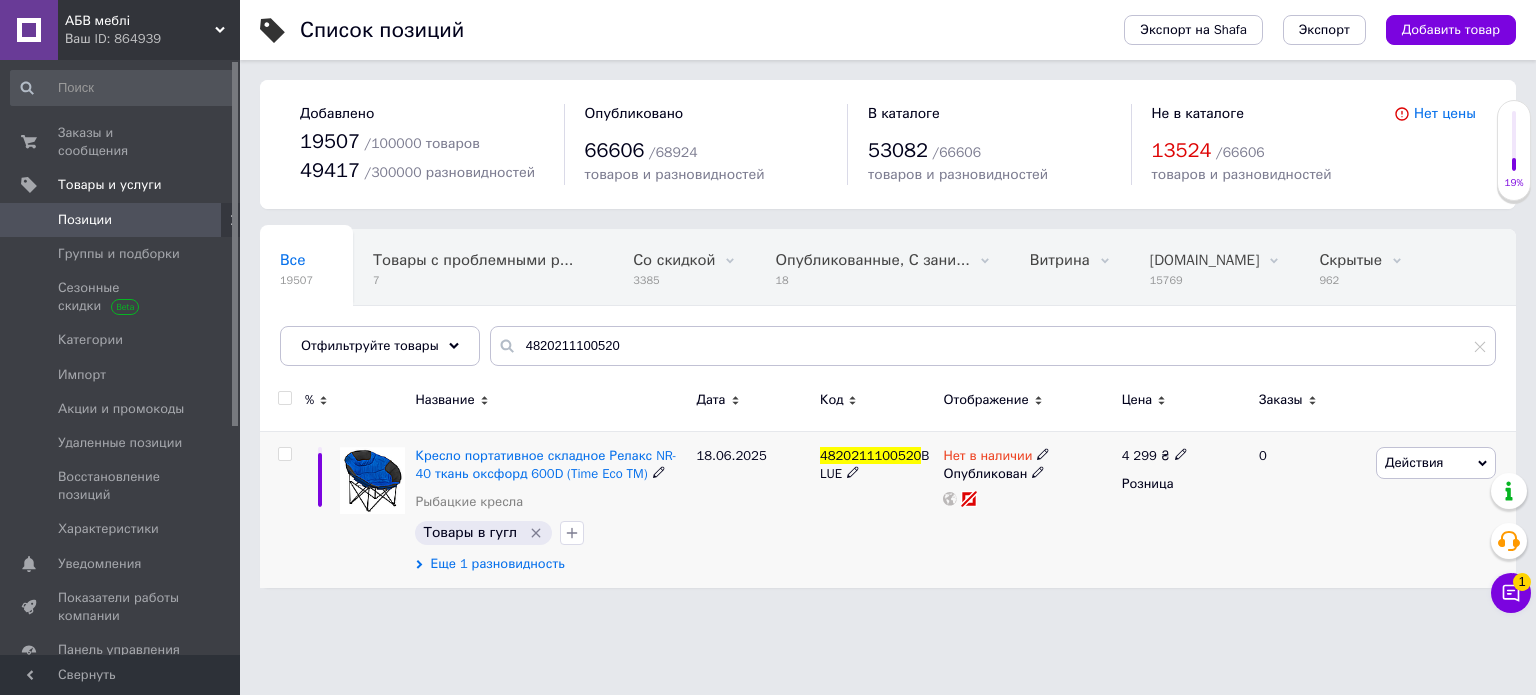 click on "Еще 1 разновидность" at bounding box center (497, 564) 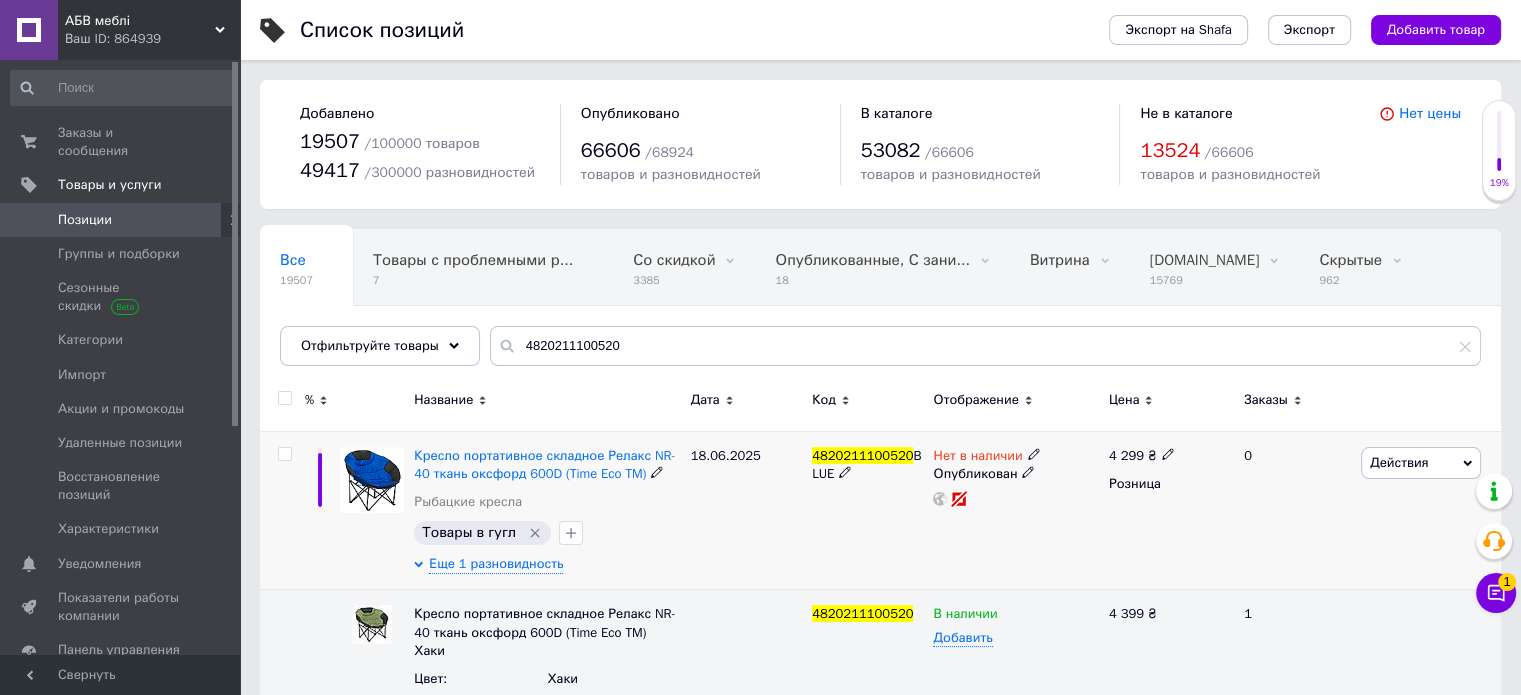scroll, scrollTop: 8, scrollLeft: 0, axis: vertical 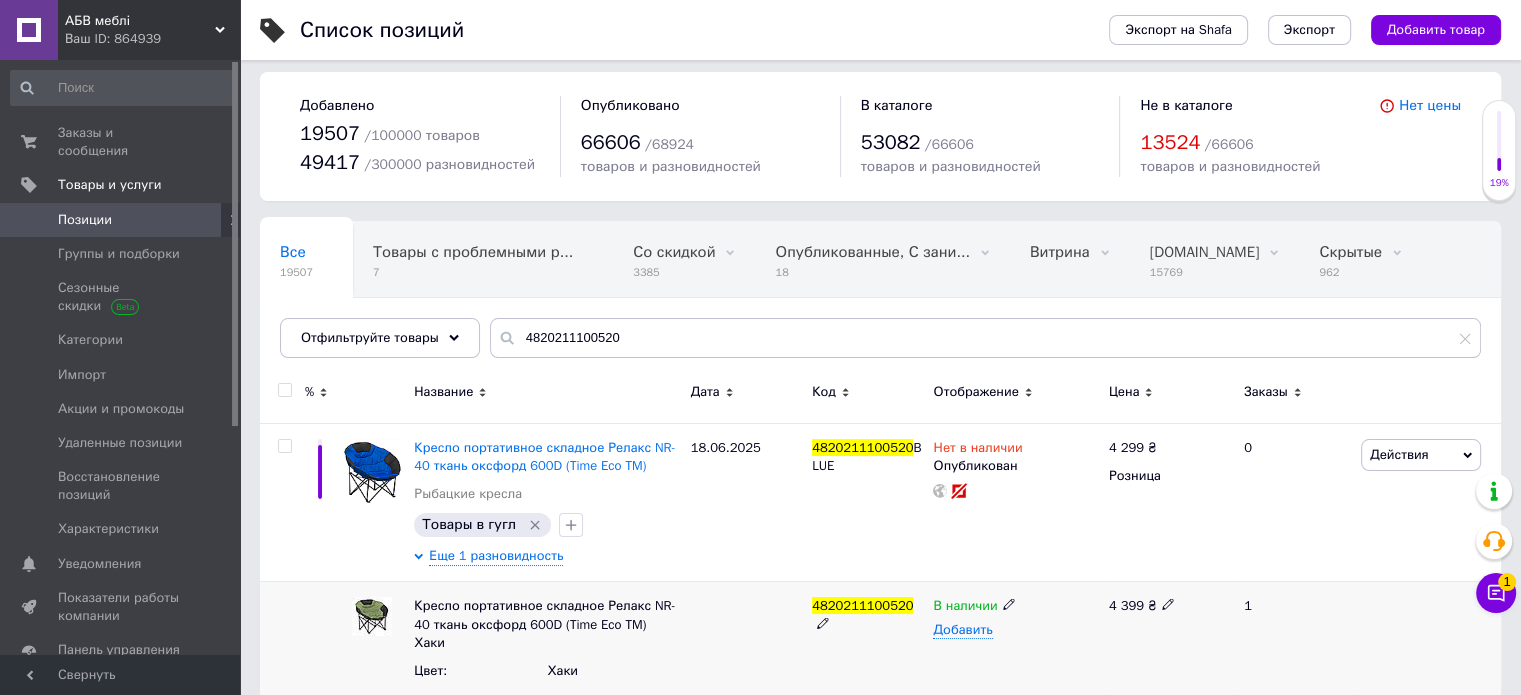 click 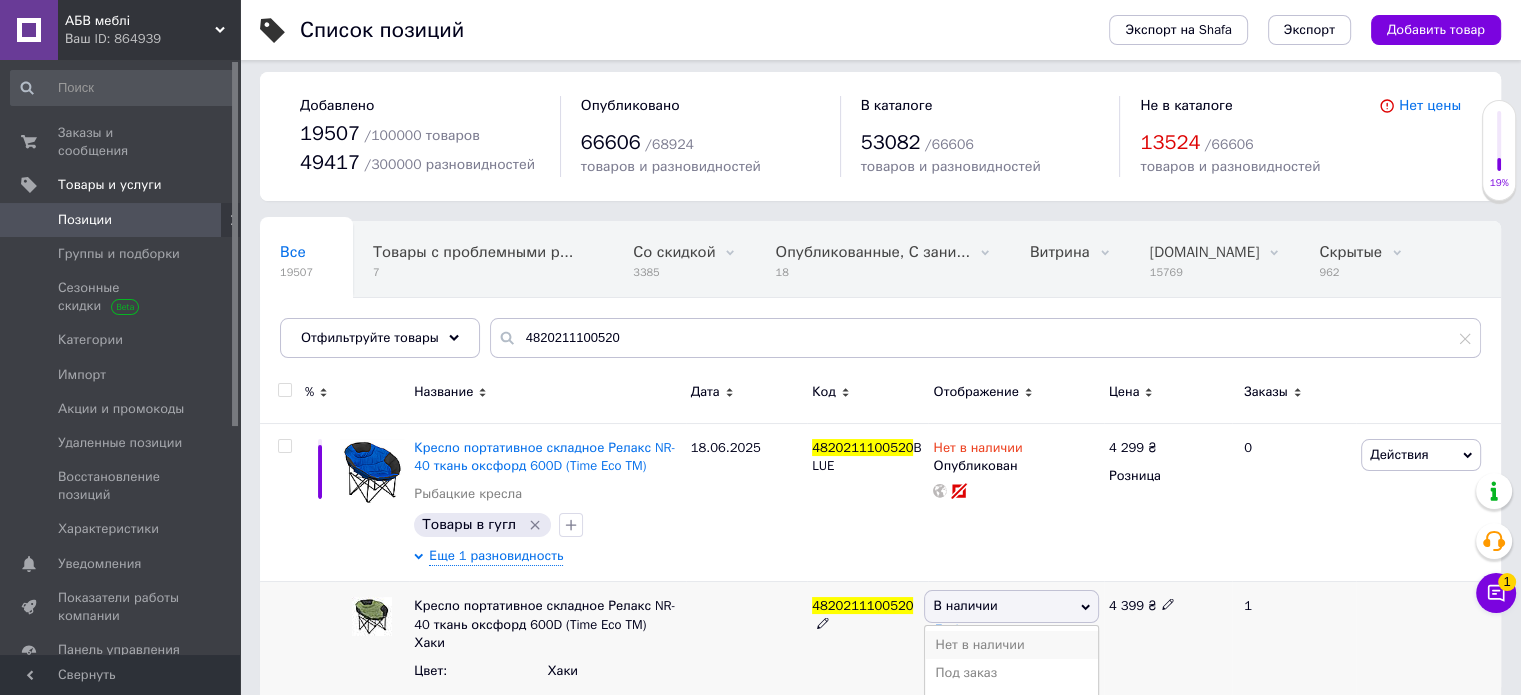 click on "Нет в наличии" at bounding box center (1011, 645) 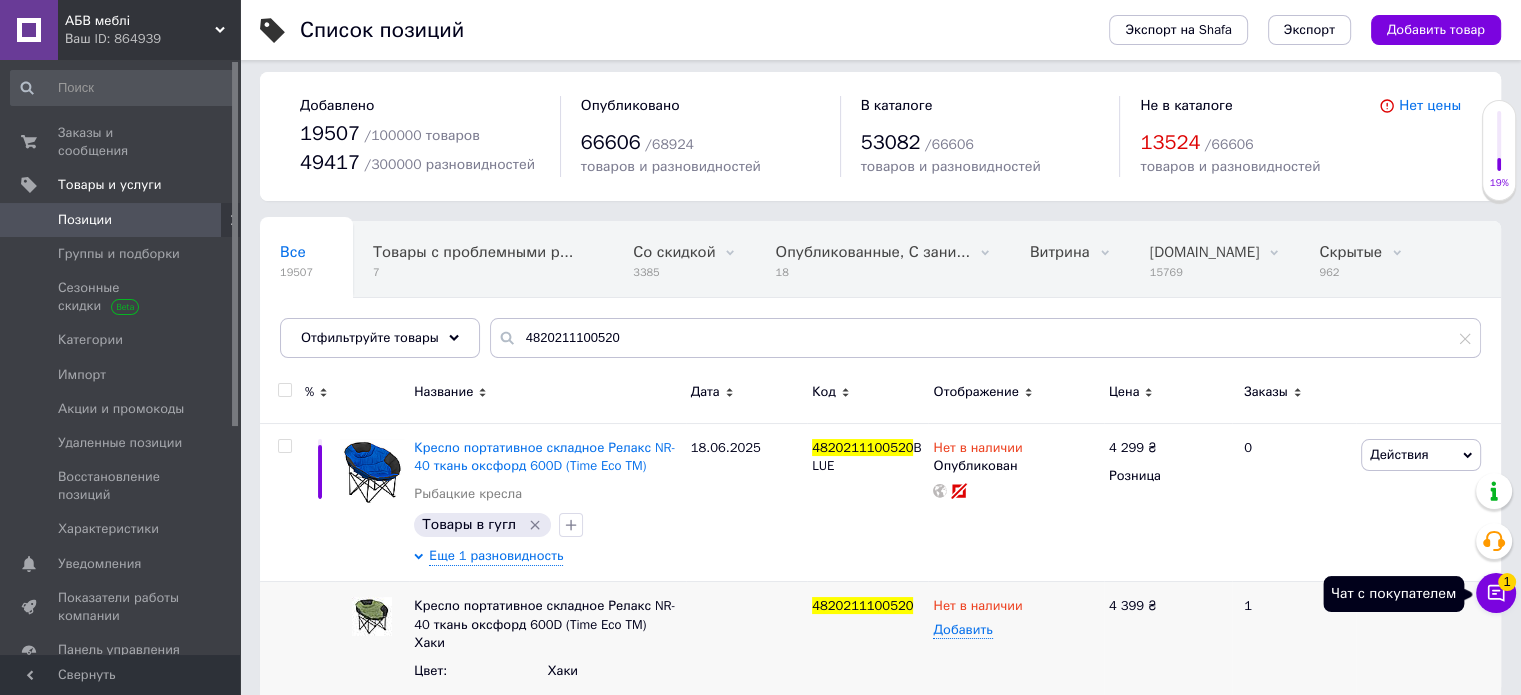 click on "1" at bounding box center [1507, 582] 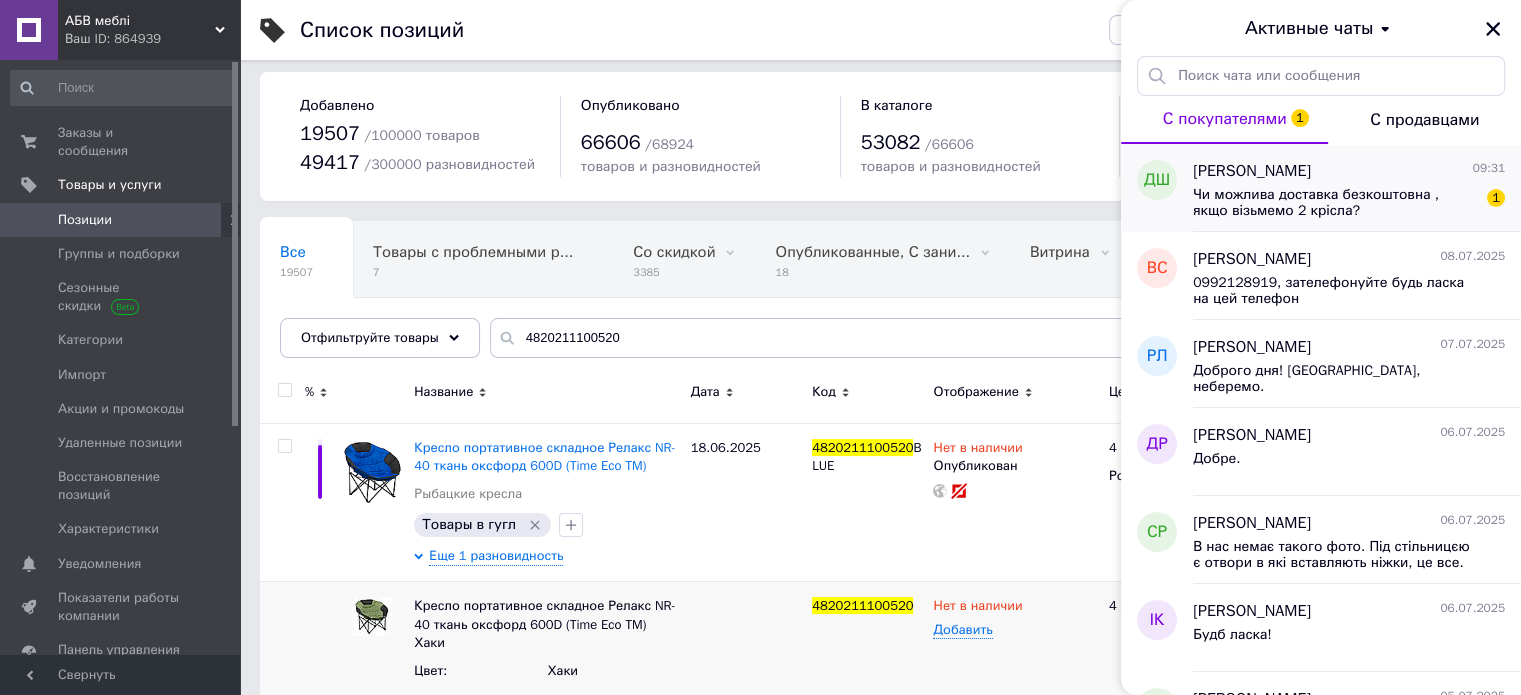 click on "[PERSON_NAME]" at bounding box center (1252, 171) 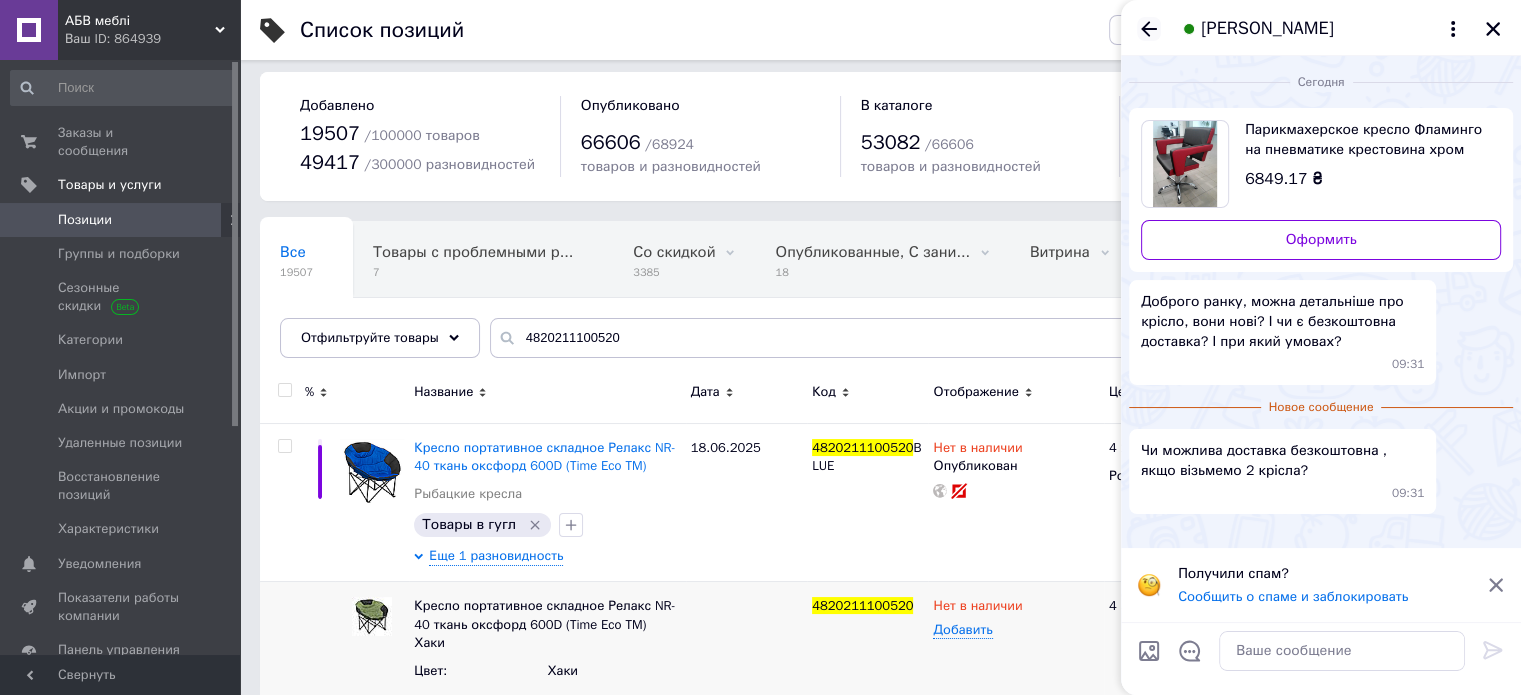 click 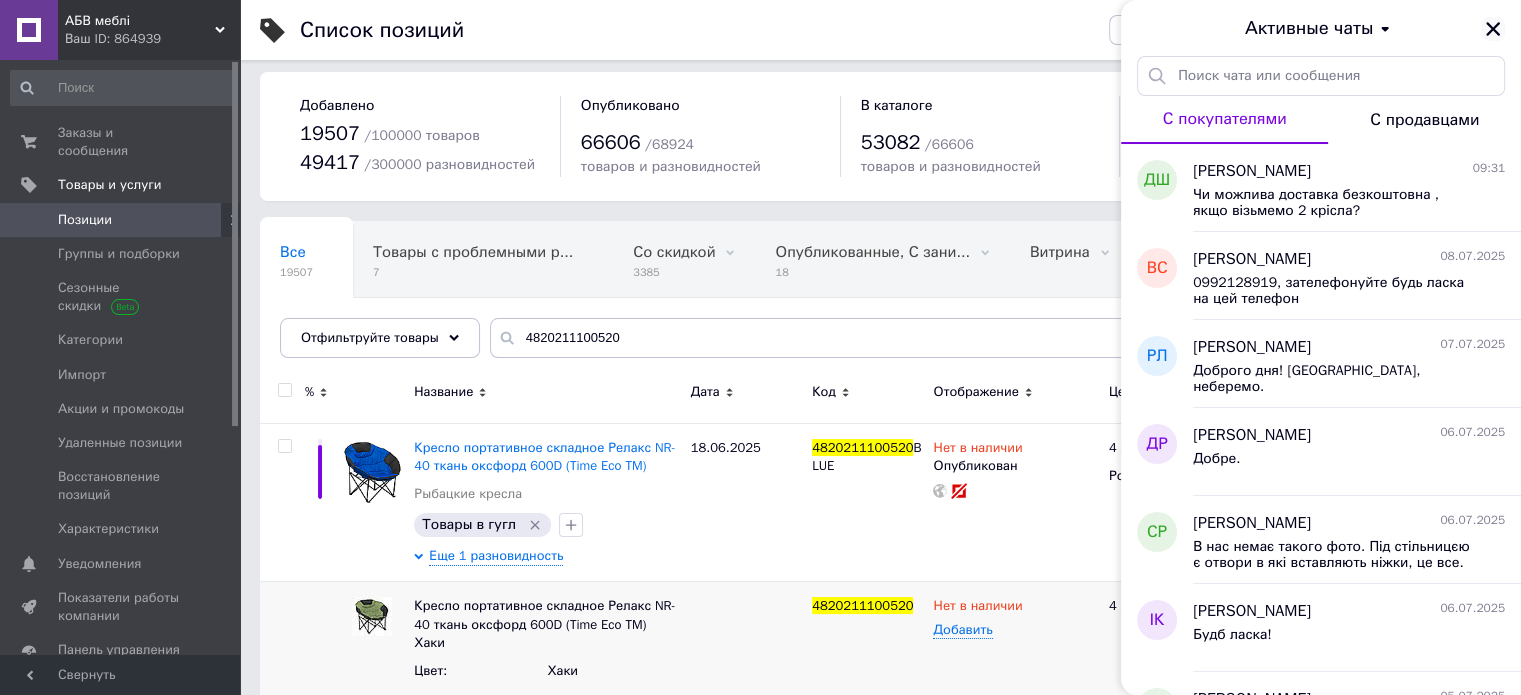 click 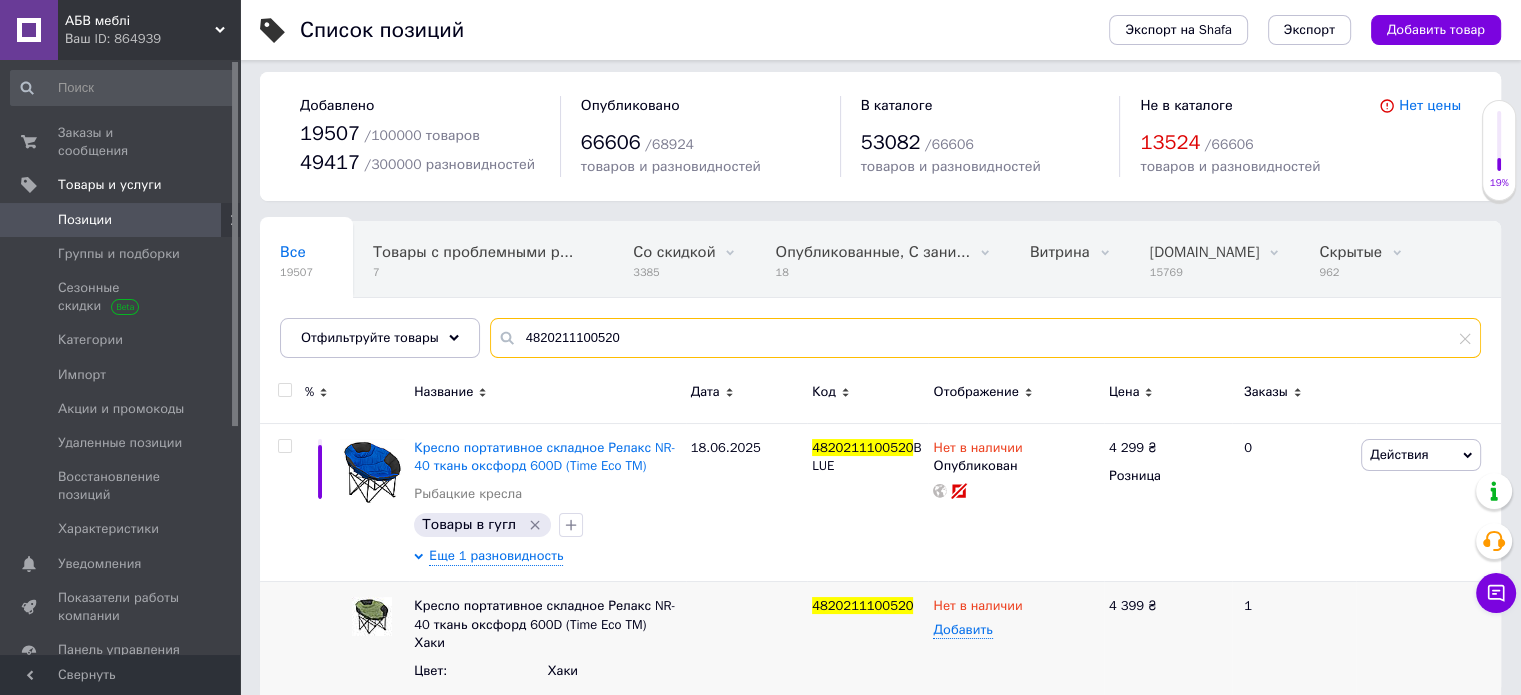 click on "4820211100520" at bounding box center [985, 338] 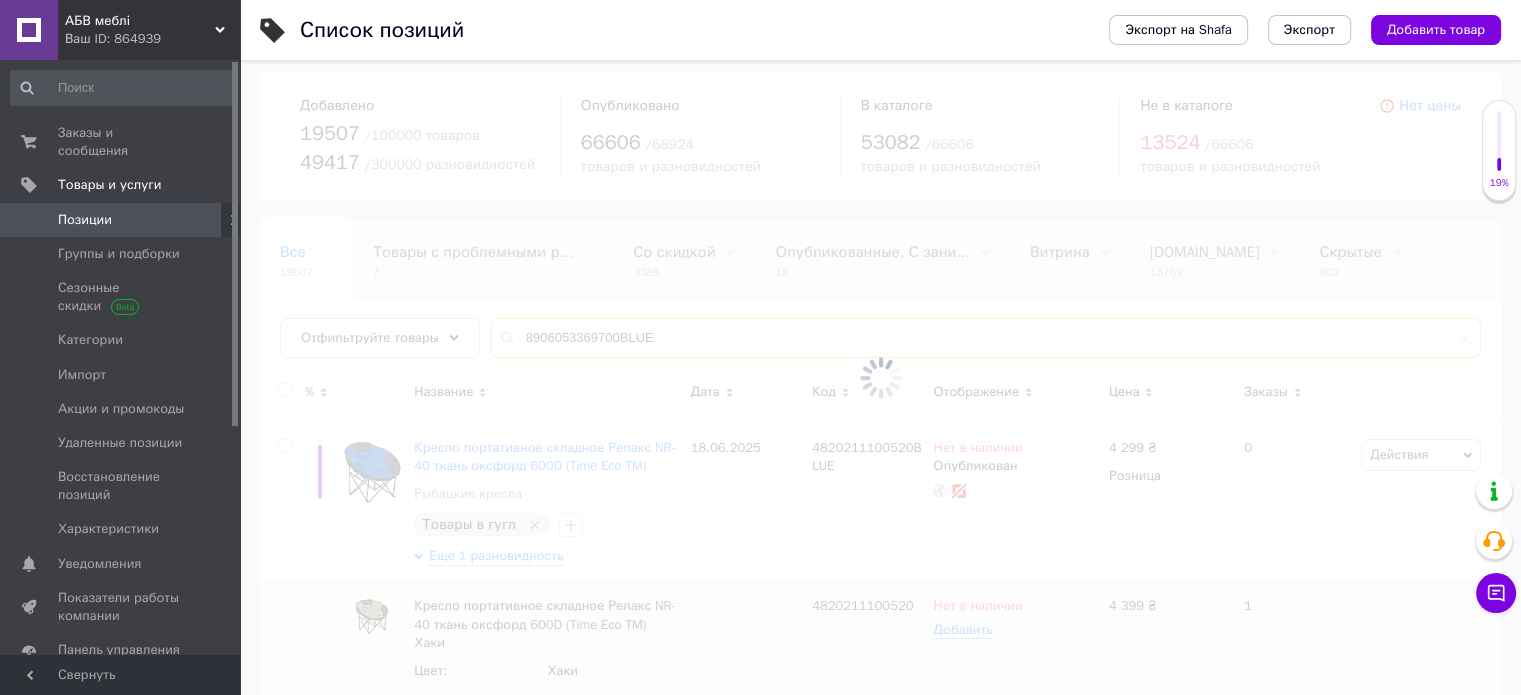 scroll, scrollTop: 0, scrollLeft: 0, axis: both 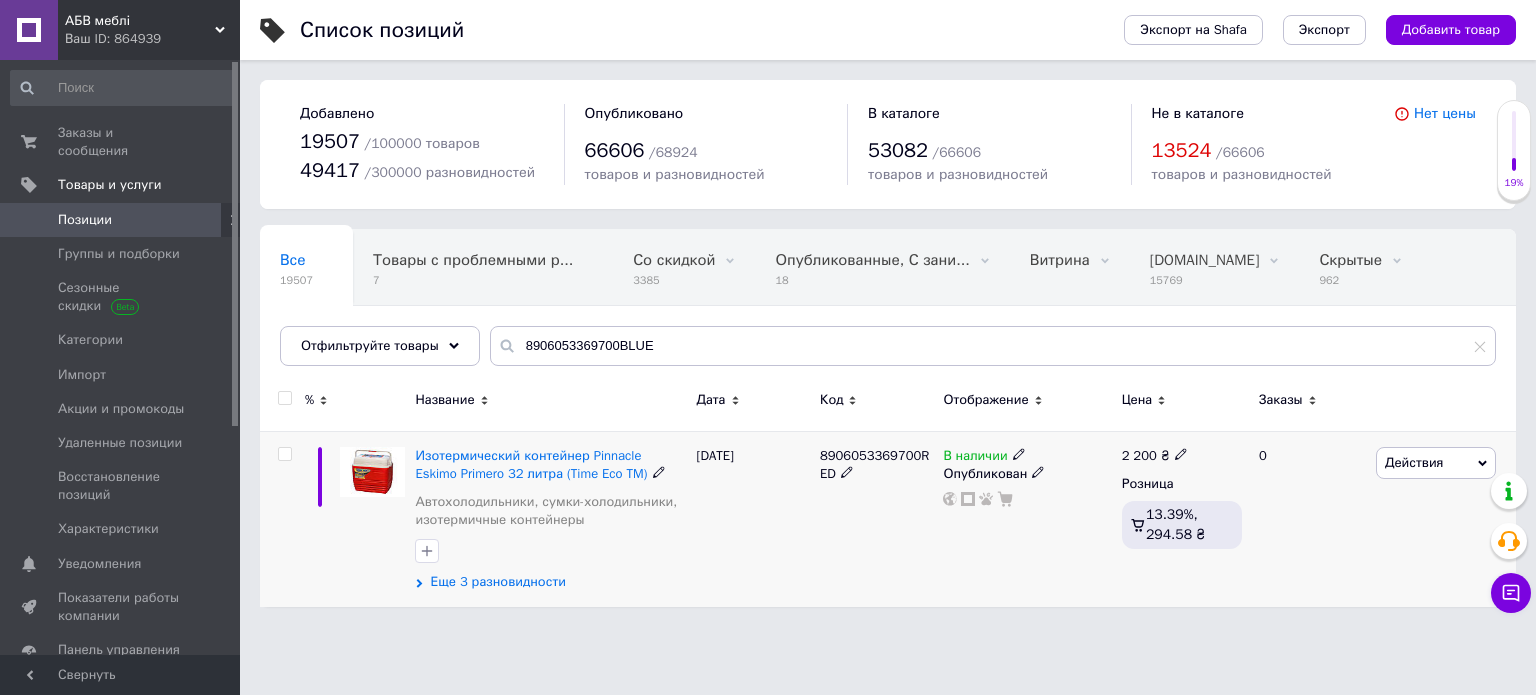 click on "Еще 3 разновидности" at bounding box center [497, 582] 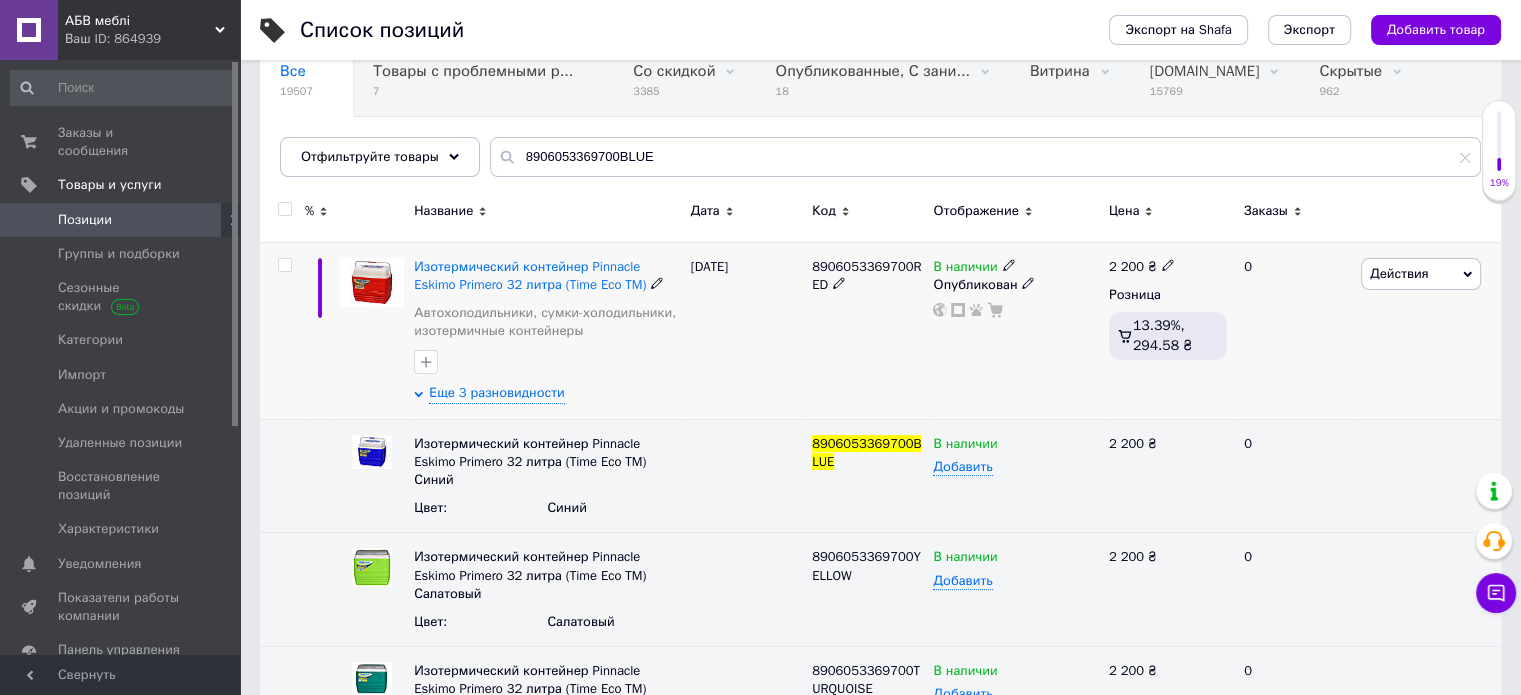 scroll, scrollTop: 217, scrollLeft: 0, axis: vertical 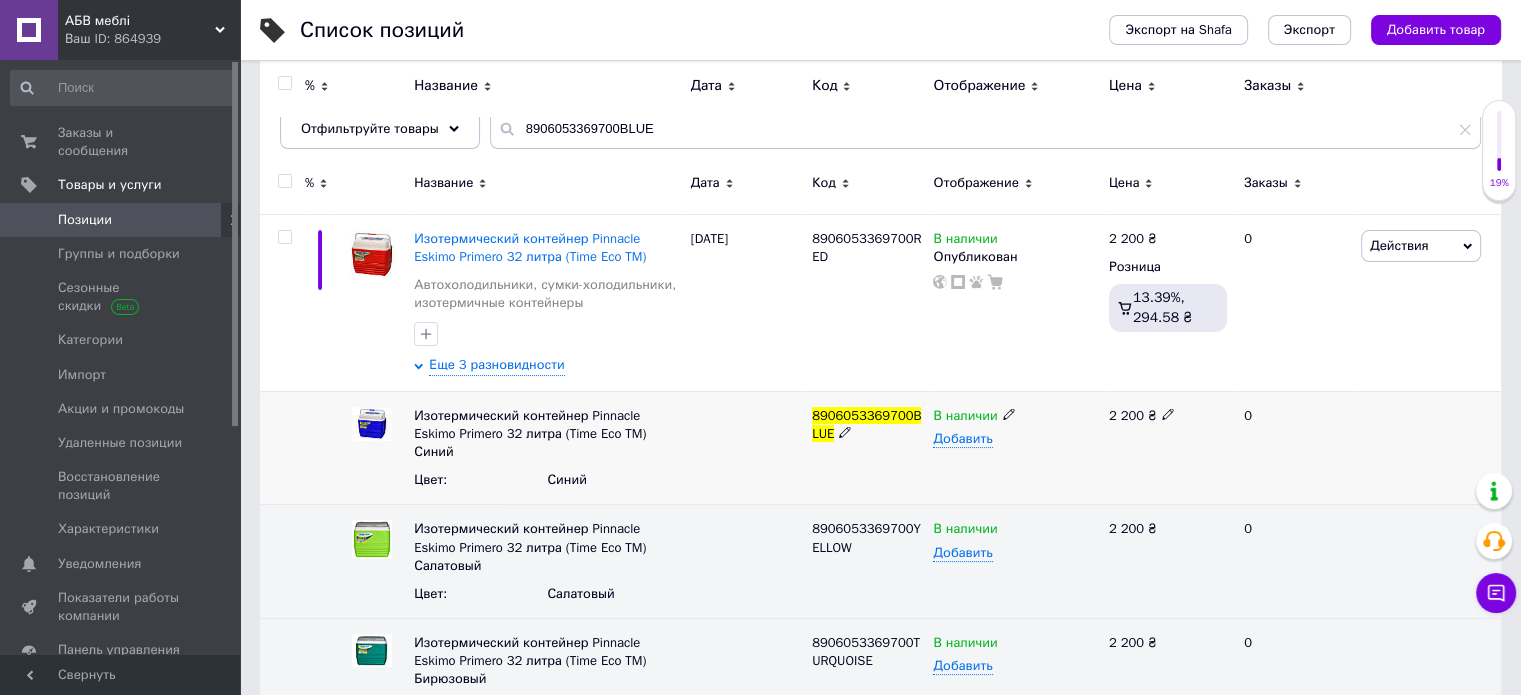 click 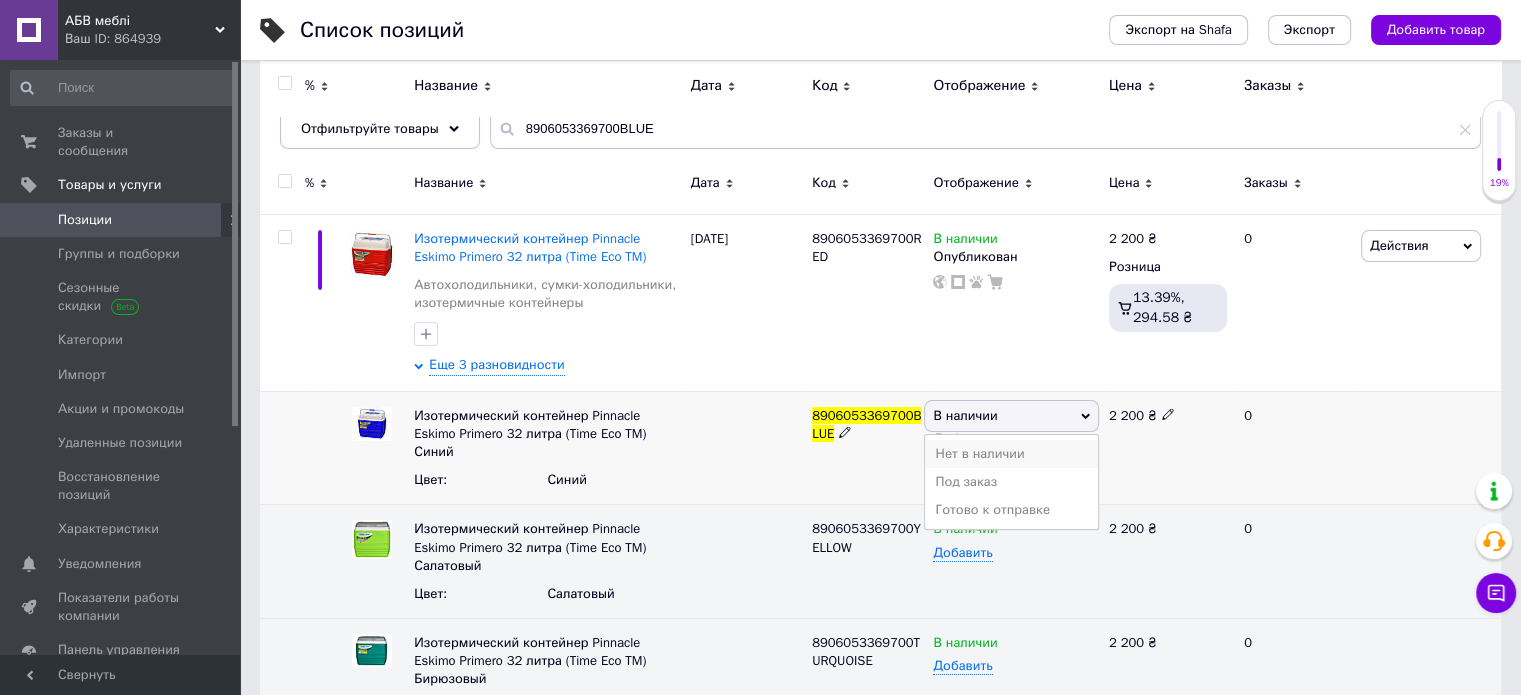 click on "Нет в наличии" at bounding box center (1011, 454) 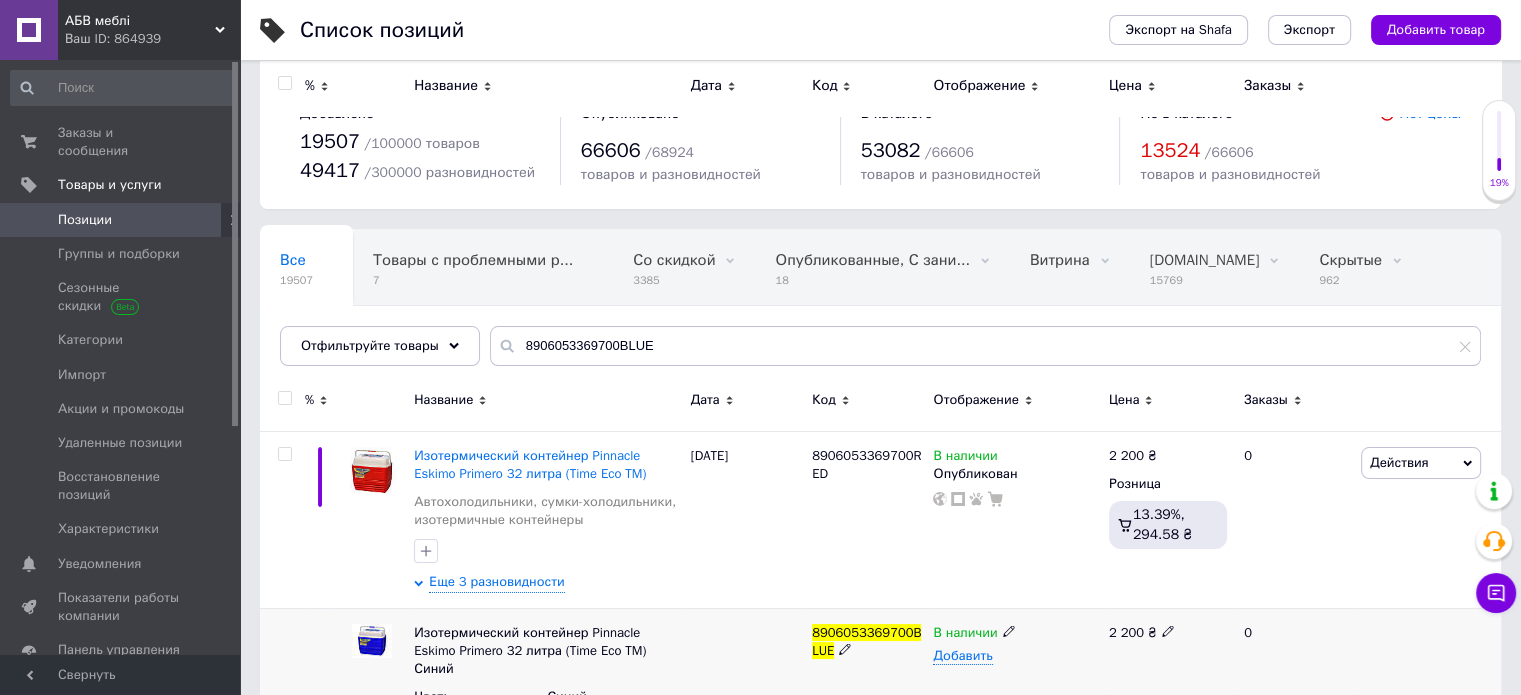 scroll, scrollTop: 0, scrollLeft: 0, axis: both 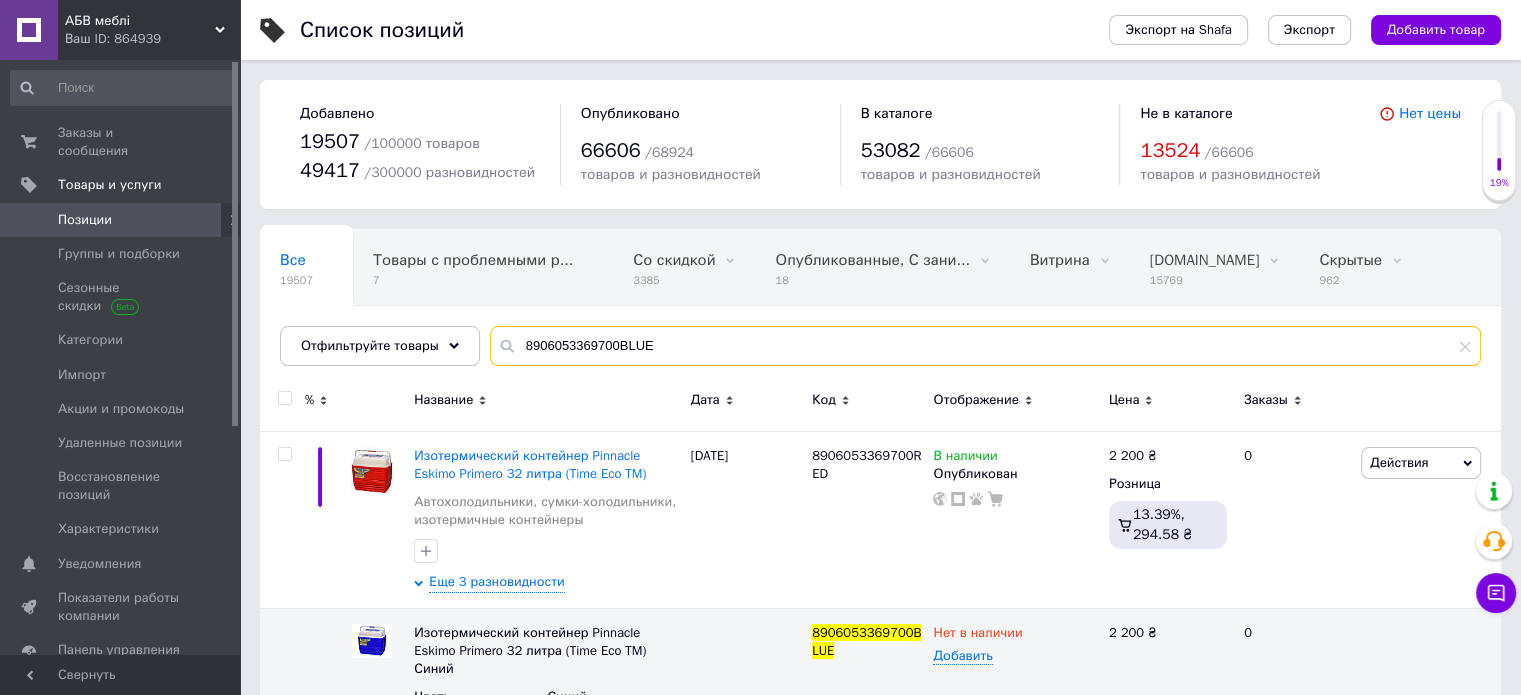 click on "8906053369700BLUE" at bounding box center [985, 346] 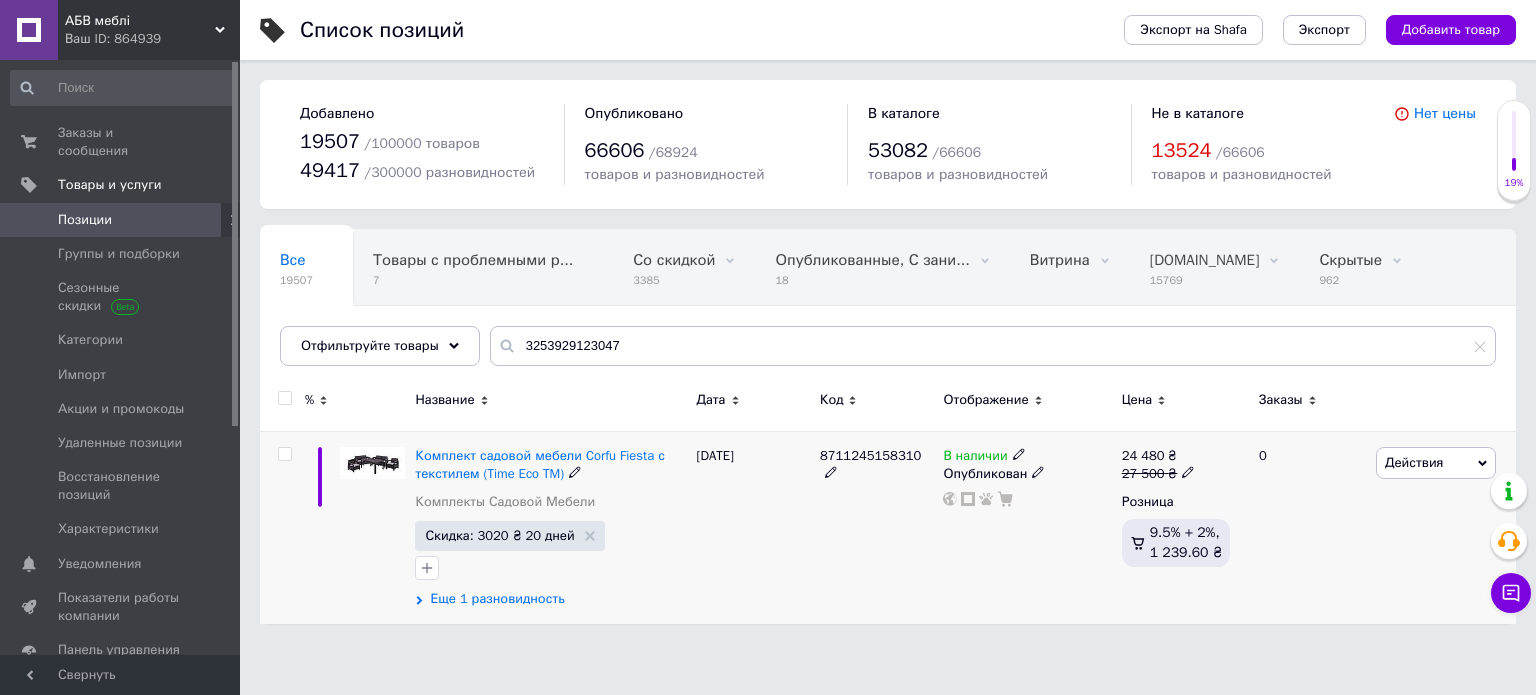 click on "Еще 1 разновидность" at bounding box center (497, 599) 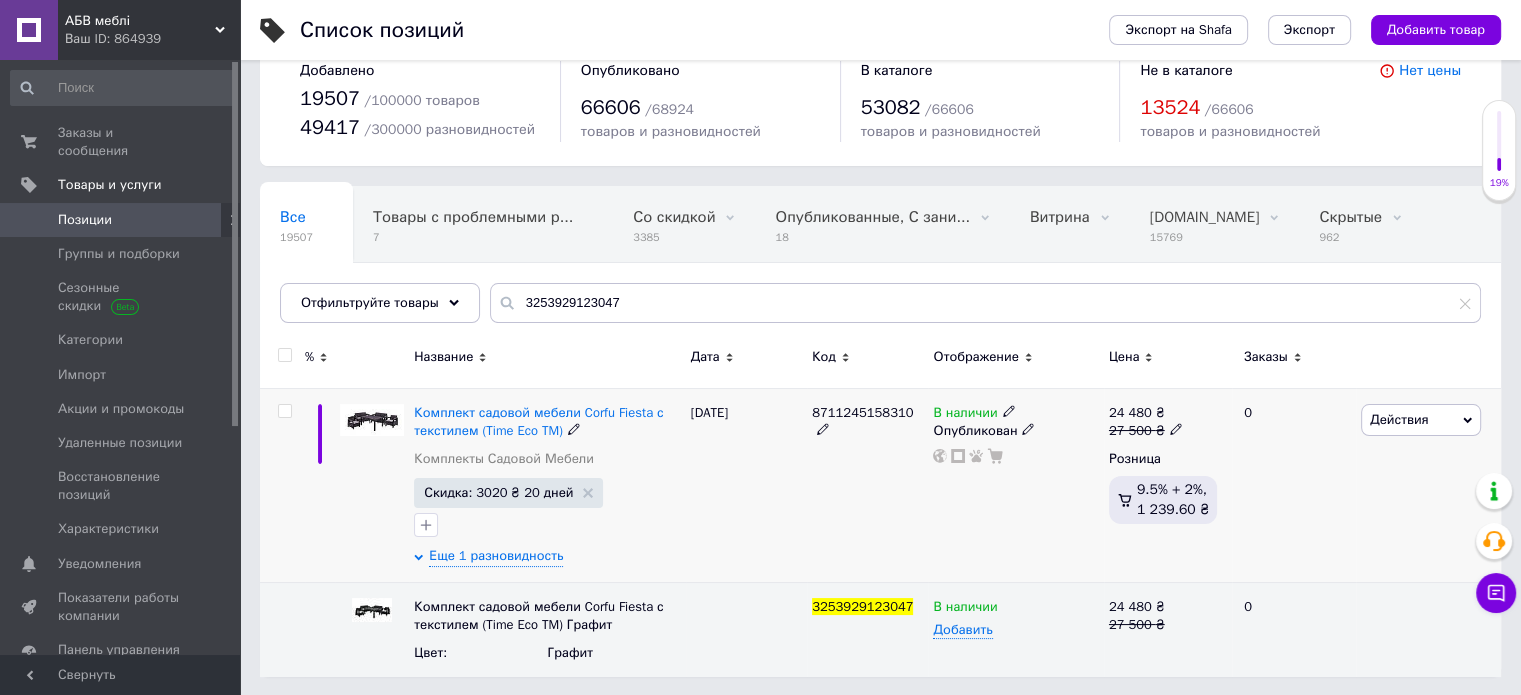 scroll, scrollTop: 44, scrollLeft: 0, axis: vertical 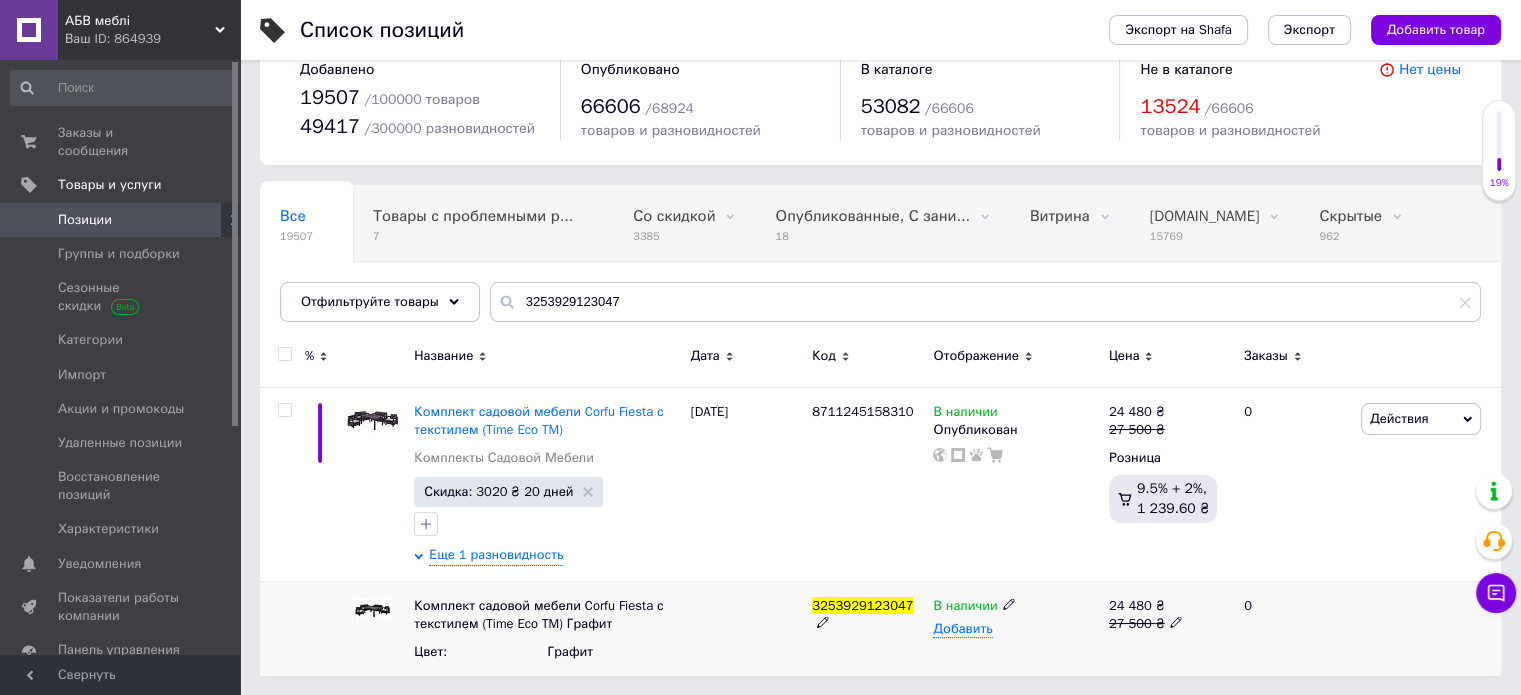 click on "В наличии Добавить" at bounding box center (1015, 628) 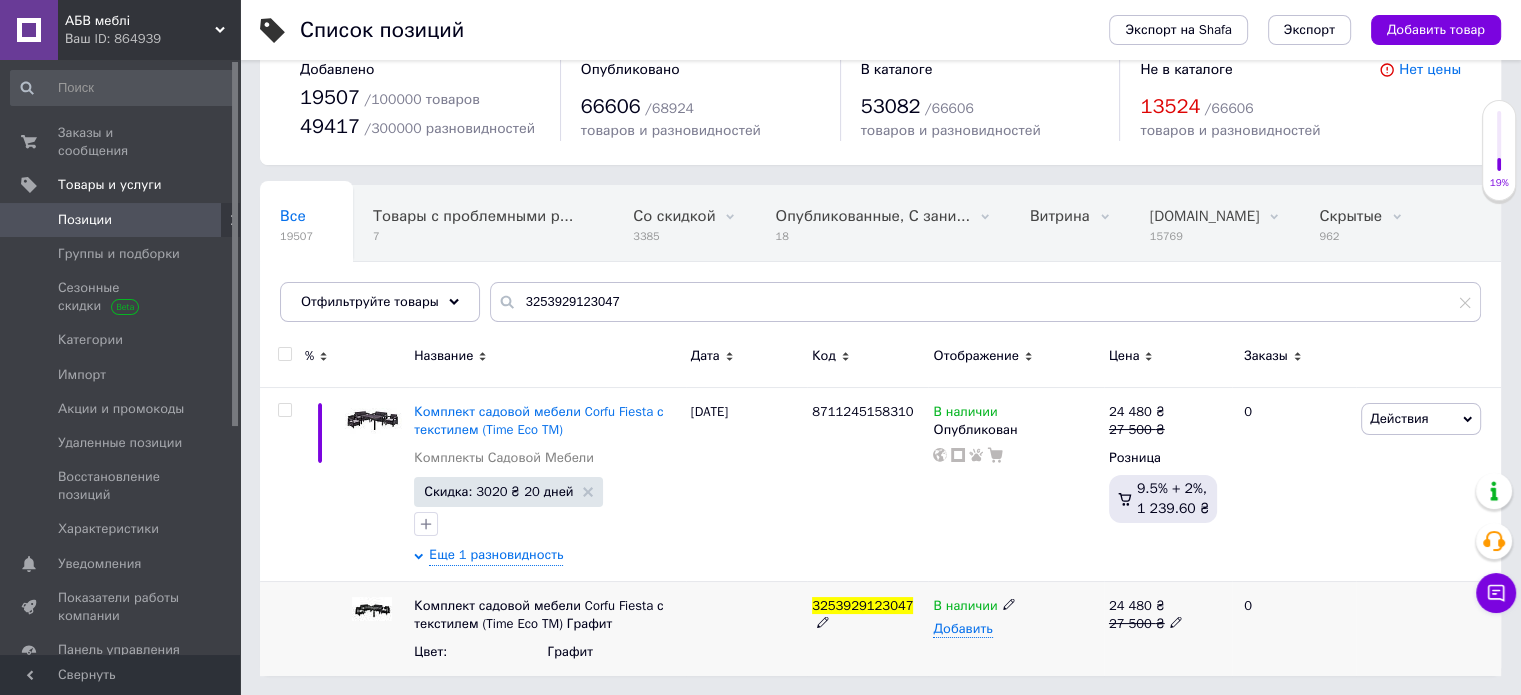 click 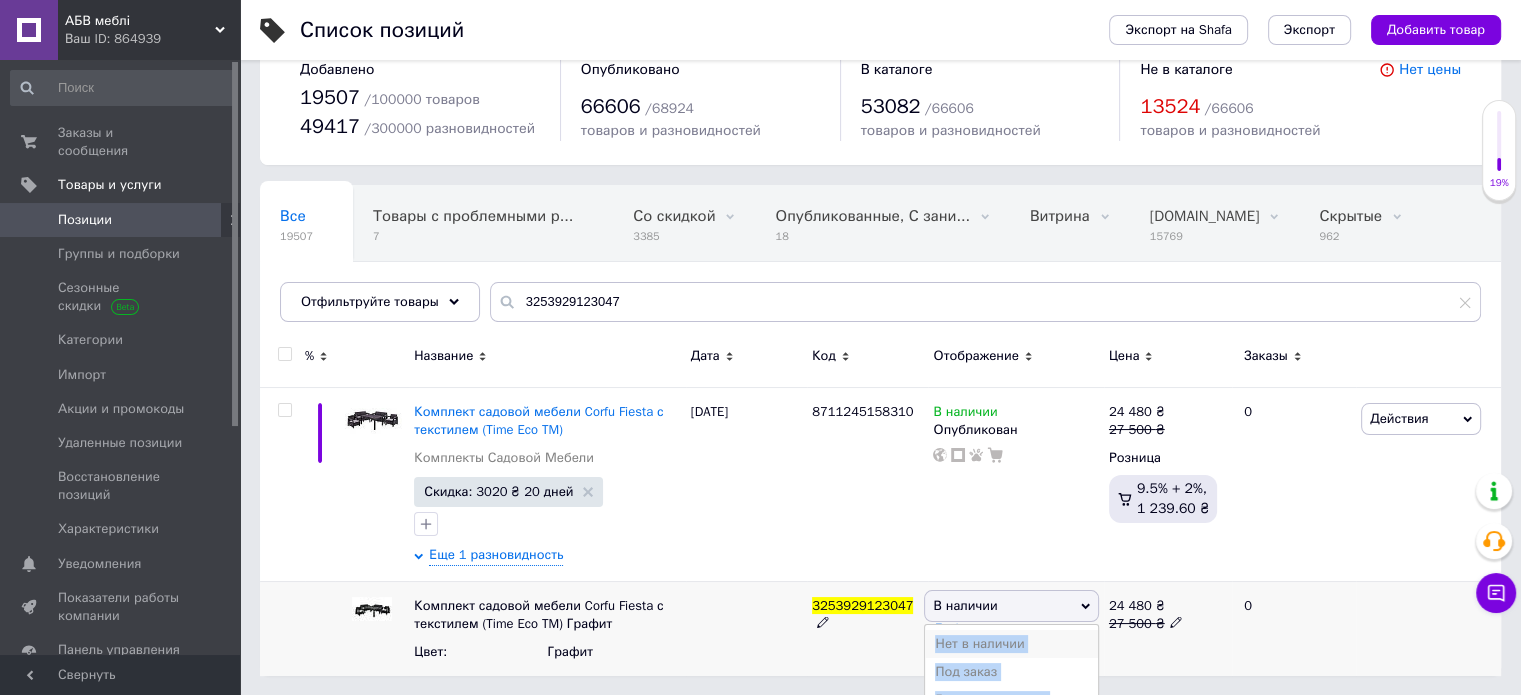click on "Нет в наличии" at bounding box center (1011, 644) 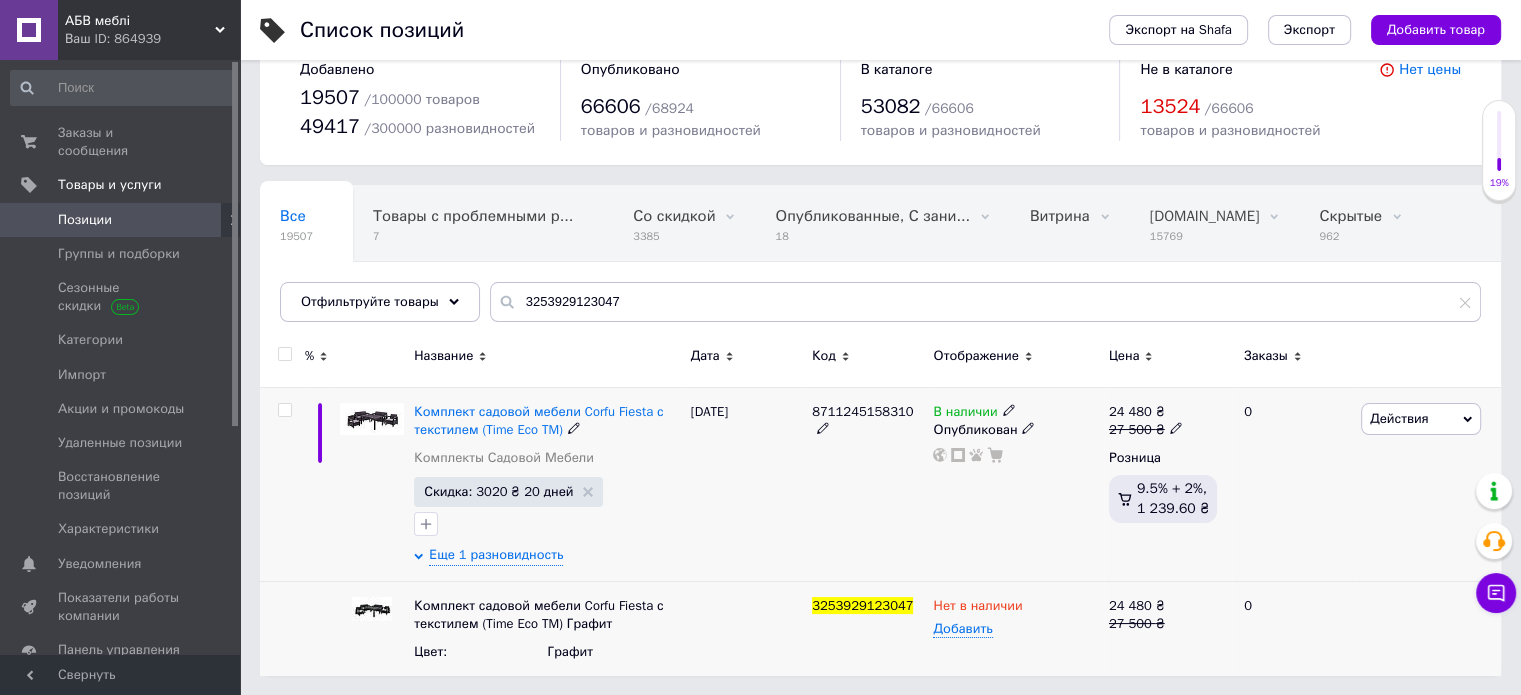click on "[DATE]" at bounding box center (746, 484) 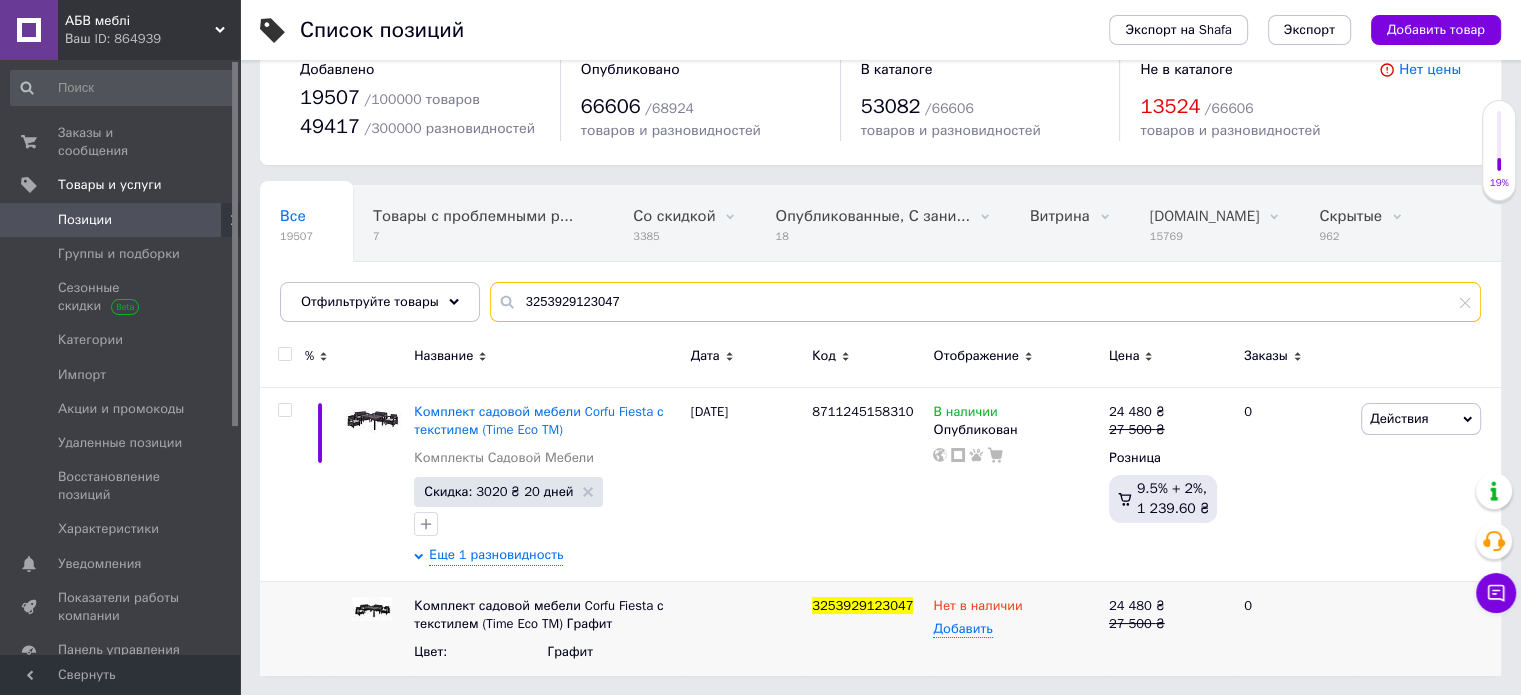 click on "3253929123047" at bounding box center [985, 302] 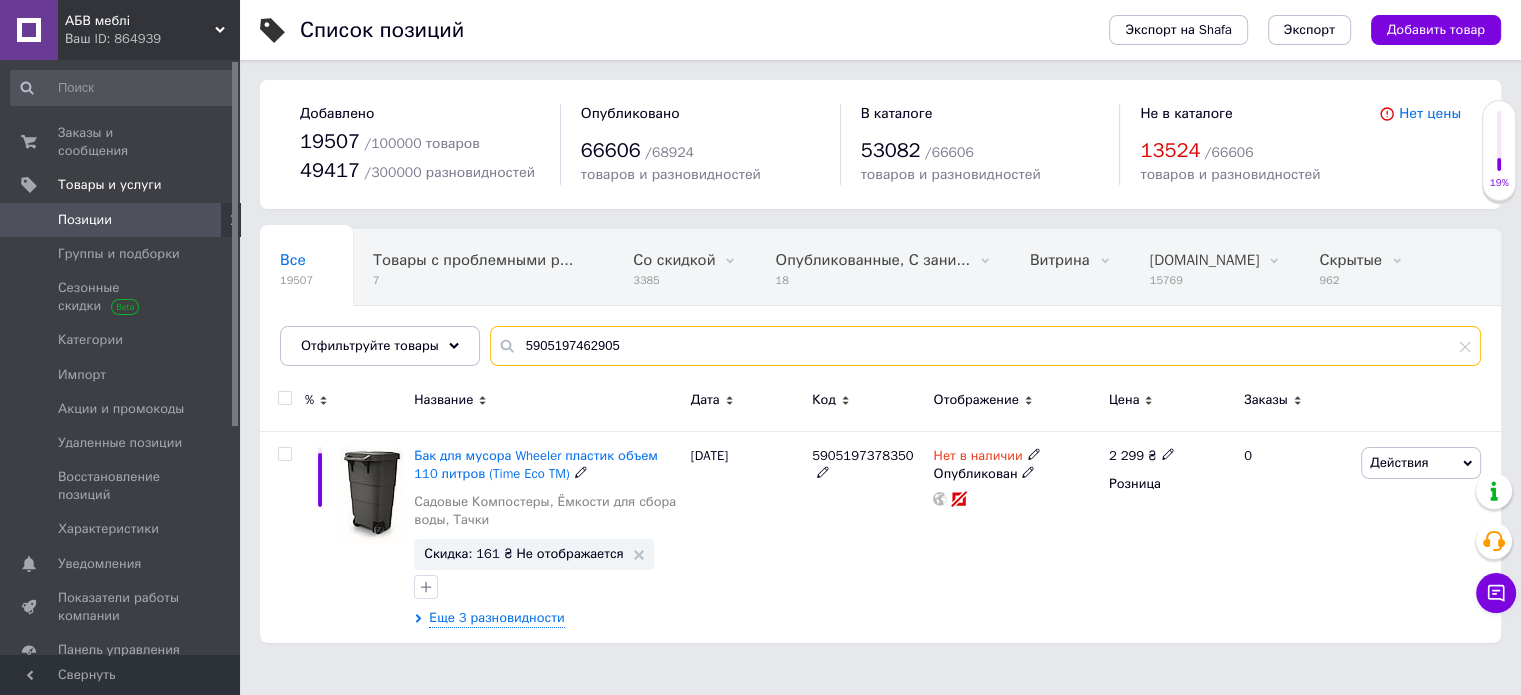 scroll, scrollTop: 0, scrollLeft: 0, axis: both 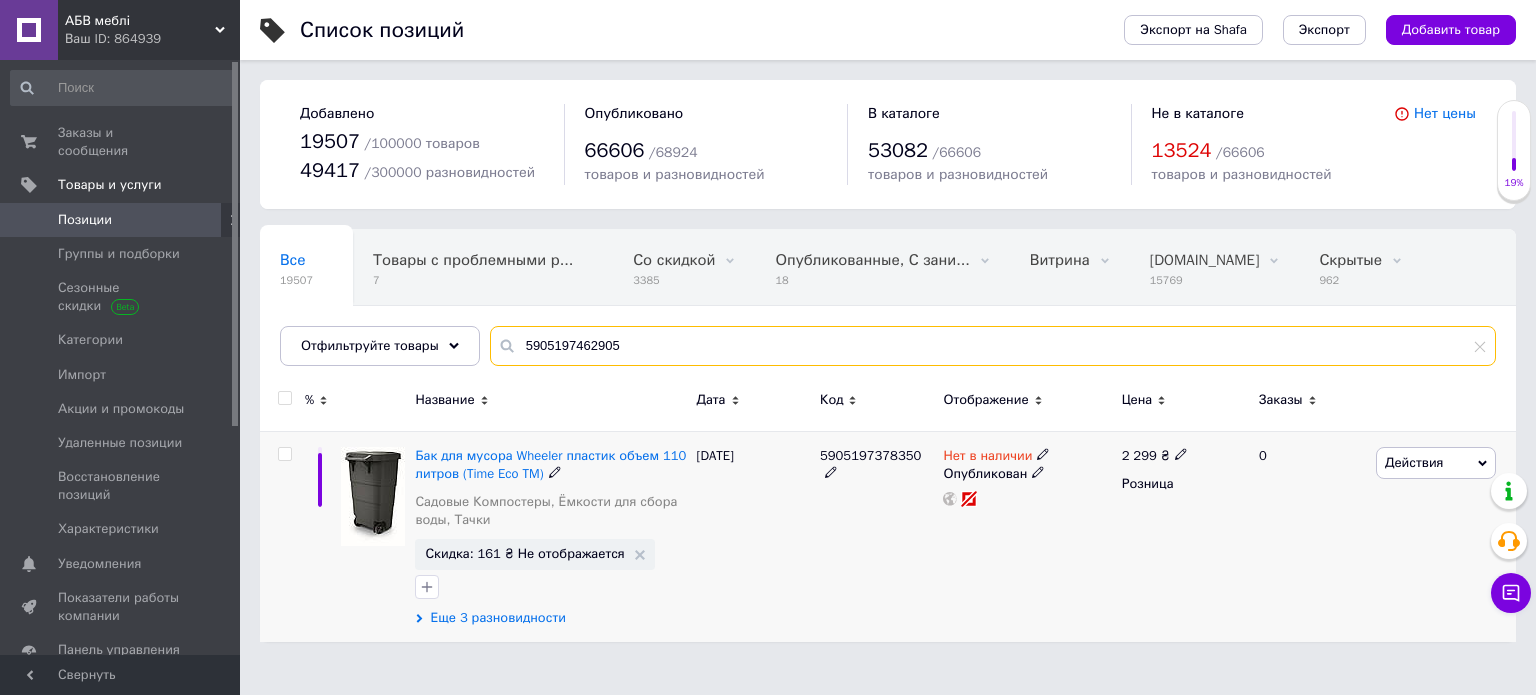 type on "5905197462905" 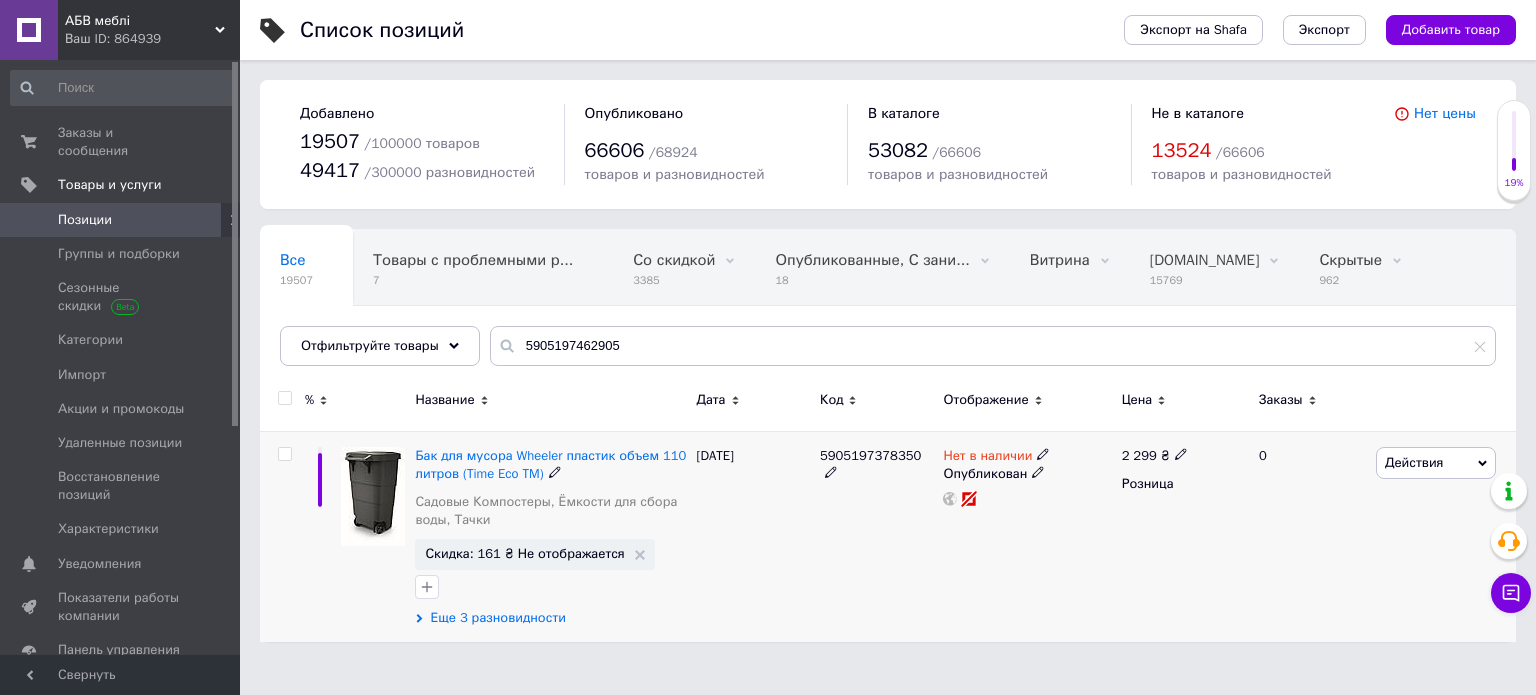 click on "Еще 3 разновидности" at bounding box center (497, 618) 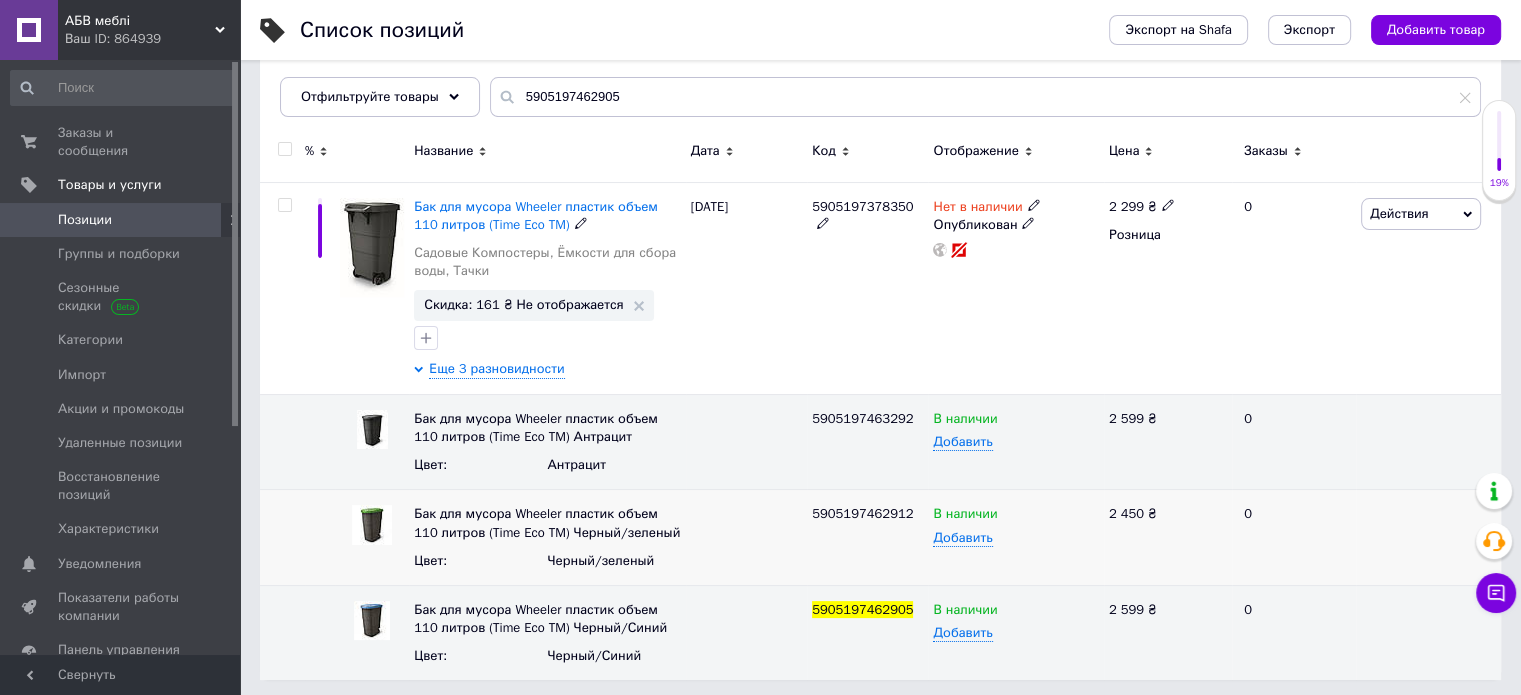 scroll, scrollTop: 252, scrollLeft: 0, axis: vertical 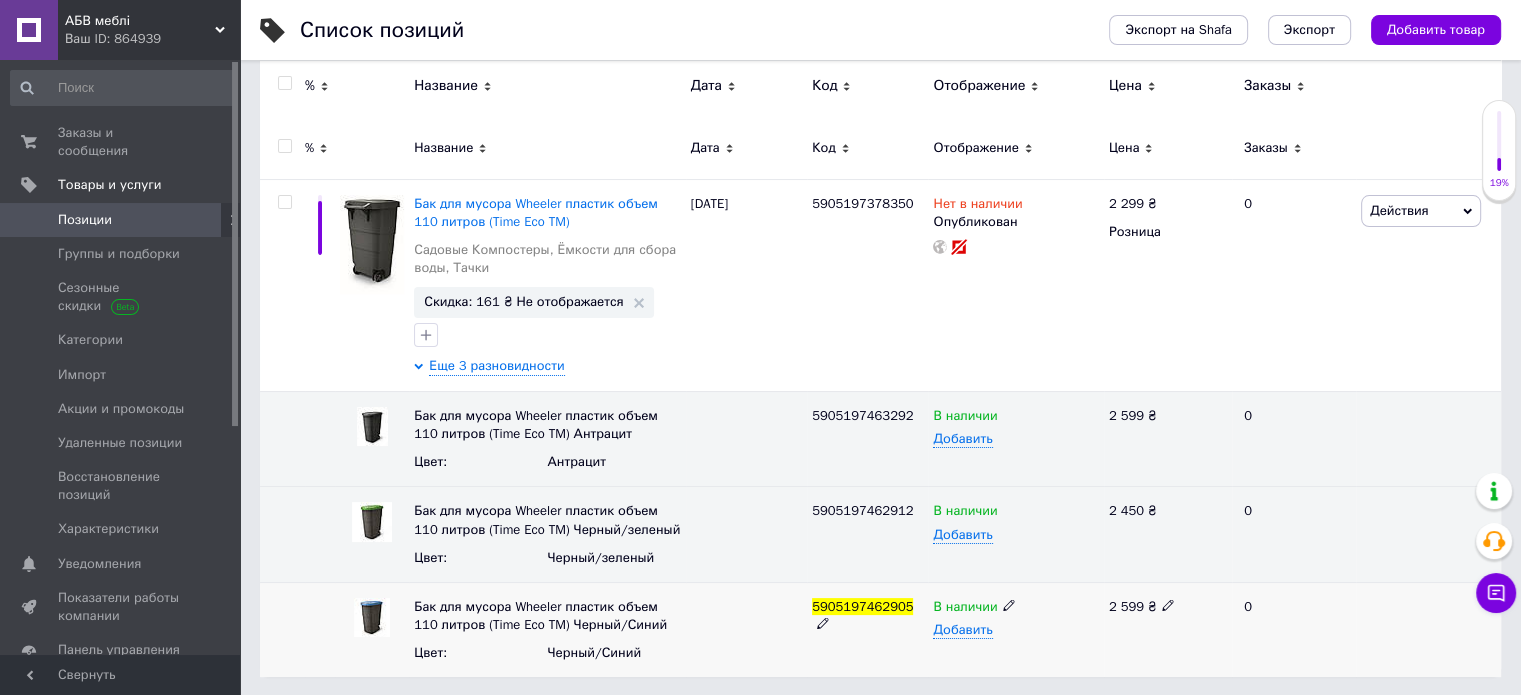 click 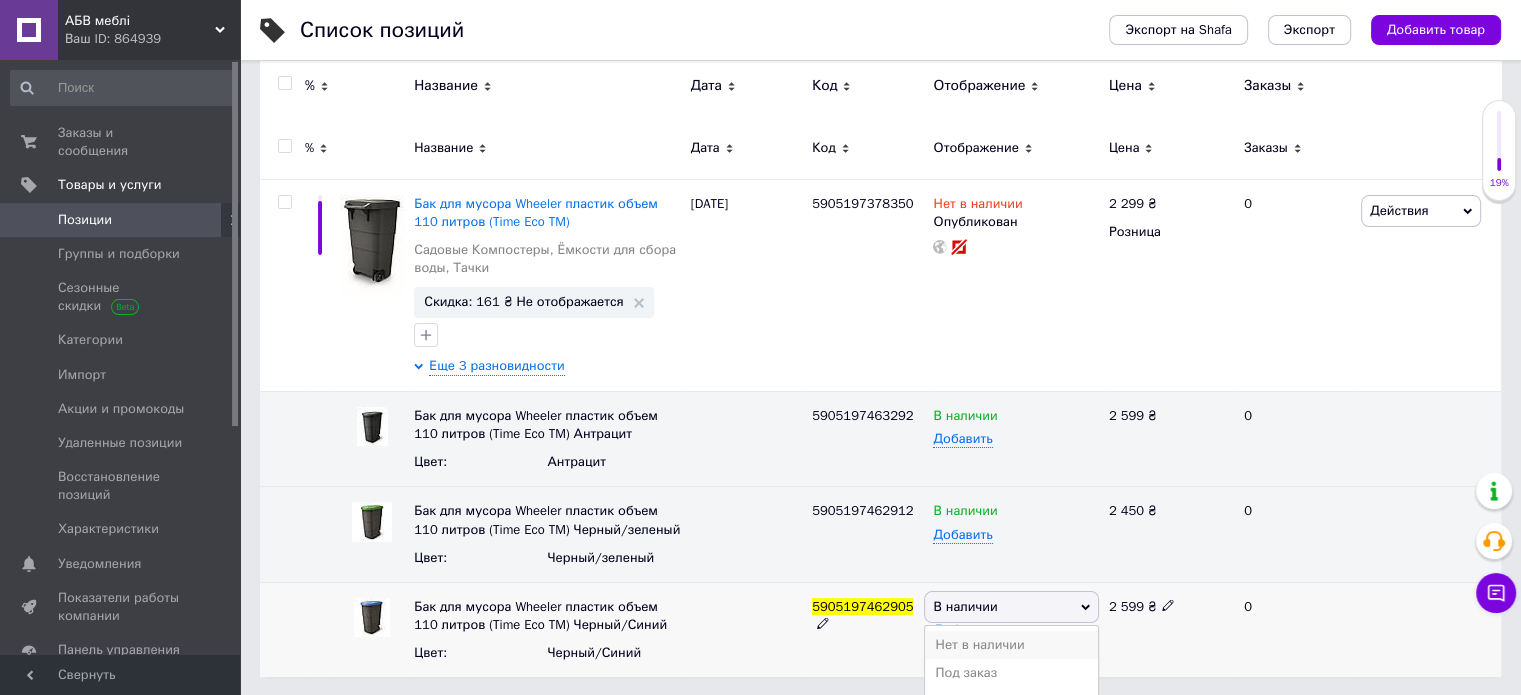 click on "Нет в наличии" at bounding box center (1011, 645) 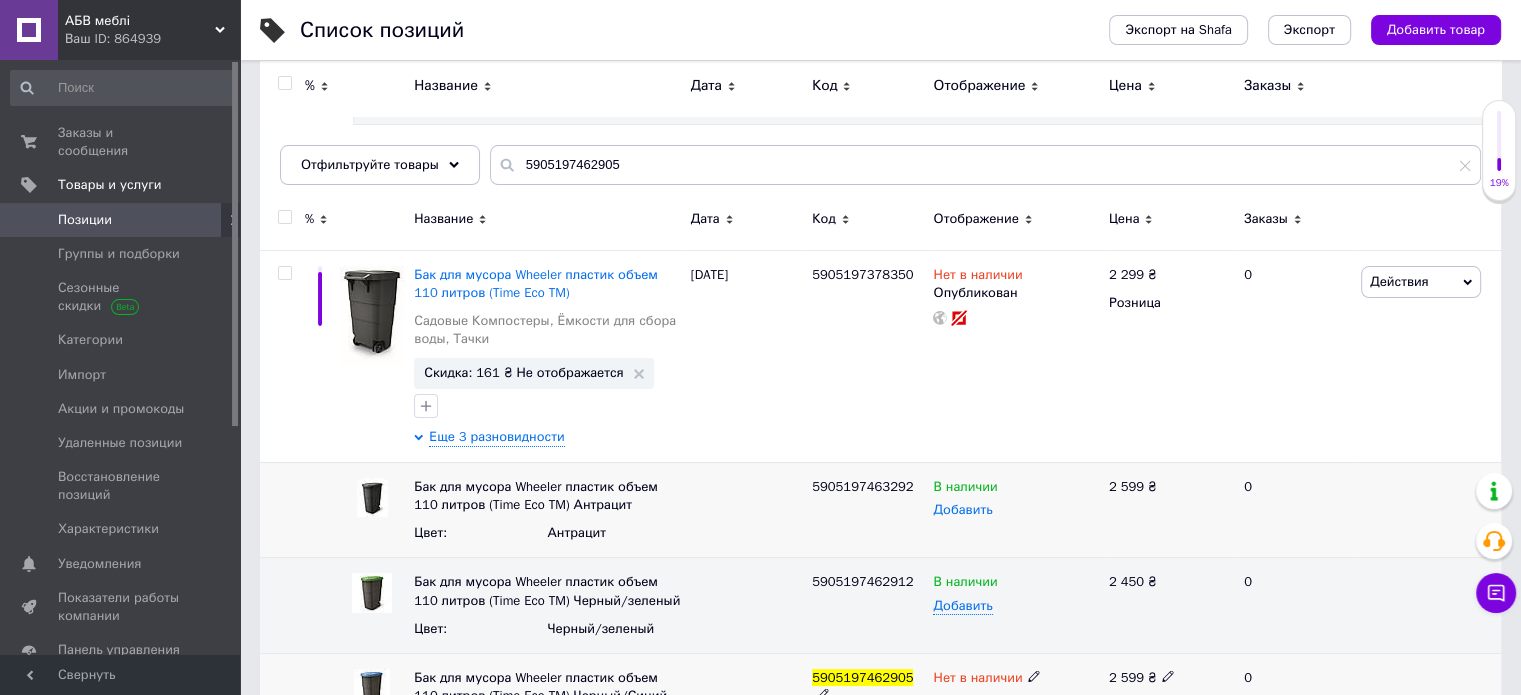 scroll, scrollTop: 0, scrollLeft: 0, axis: both 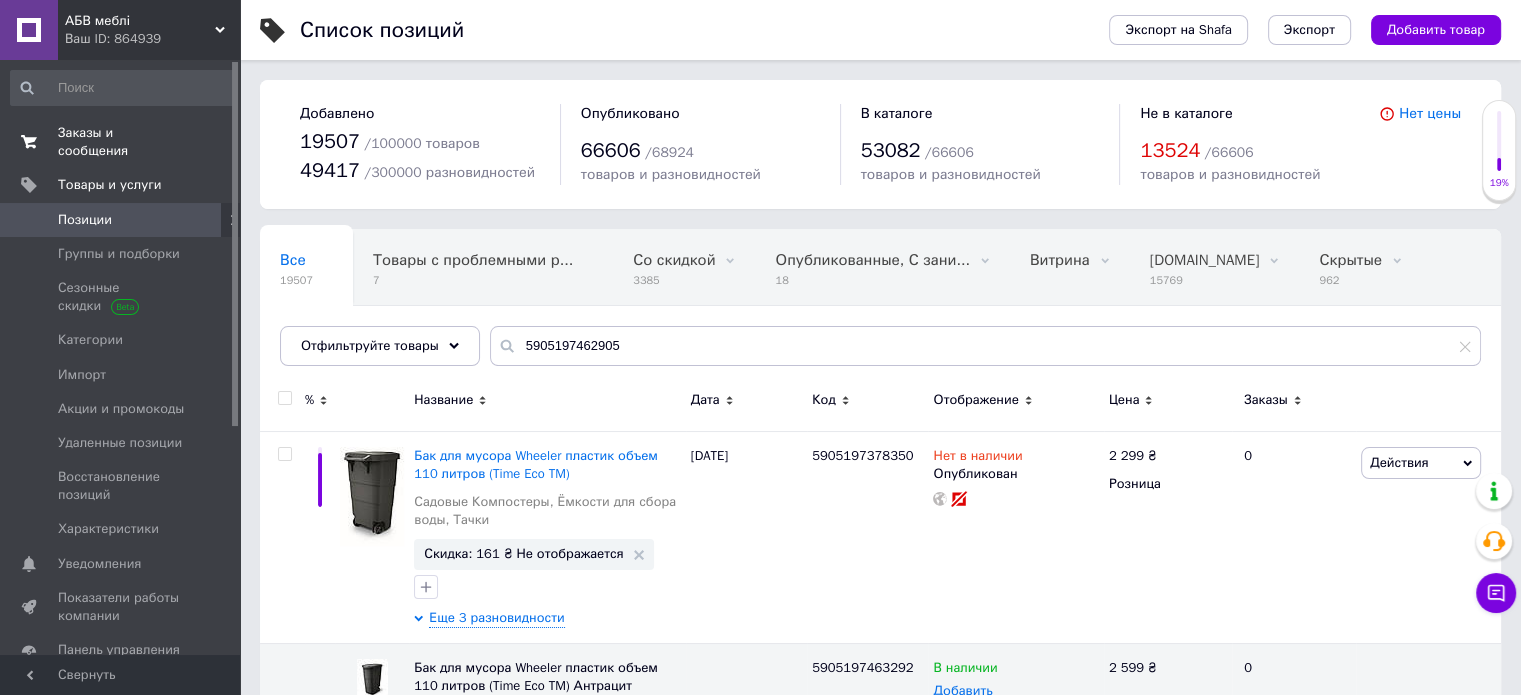 click on "Заказы и сообщения" at bounding box center [121, 142] 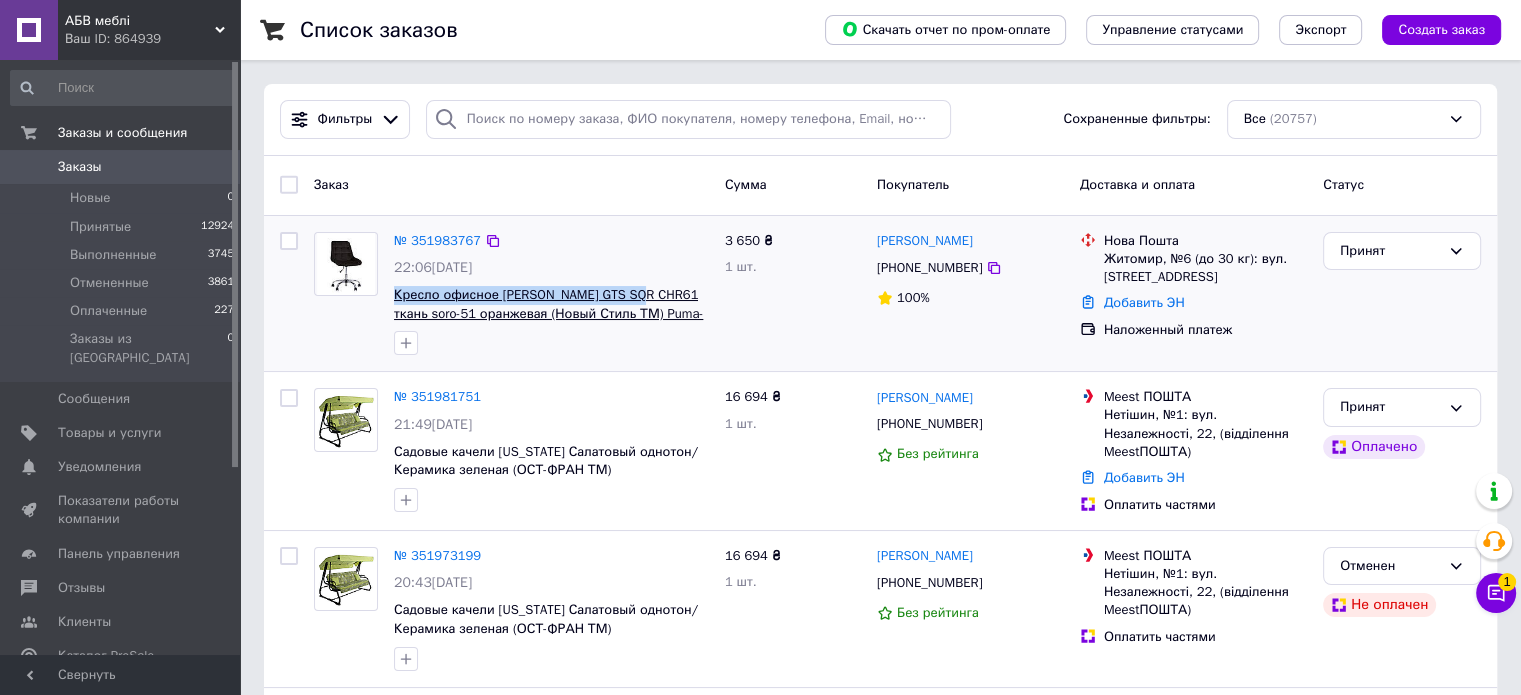 drag, startPoint x: 392, startPoint y: 297, endPoint x: 627, endPoint y: 297, distance: 235 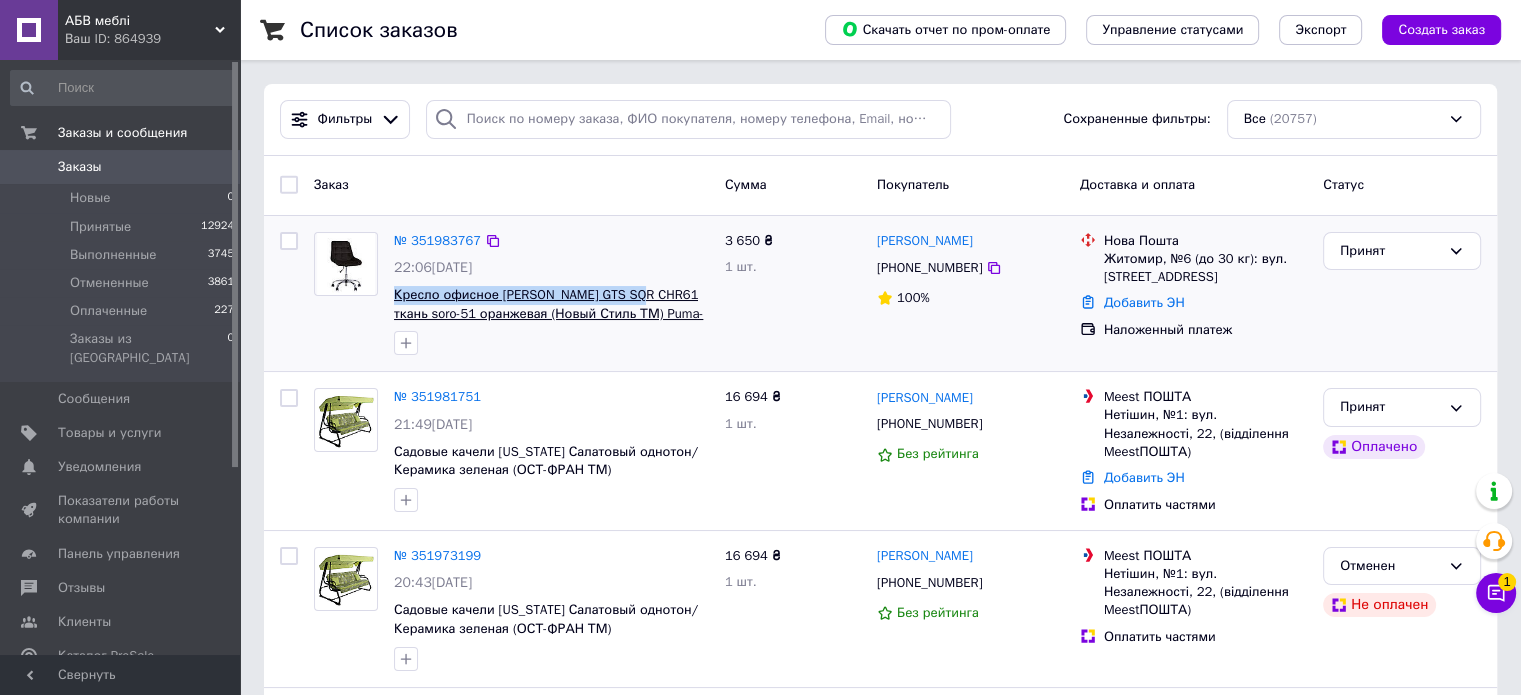 click on "№ 351983767 22:06[DATE] Кресло офисное [PERSON_NAME] GTS SQR CHR61 ткань soro-51 оранжевая (Новый Стиль ТМ) Puma-16 черная" at bounding box center [551, 294] 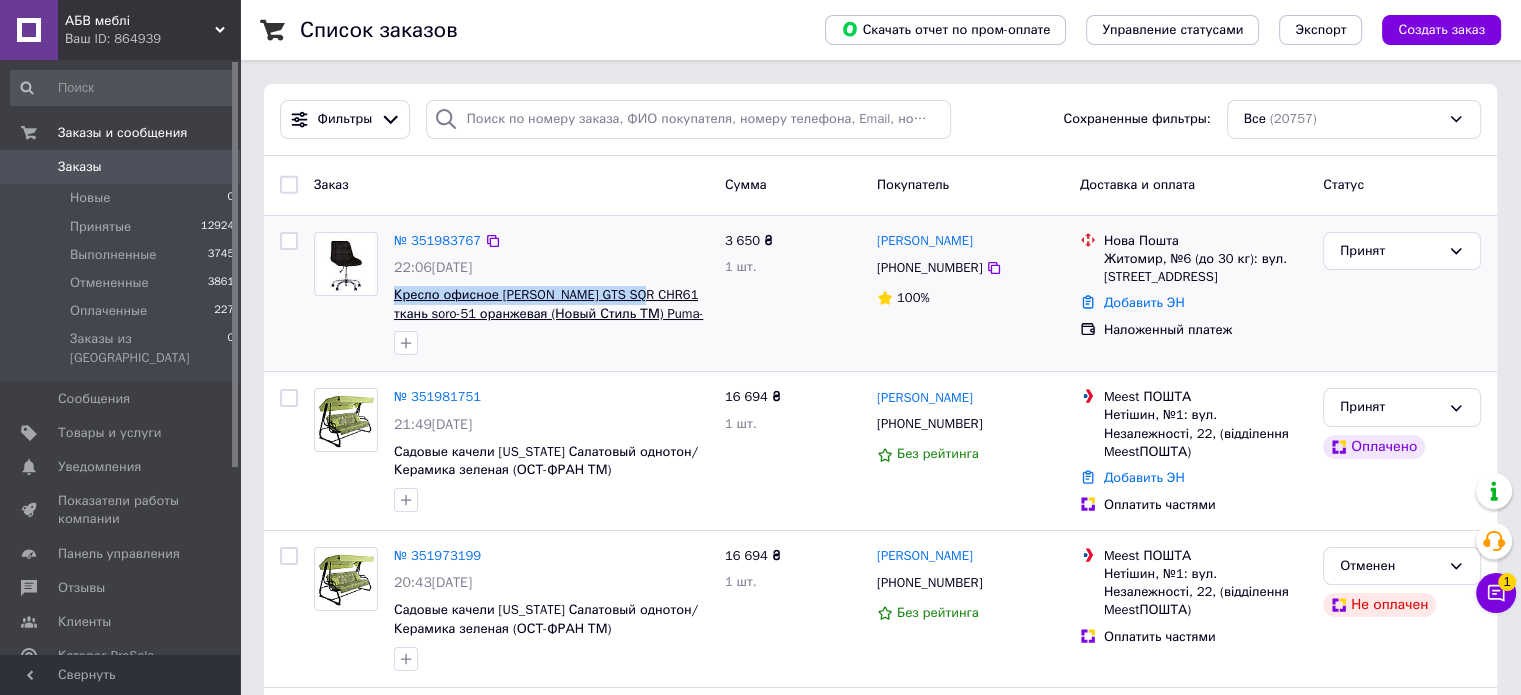 copy on "Кресло офисное [PERSON_NAME] GTS SQR CHR61" 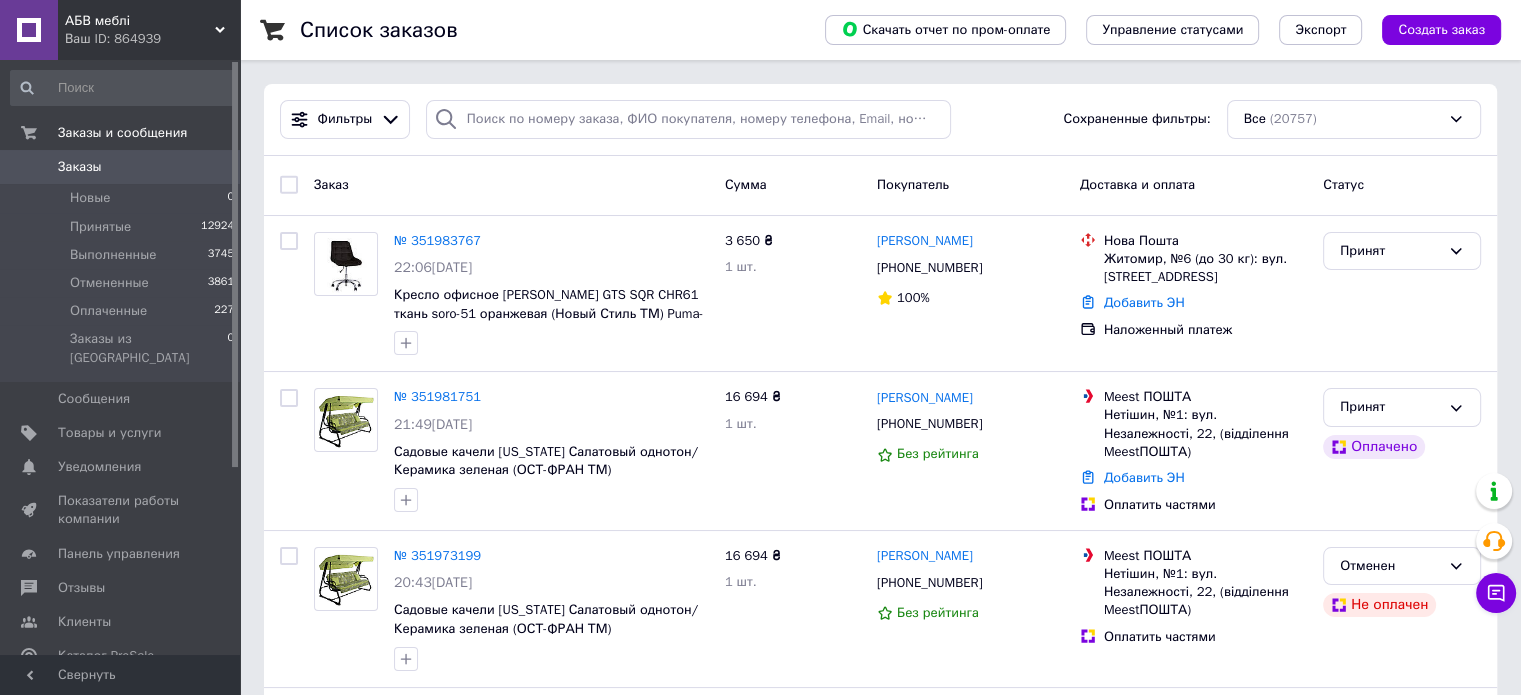 click on "Список заказов" at bounding box center (542, 30) 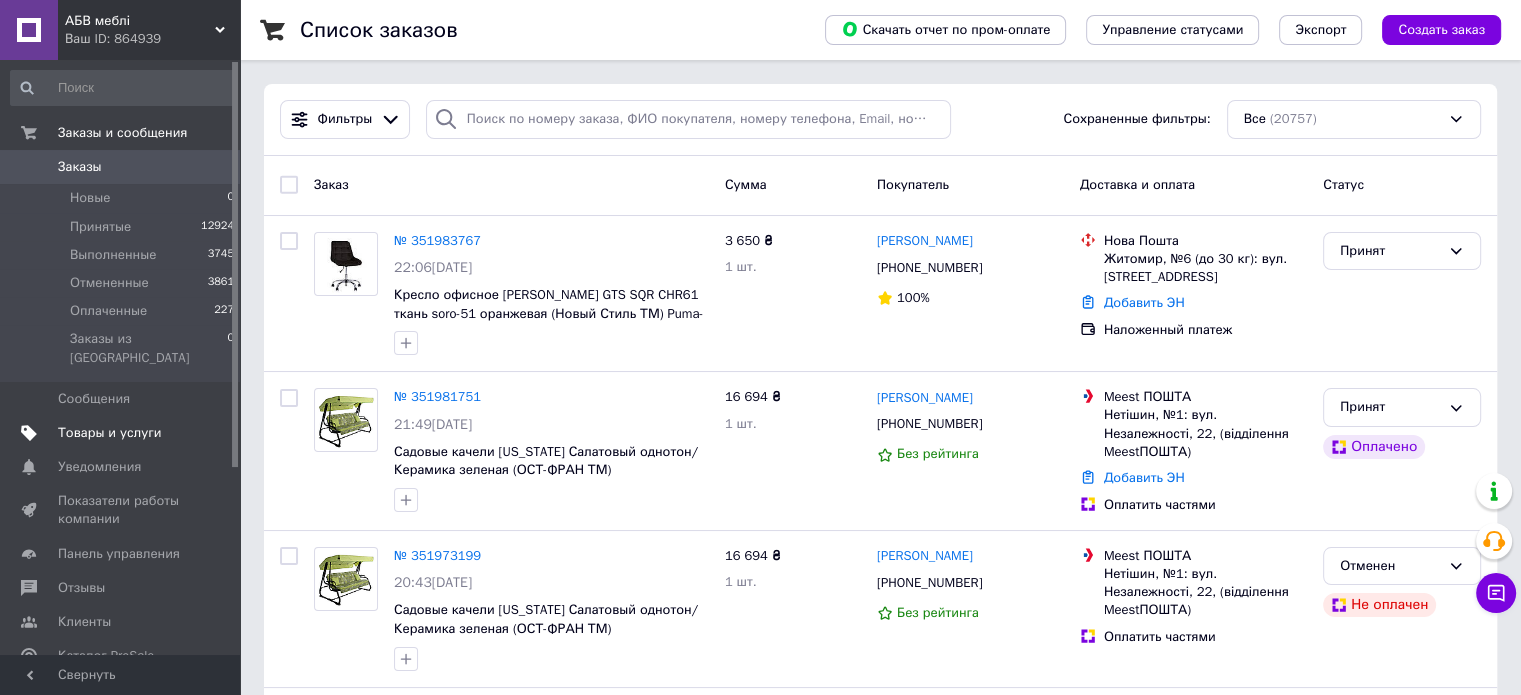 click on "Товары и услуги" at bounding box center (110, 433) 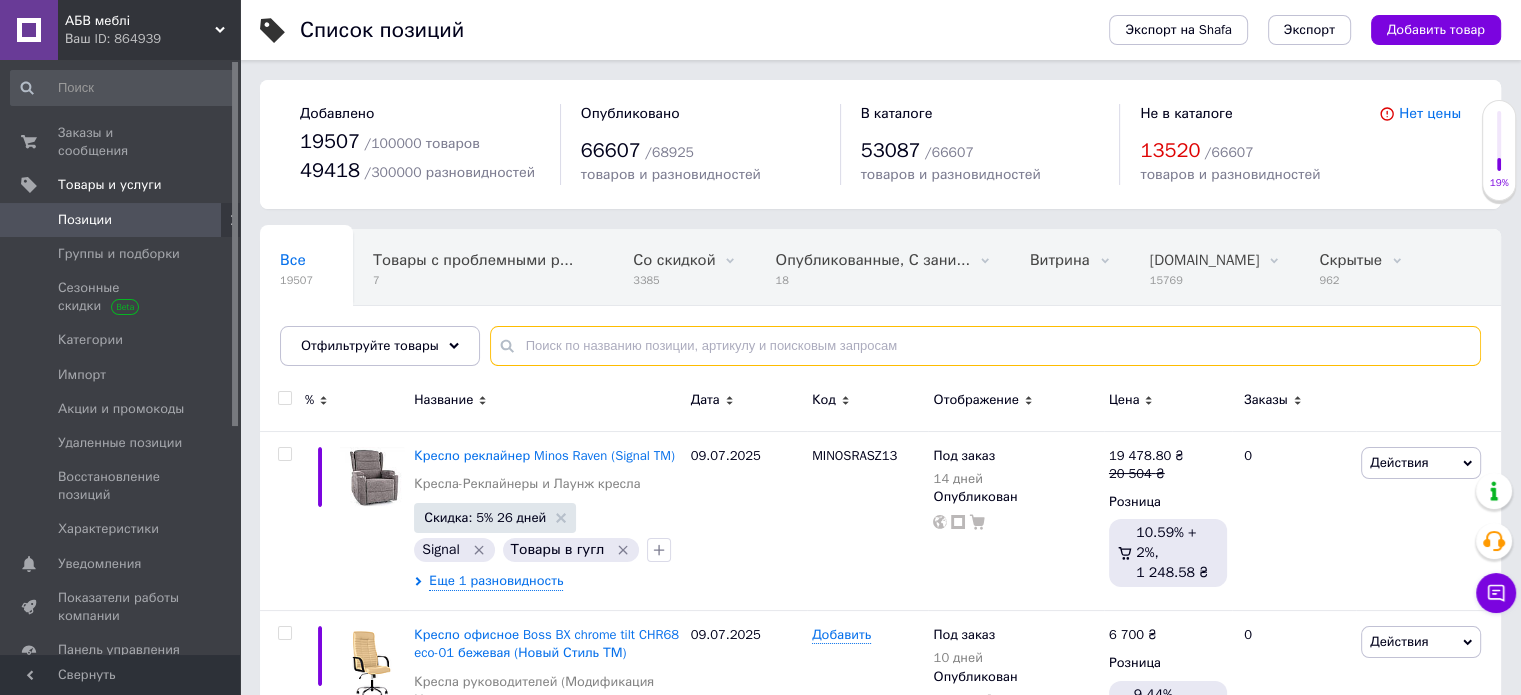 paste on "BOSS (Новый Стиль ТМ)" 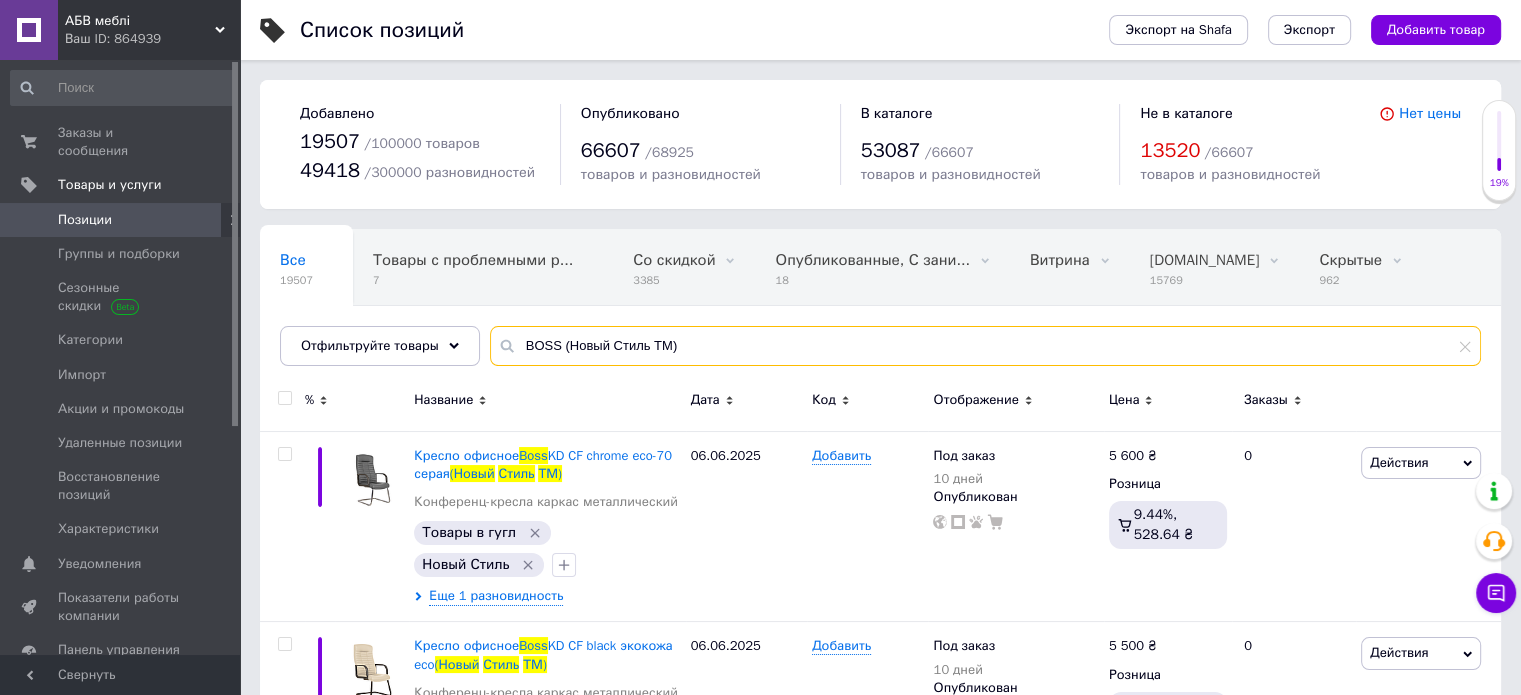 click on "BOSS (Новый Стиль ТМ)" at bounding box center (985, 346) 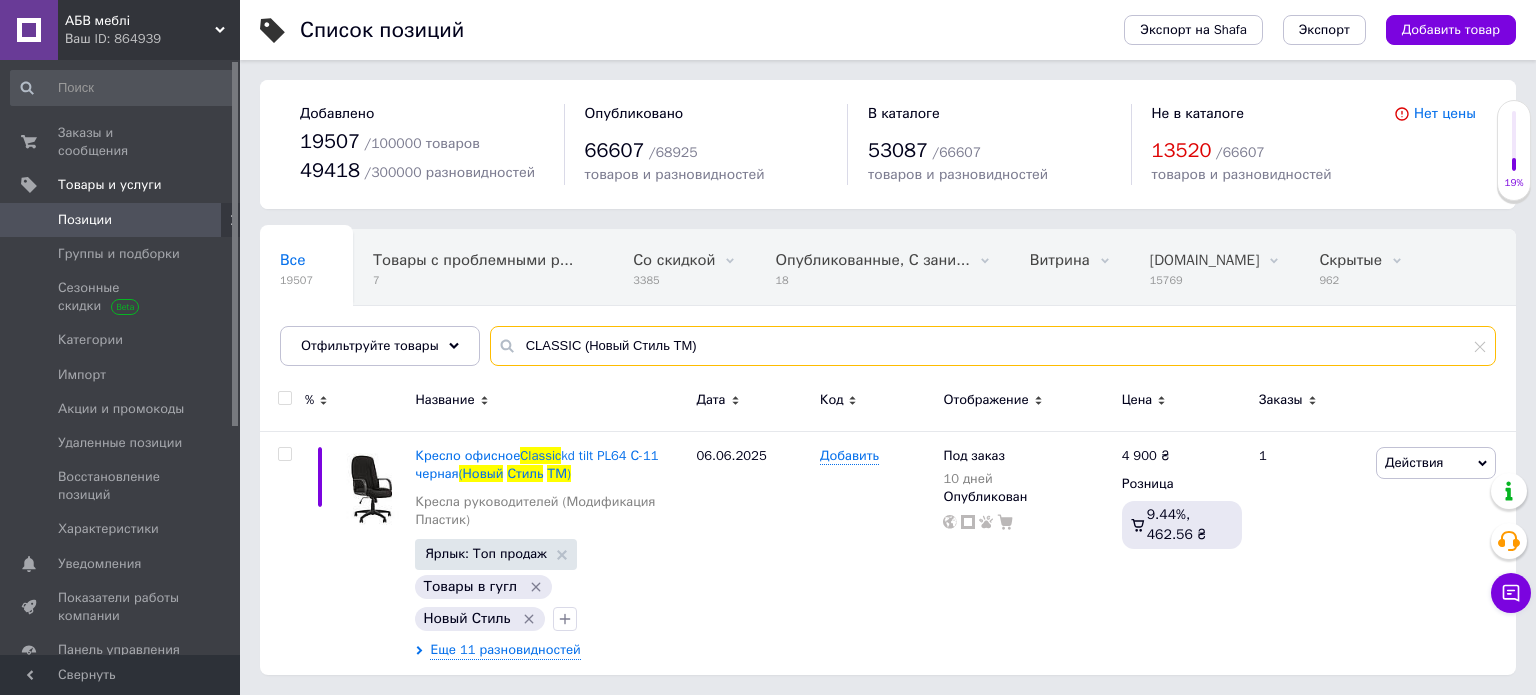 drag, startPoint x: 686, startPoint y: 346, endPoint x: 572, endPoint y: 343, distance: 114.03947 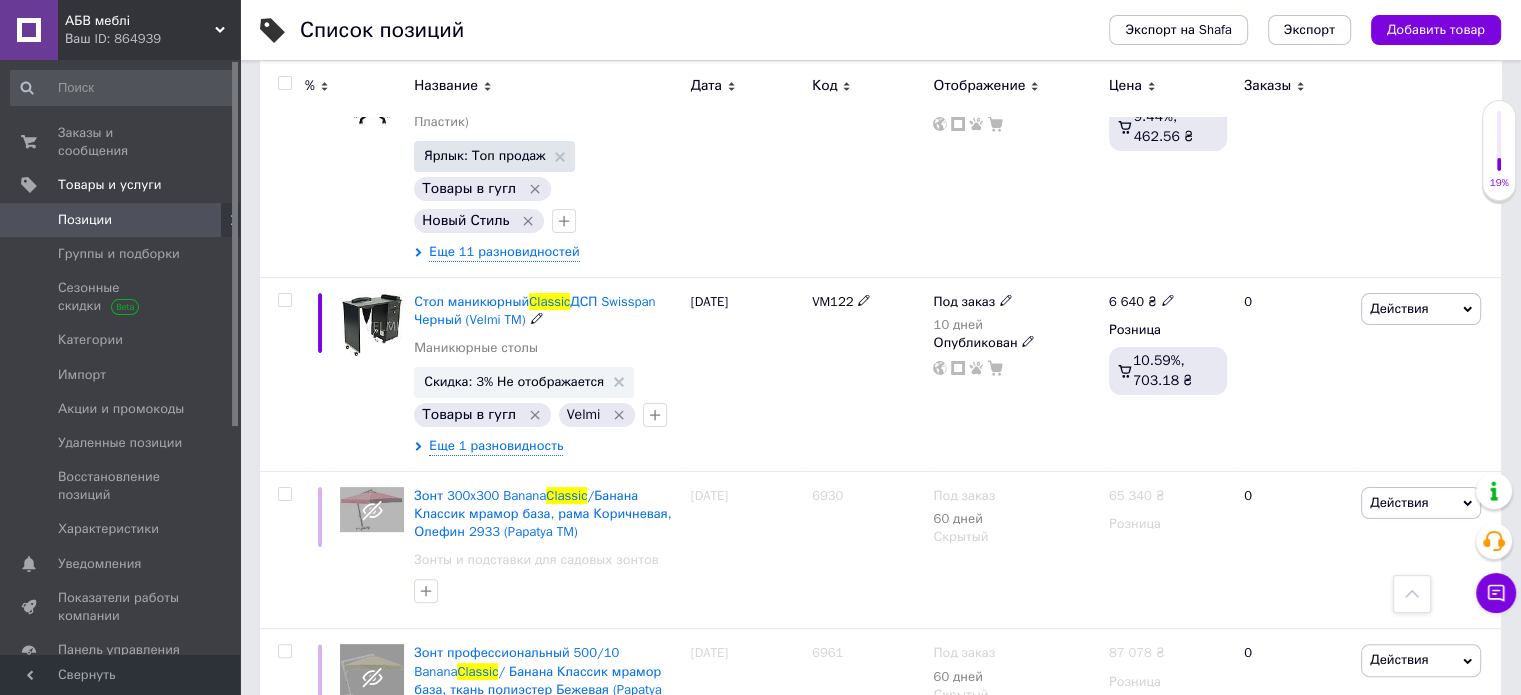 scroll, scrollTop: 0, scrollLeft: 0, axis: both 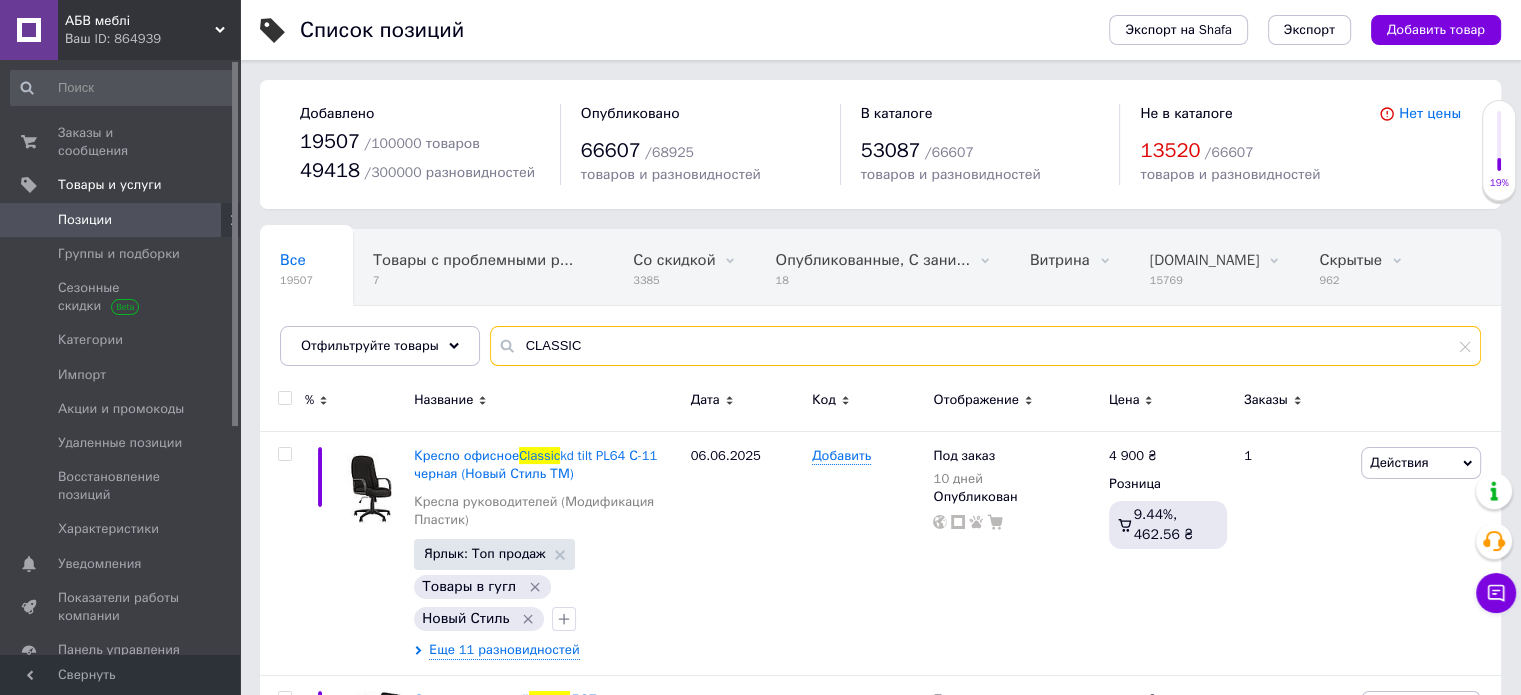 click on "CLASSIC" at bounding box center (985, 346) 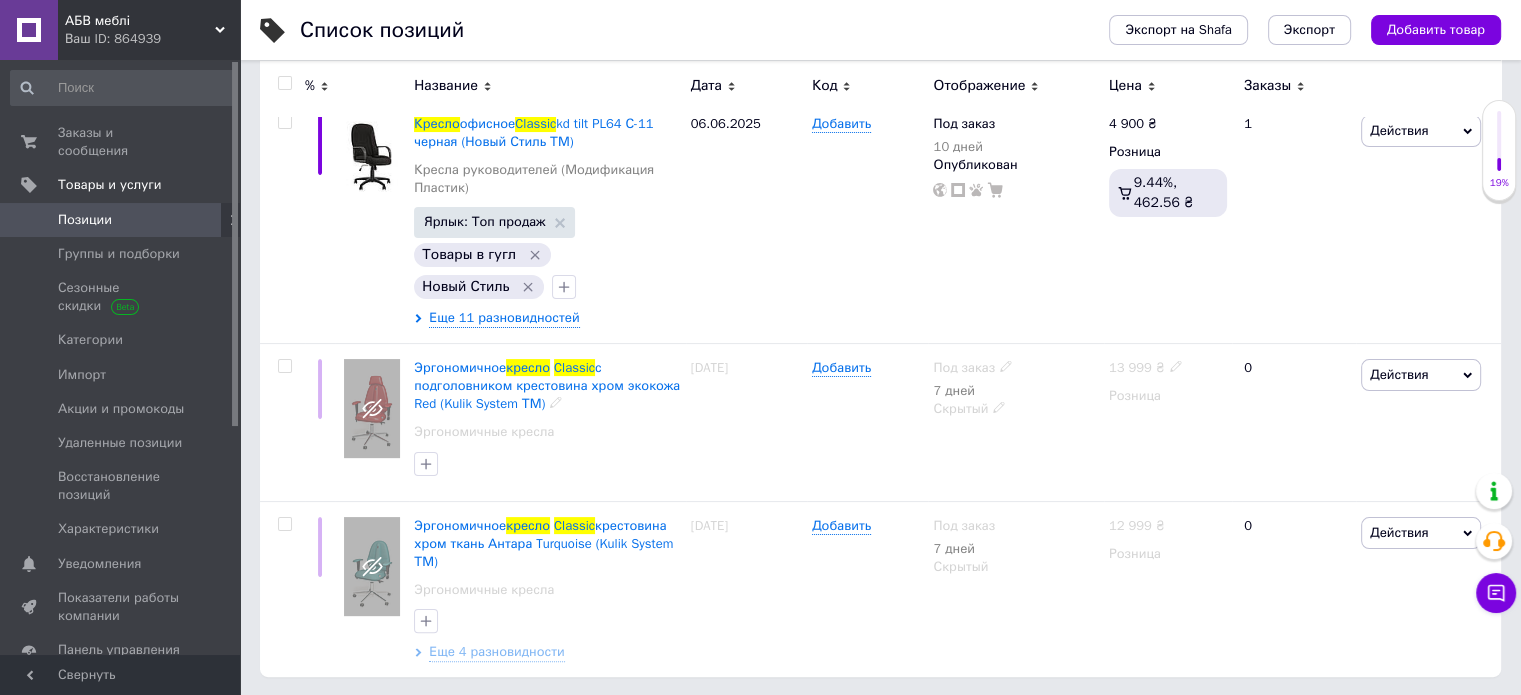 scroll, scrollTop: 0, scrollLeft: 0, axis: both 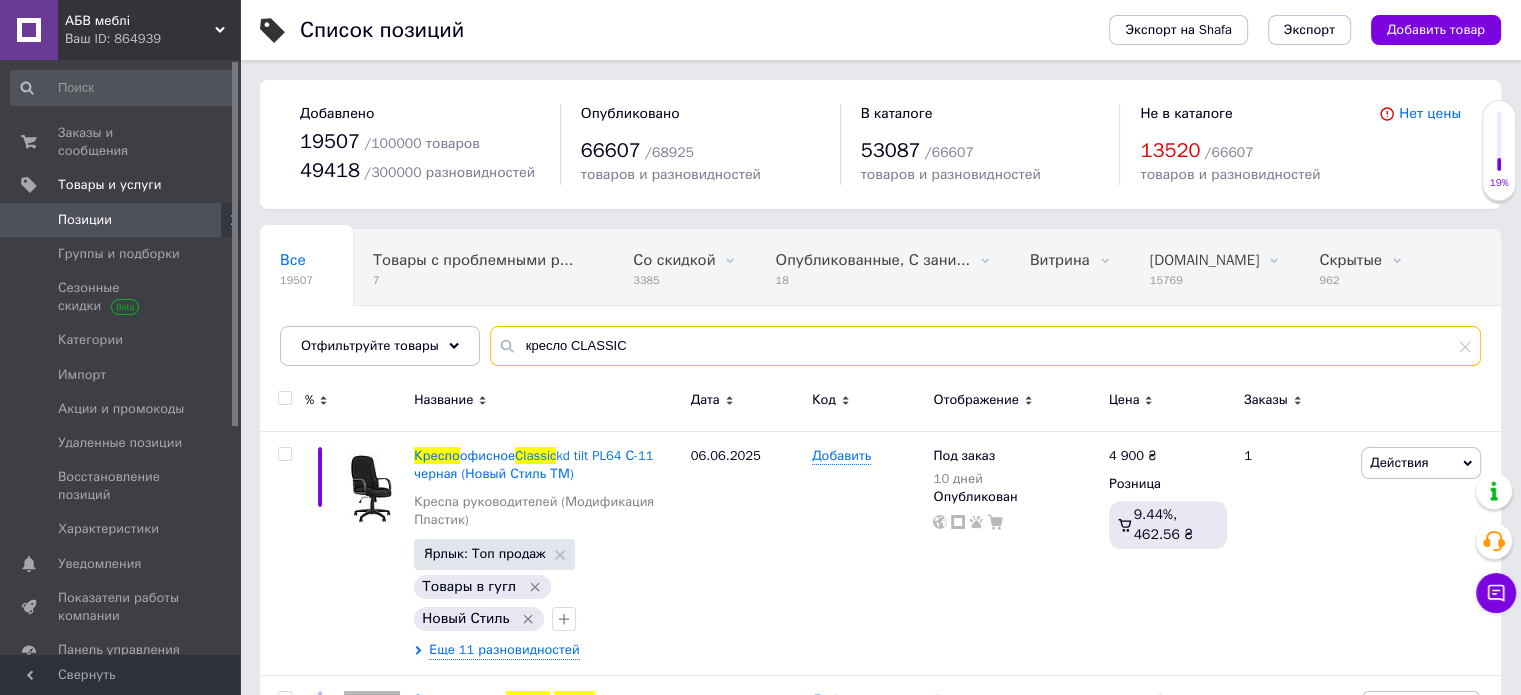 click on "кресло CLASSIC" at bounding box center (985, 346) 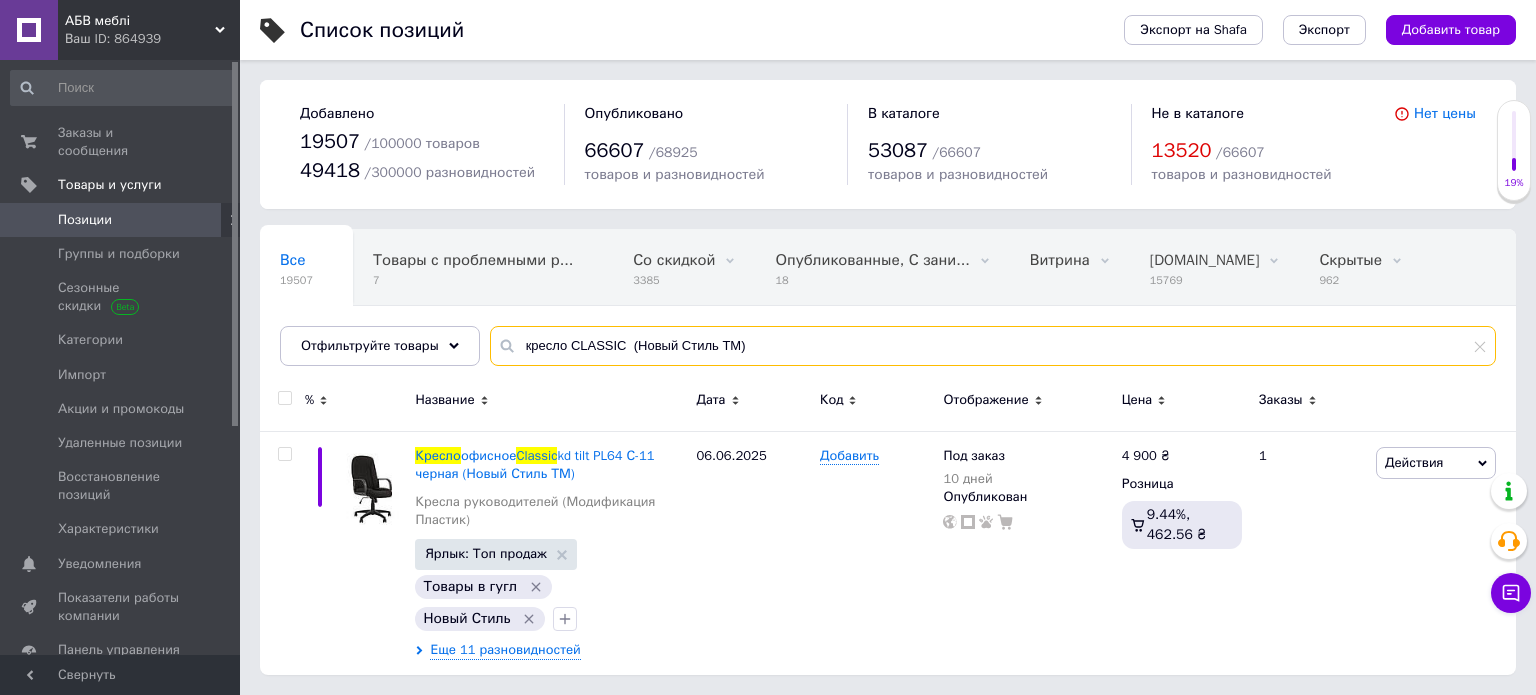 click on "кресло CLASSIC  (Новый Стиль ТМ)" at bounding box center [993, 346] 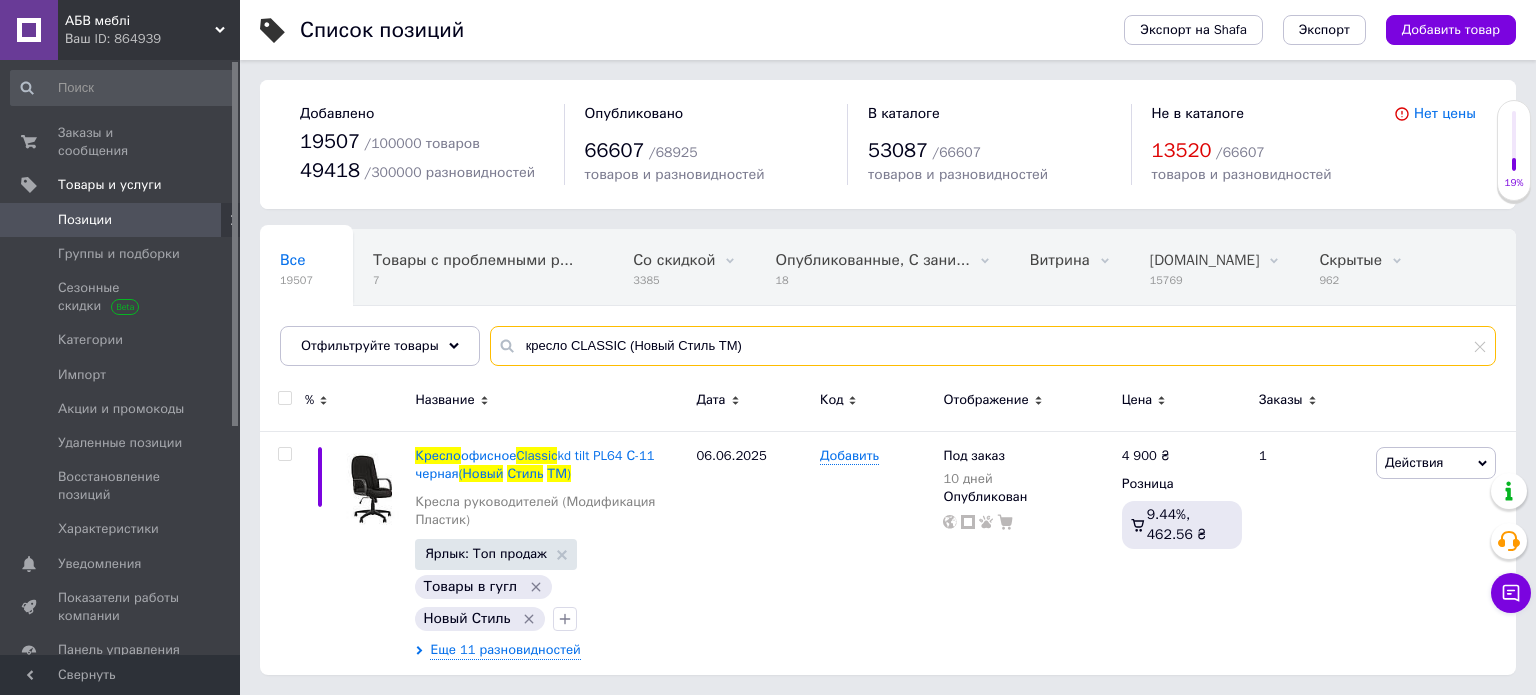 click on "кресло CLASSIC (Новый Стиль ТМ)" at bounding box center [993, 346] 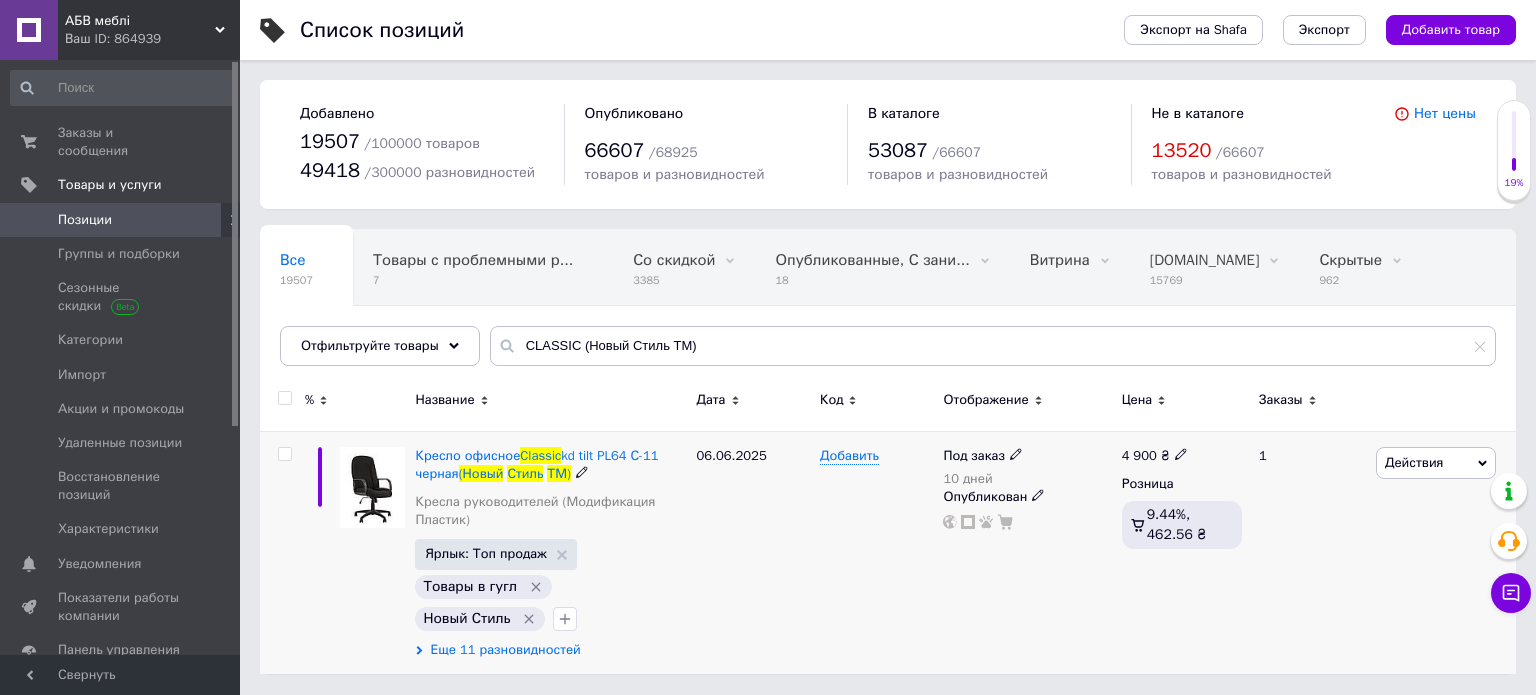 click on "Еще 11 разновидностей" at bounding box center [505, 650] 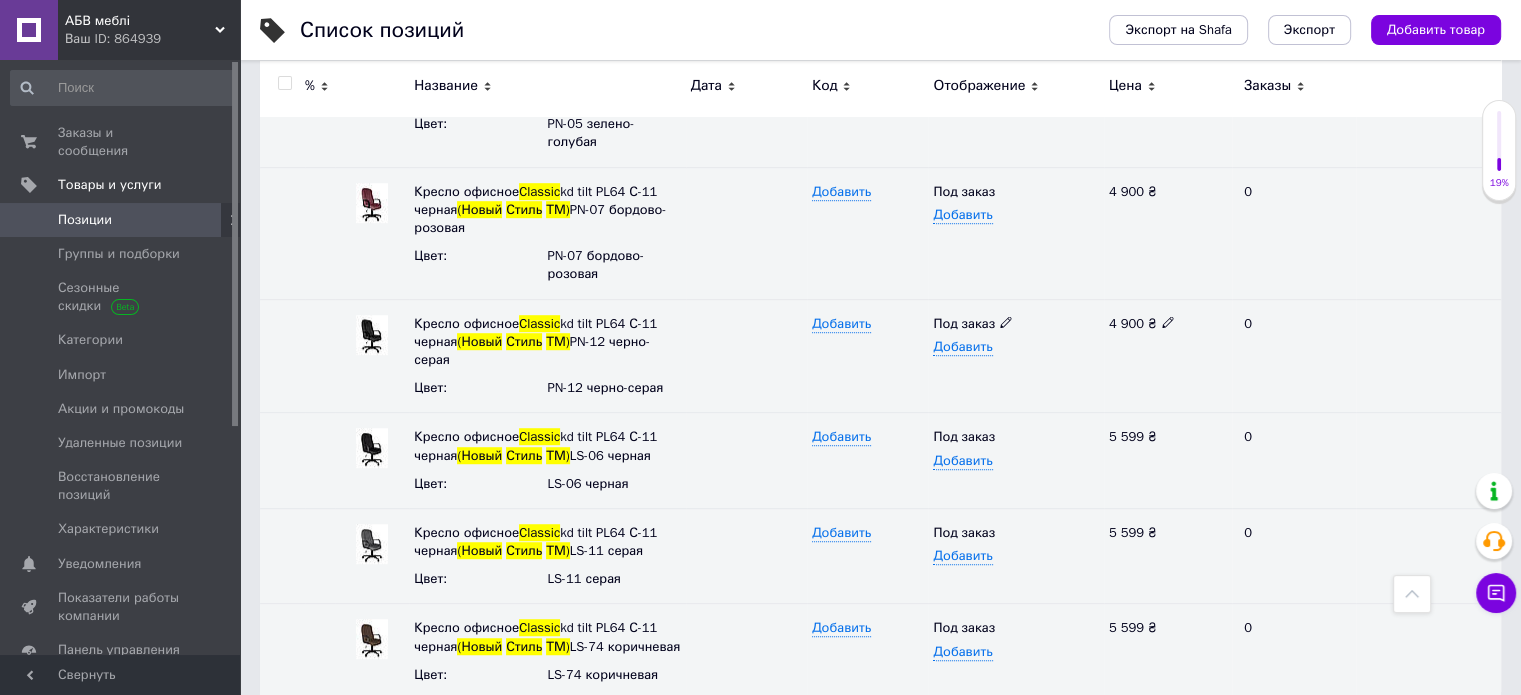 scroll, scrollTop: 1229, scrollLeft: 0, axis: vertical 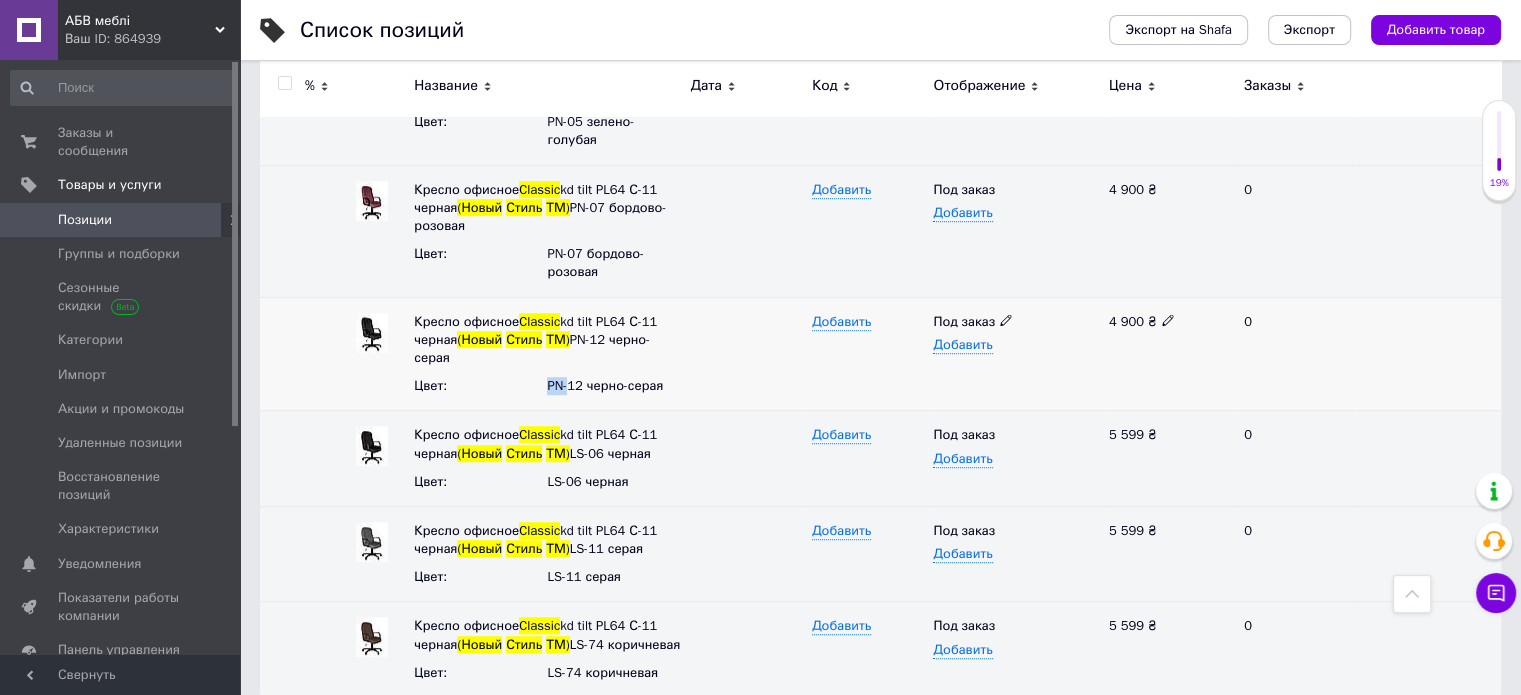 drag, startPoint x: 556, startPoint y: 365, endPoint x: 570, endPoint y: 369, distance: 14.56022 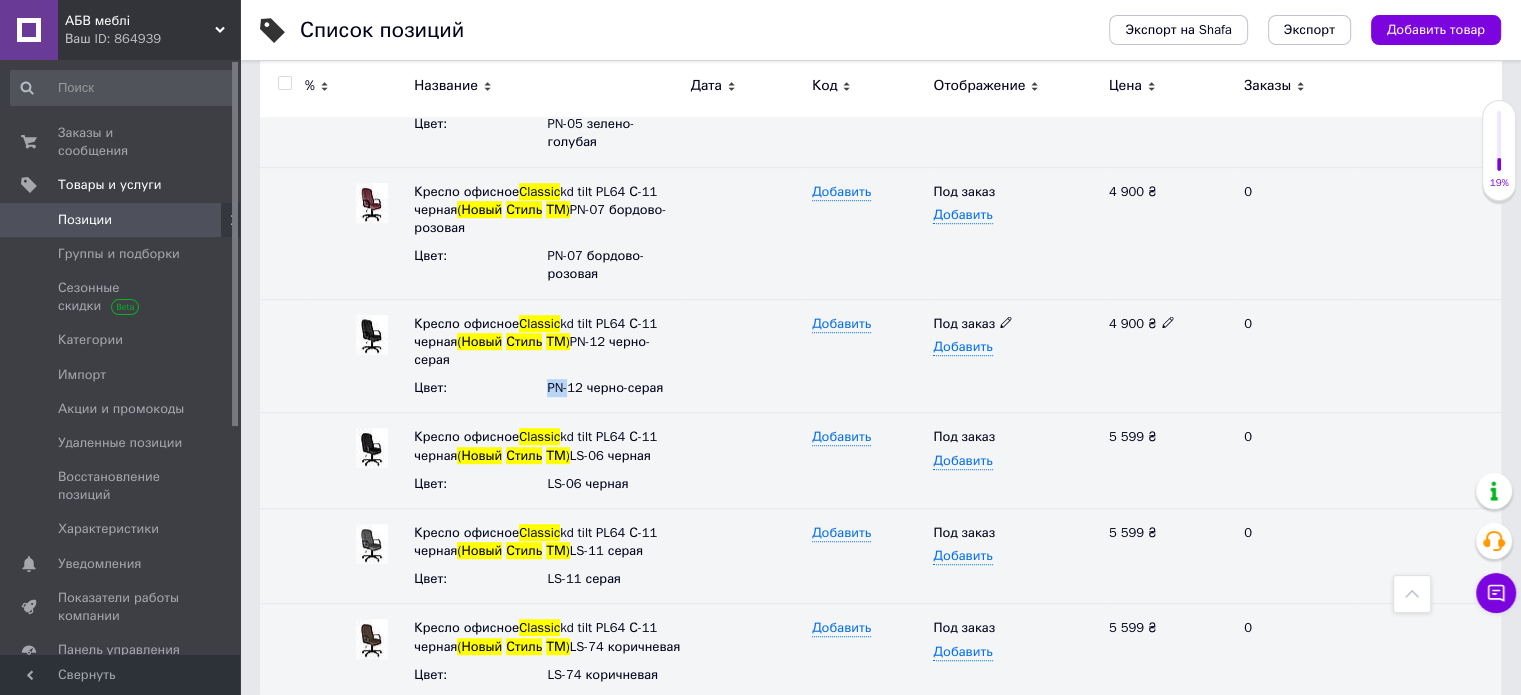 scroll, scrollTop: 1229, scrollLeft: 0, axis: vertical 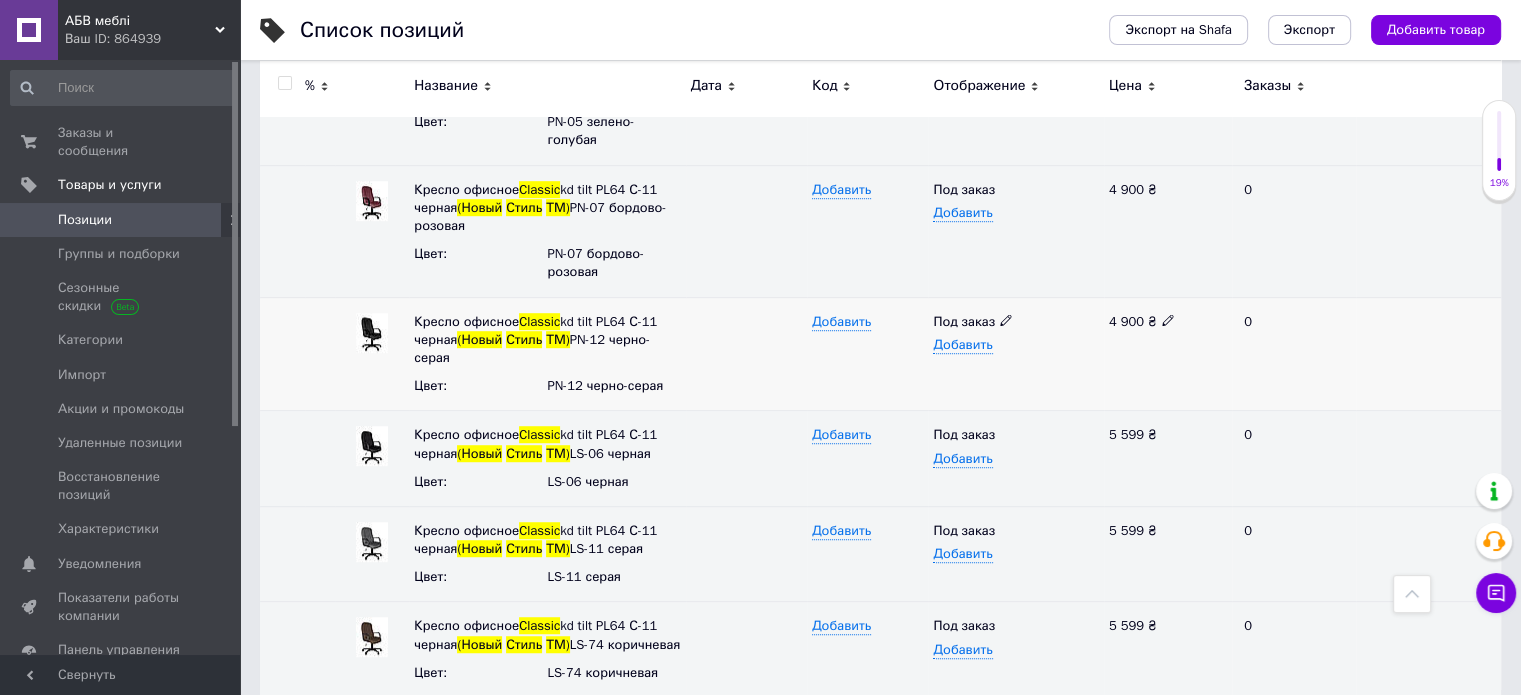 click at bounding box center (746, 354) 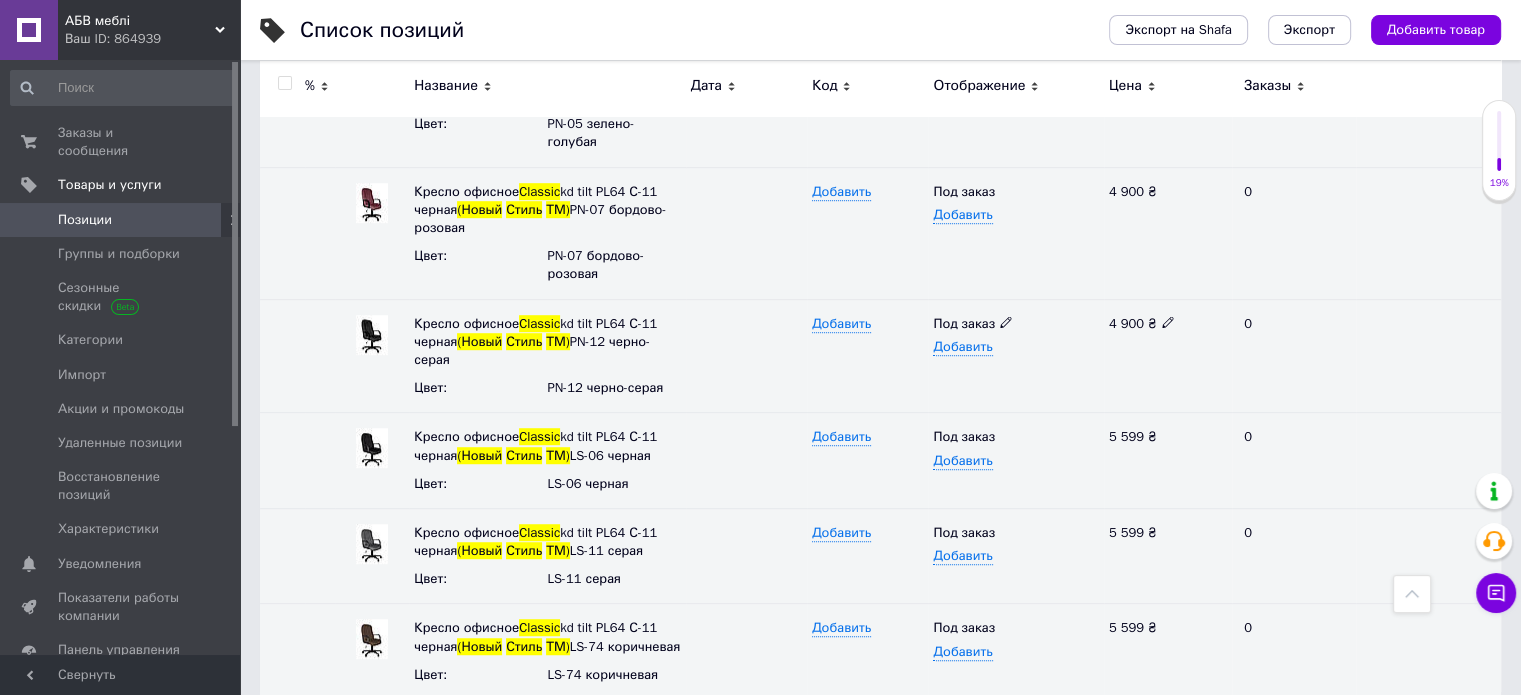 scroll, scrollTop: 1229, scrollLeft: 0, axis: vertical 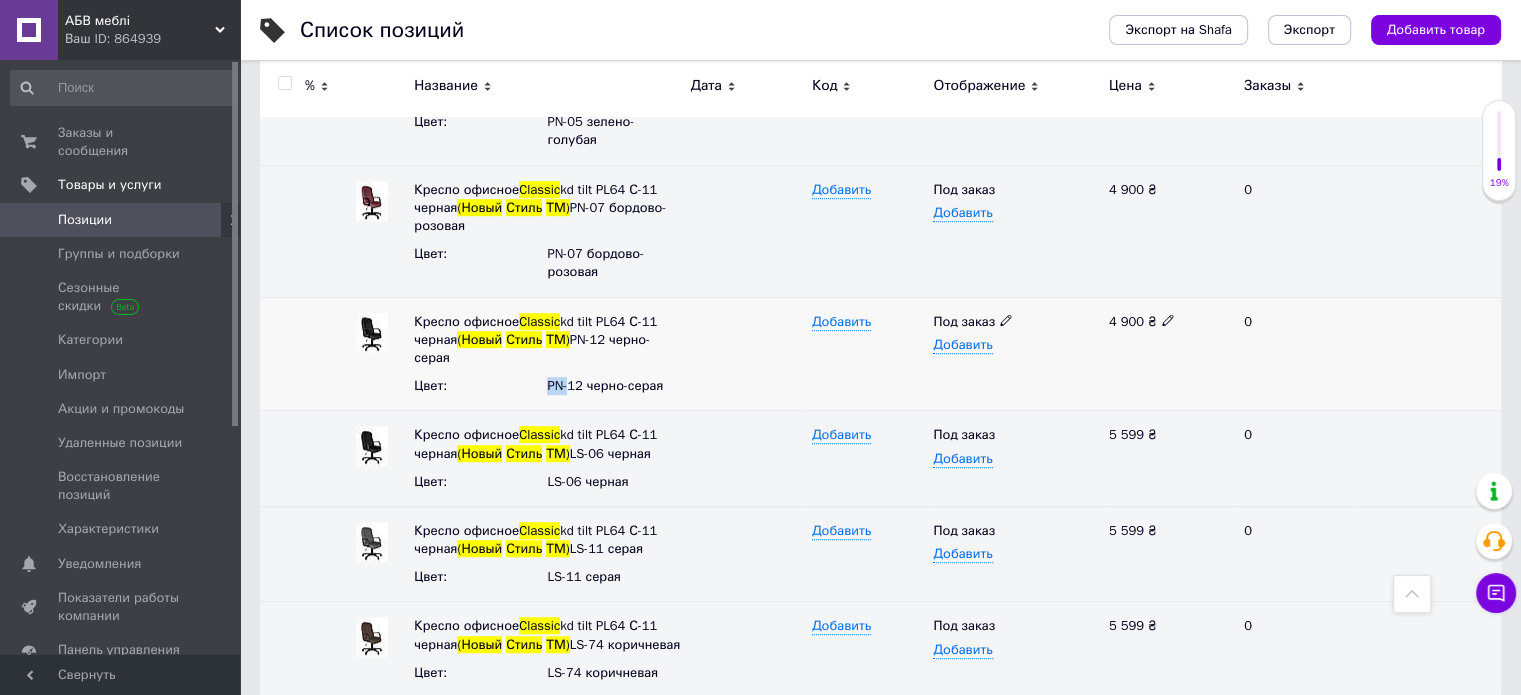 drag, startPoint x: 544, startPoint y: 364, endPoint x: 568, endPoint y: 369, distance: 24.5153 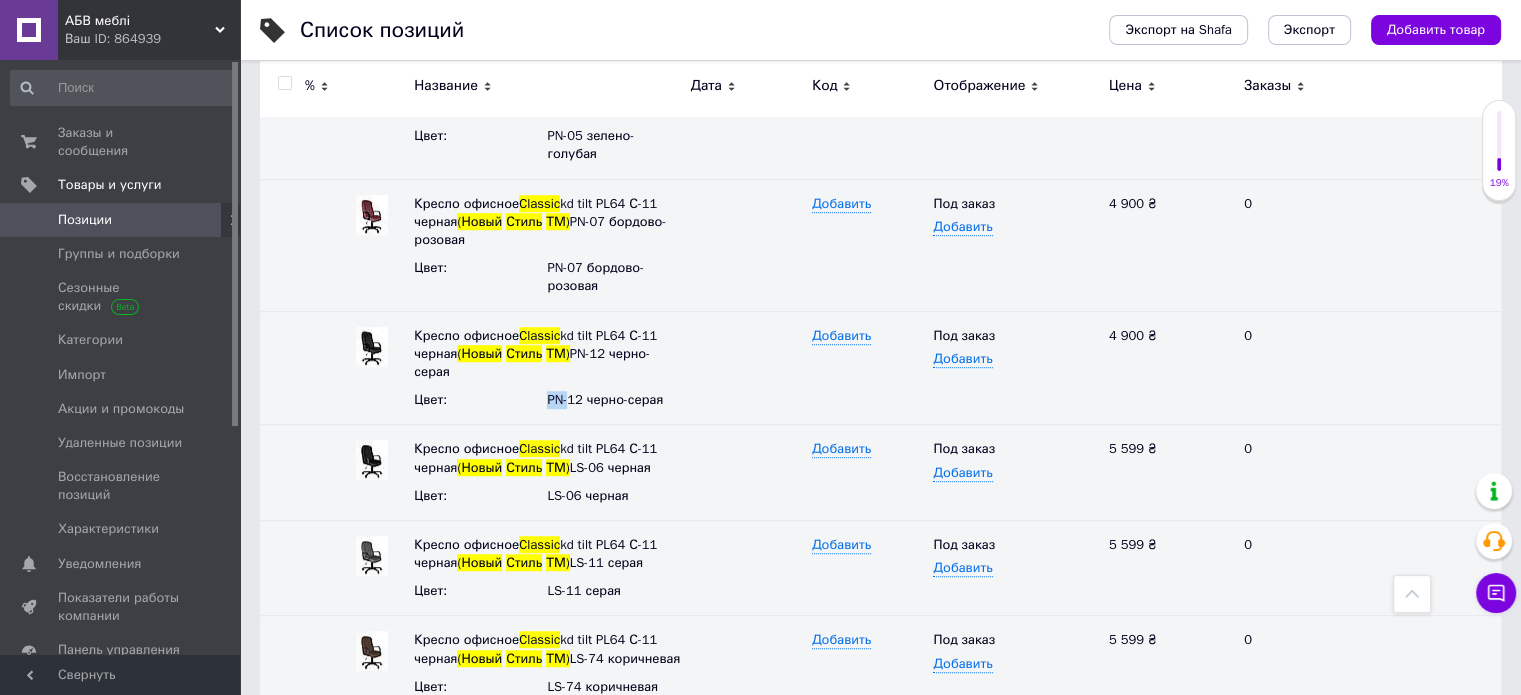 scroll, scrollTop: 1229, scrollLeft: 0, axis: vertical 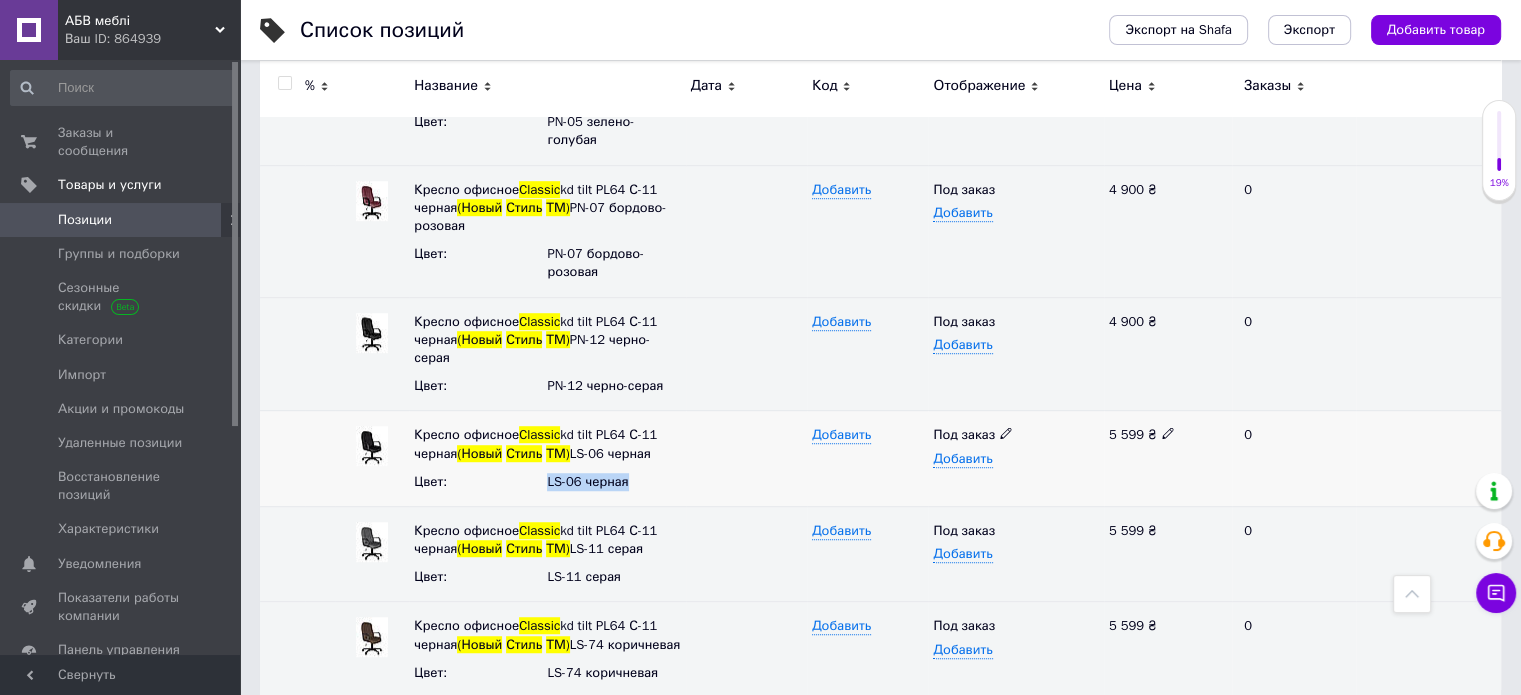drag, startPoint x: 548, startPoint y: 460, endPoint x: 642, endPoint y: 464, distance: 94.08507 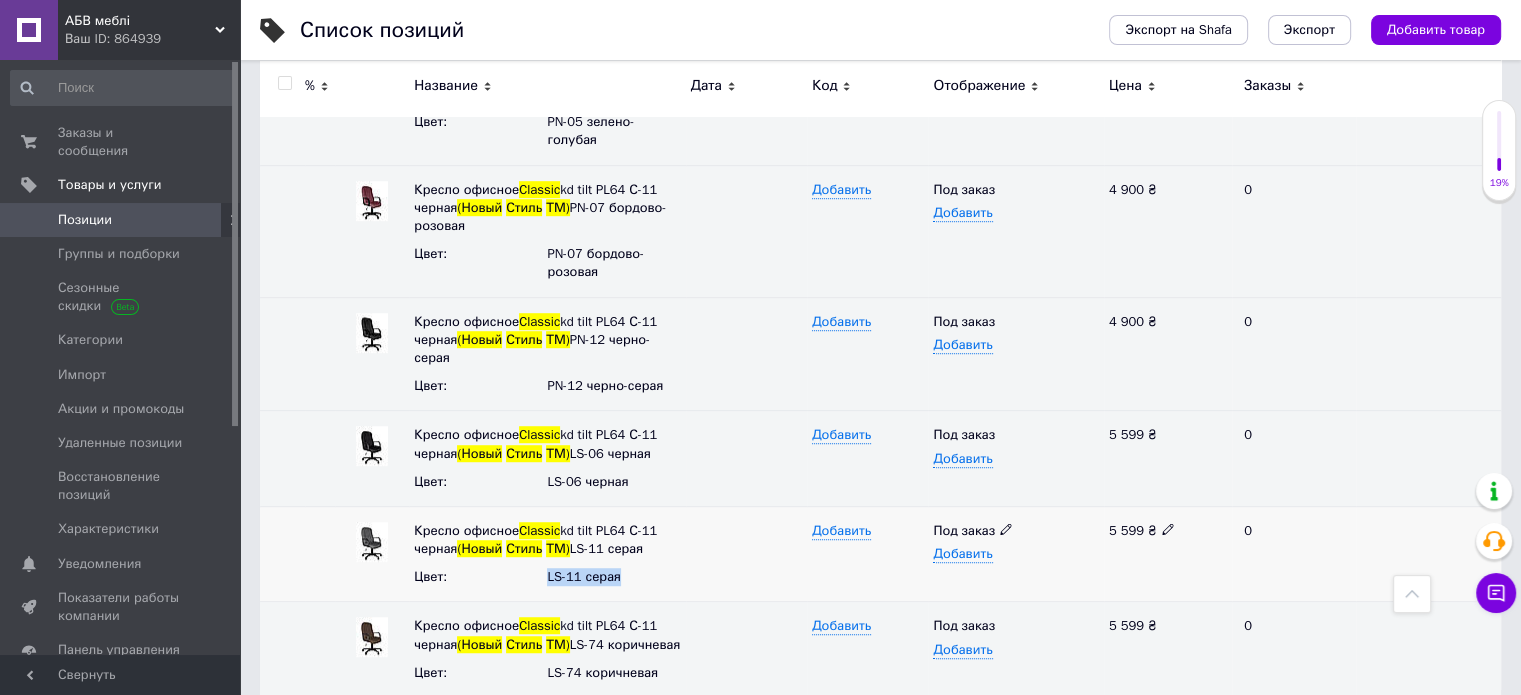 drag, startPoint x: 547, startPoint y: 556, endPoint x: 635, endPoint y: 558, distance: 88.02273 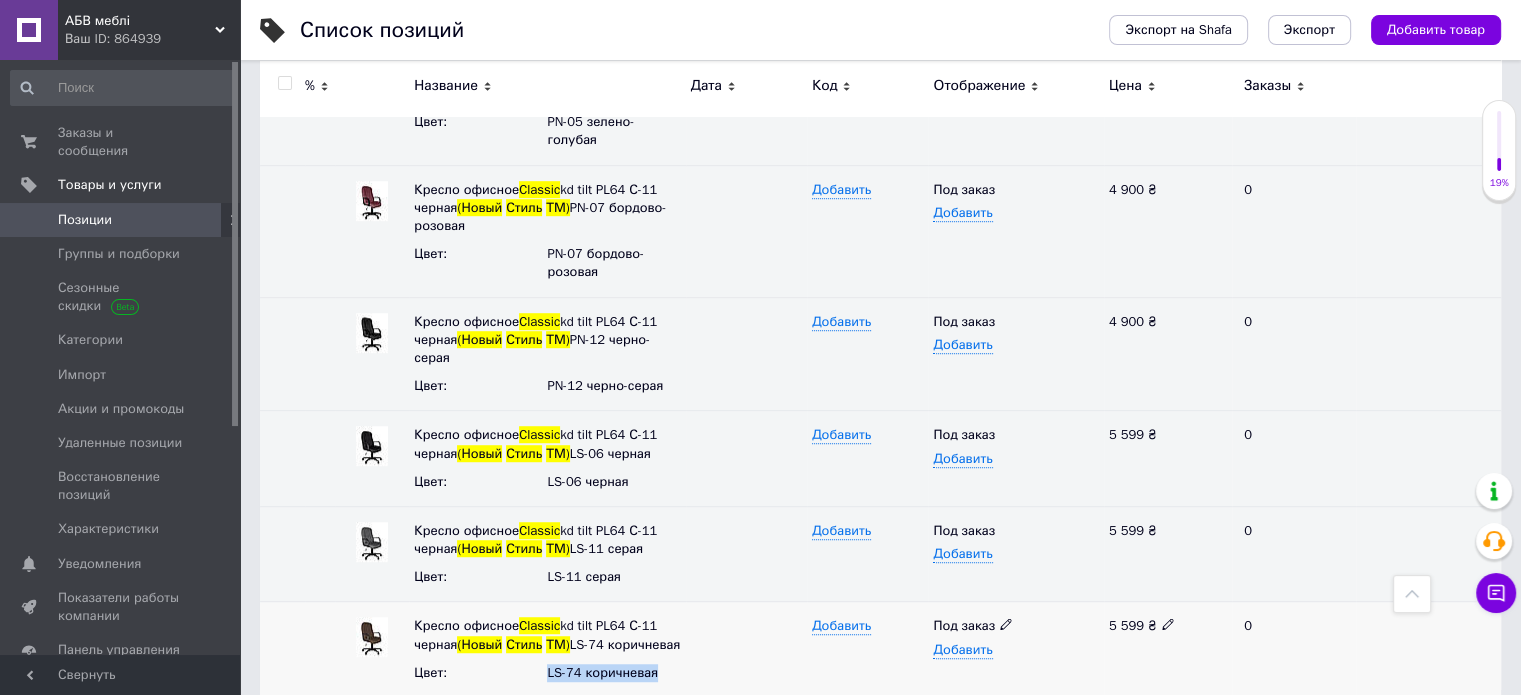 drag, startPoint x: 546, startPoint y: 650, endPoint x: 674, endPoint y: 660, distance: 128.39003 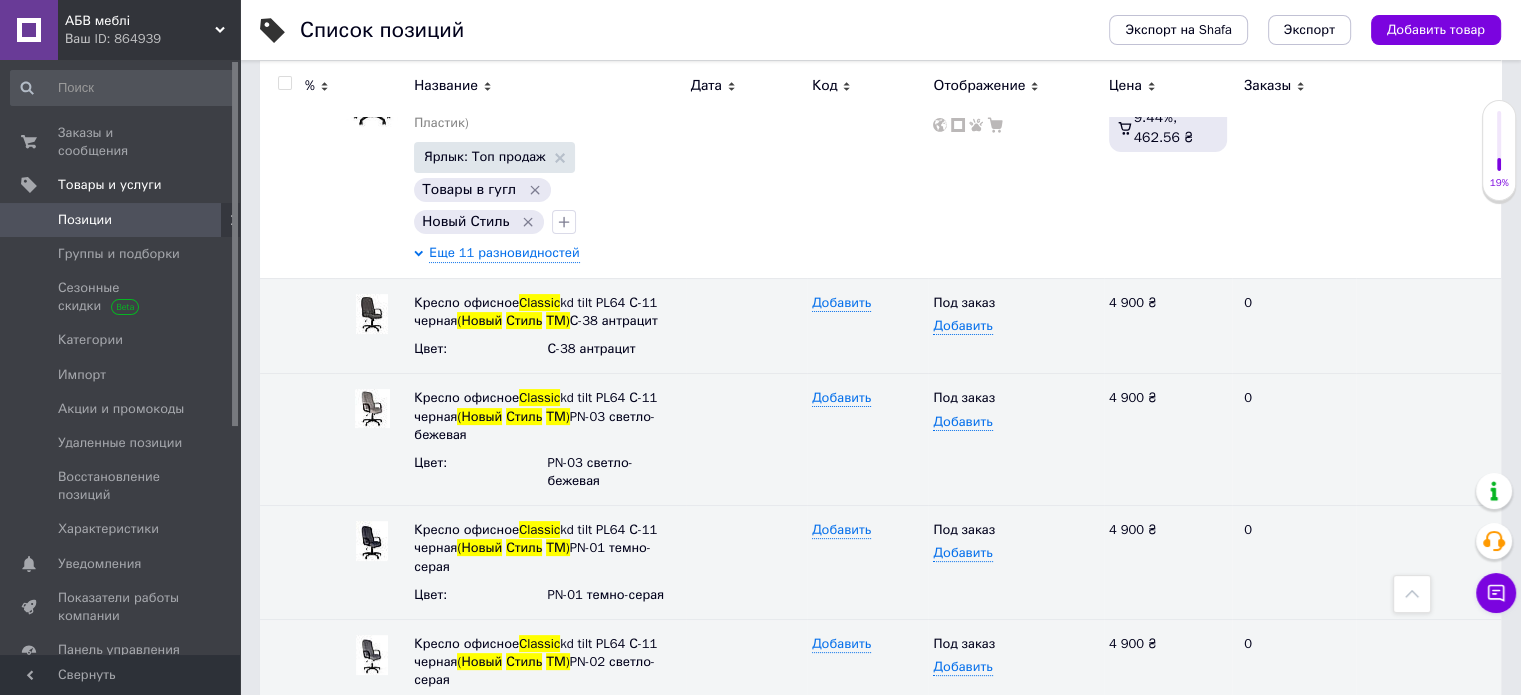 scroll, scrollTop: 329, scrollLeft: 0, axis: vertical 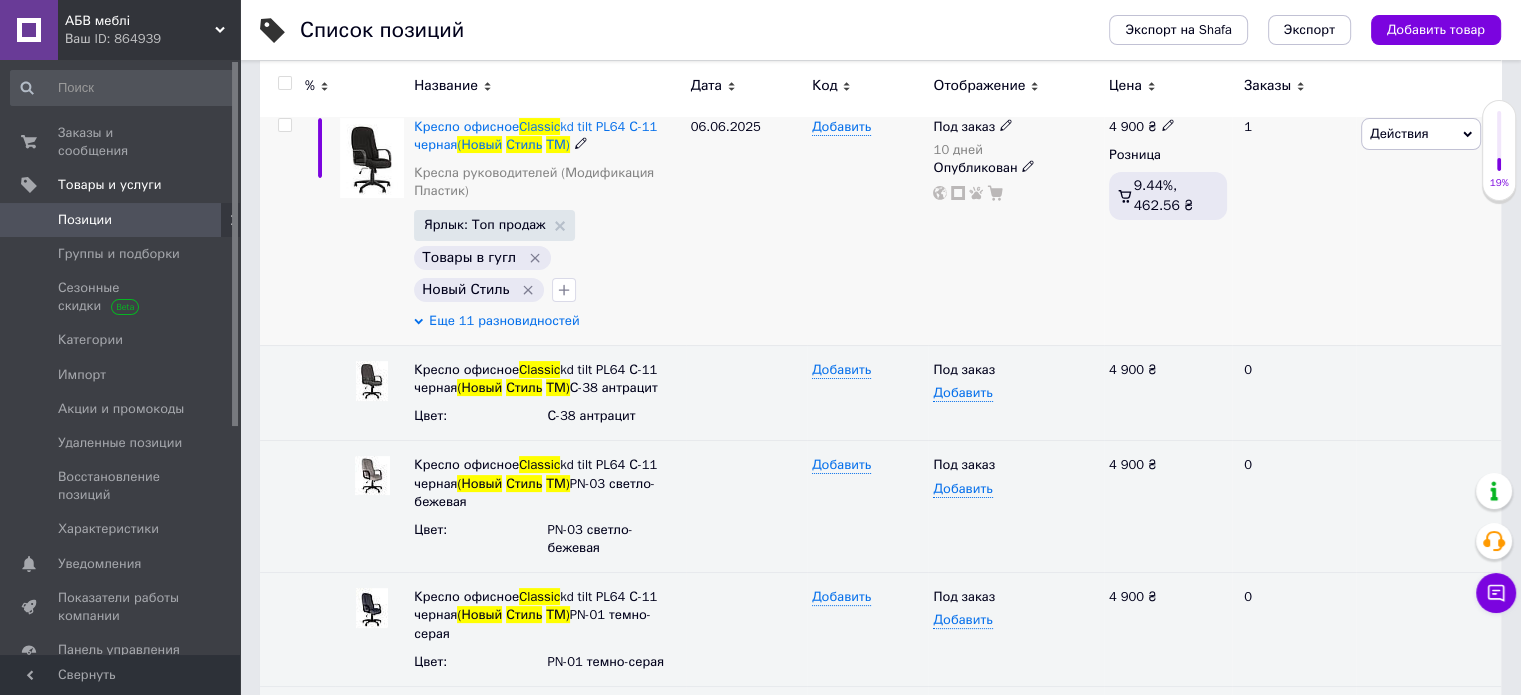 click on "Еще 11 разновидностей" at bounding box center [504, 321] 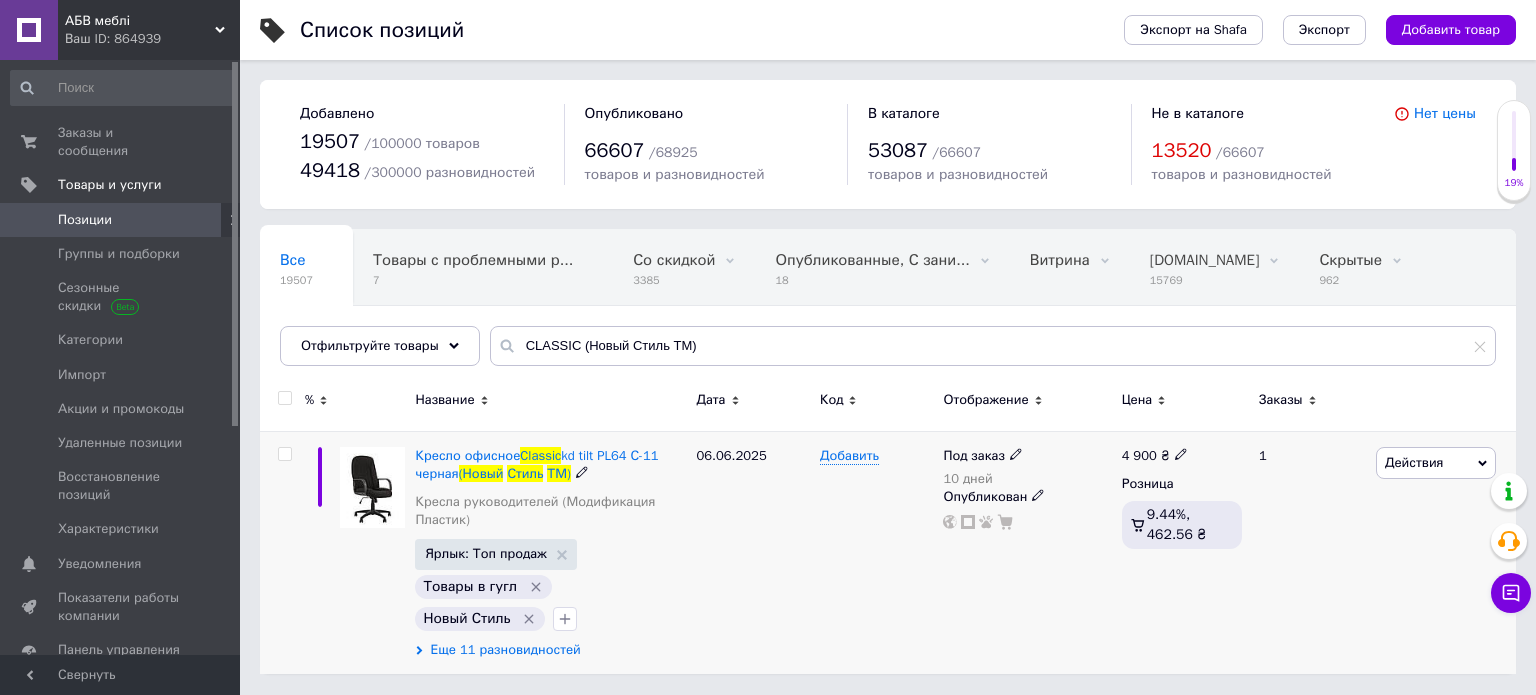 click on "Еще 11 разновидностей" at bounding box center [505, 650] 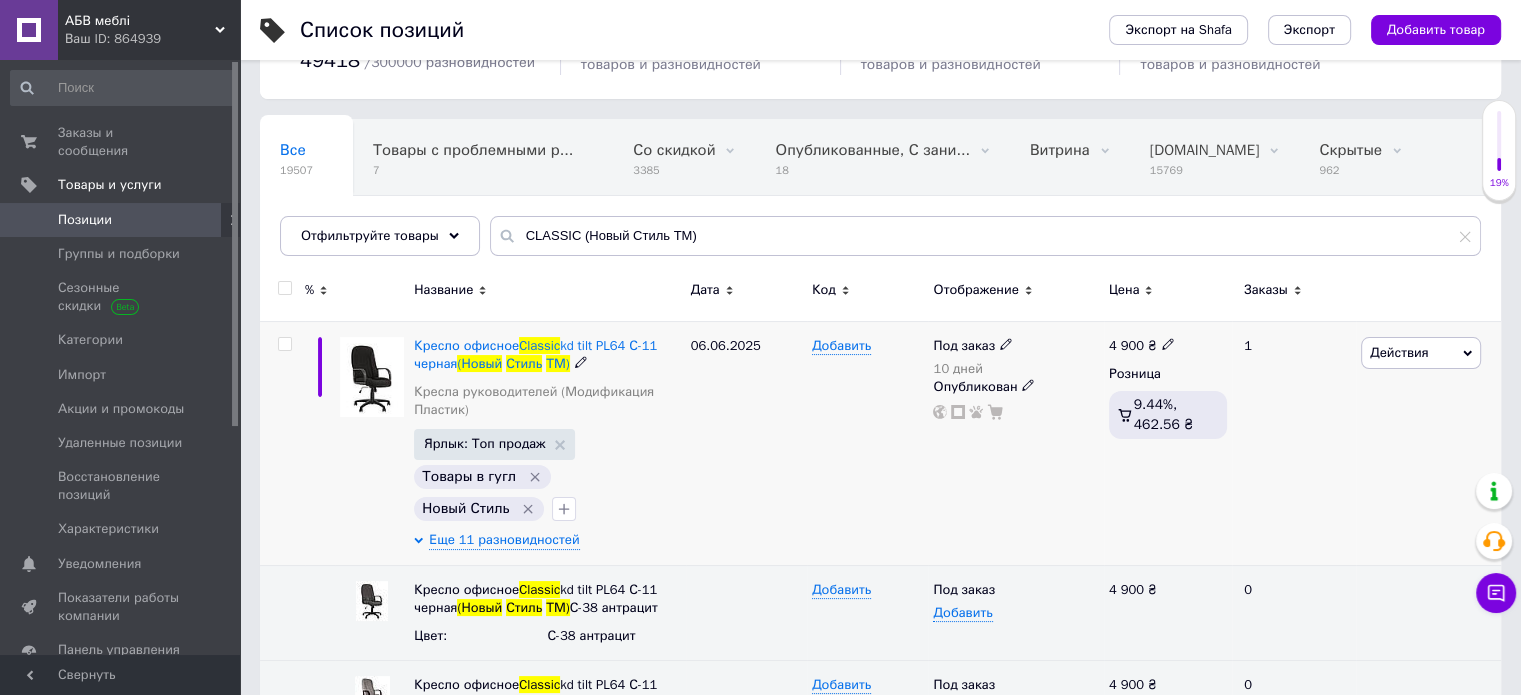 scroll, scrollTop: 200, scrollLeft: 0, axis: vertical 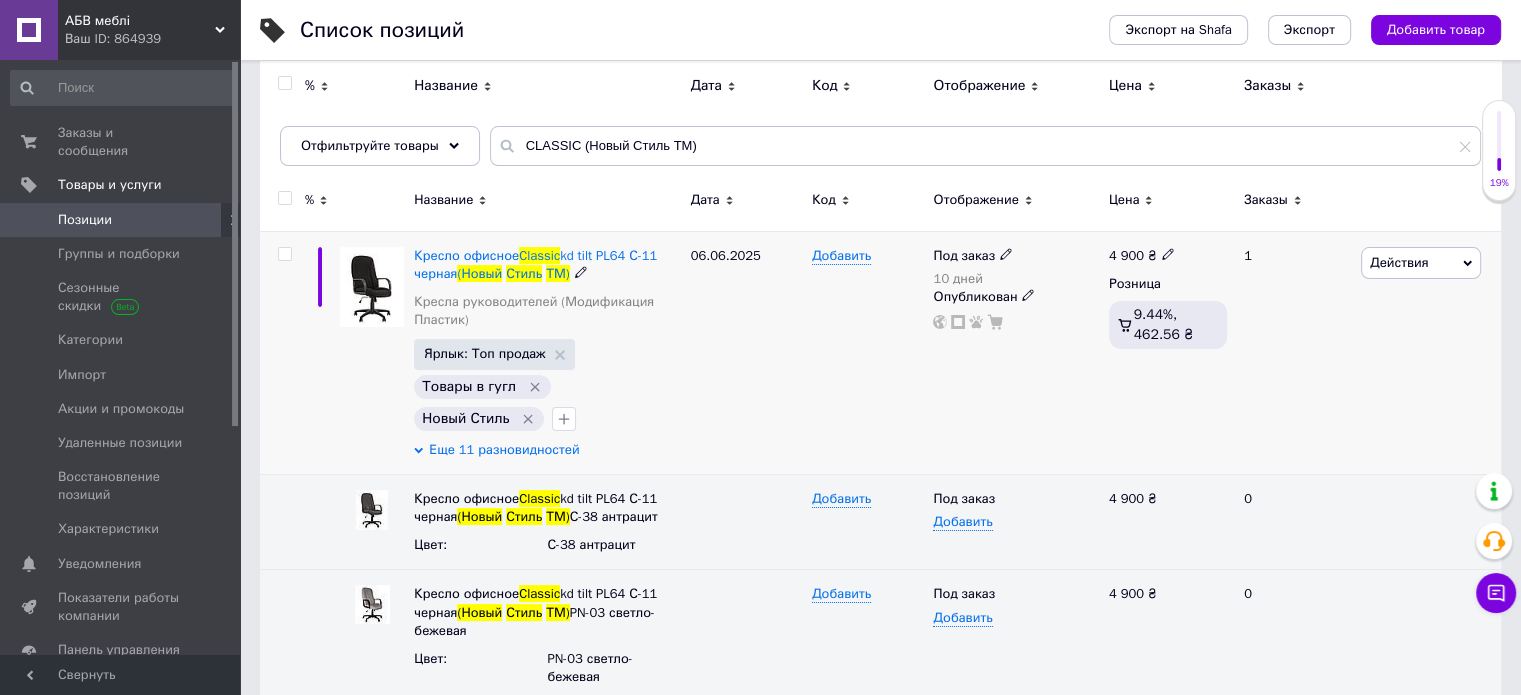 click on "Еще 11 разновидностей" at bounding box center [504, 450] 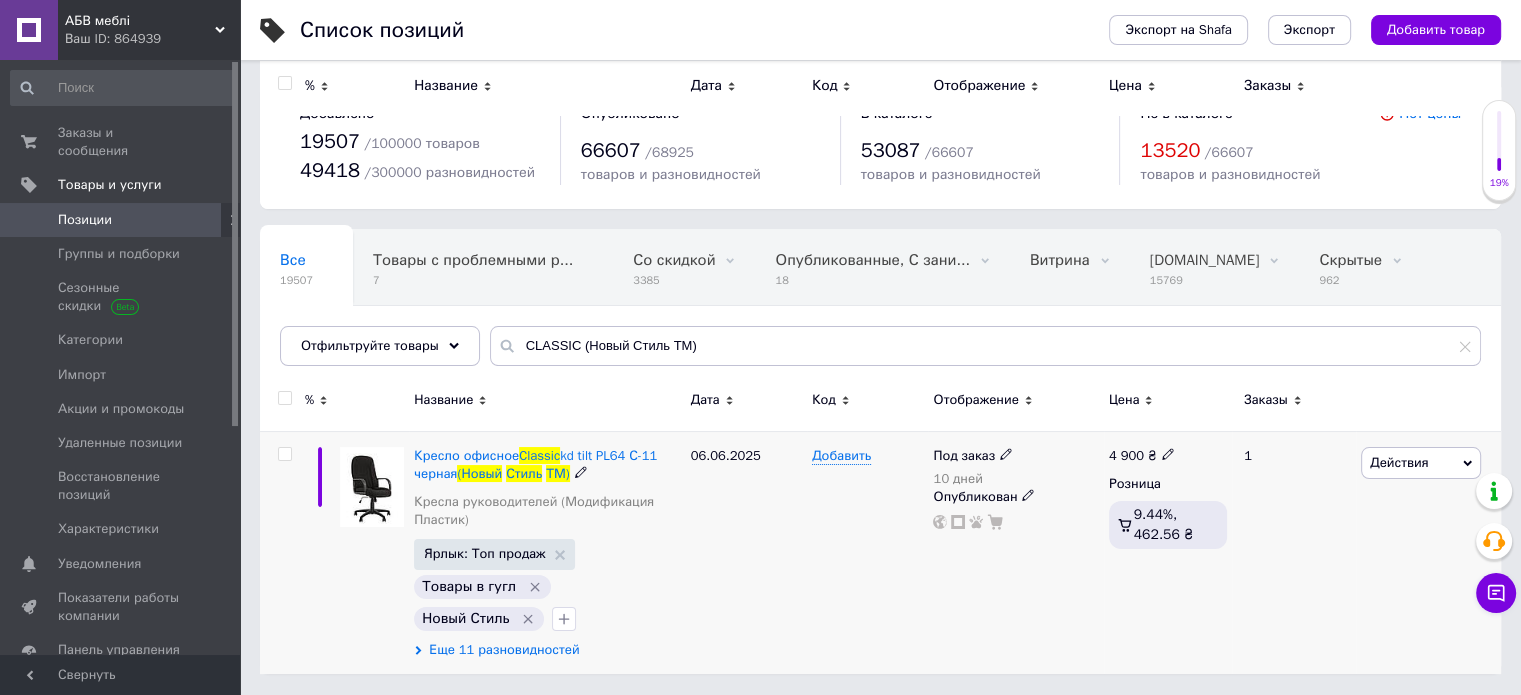 scroll, scrollTop: 0, scrollLeft: 0, axis: both 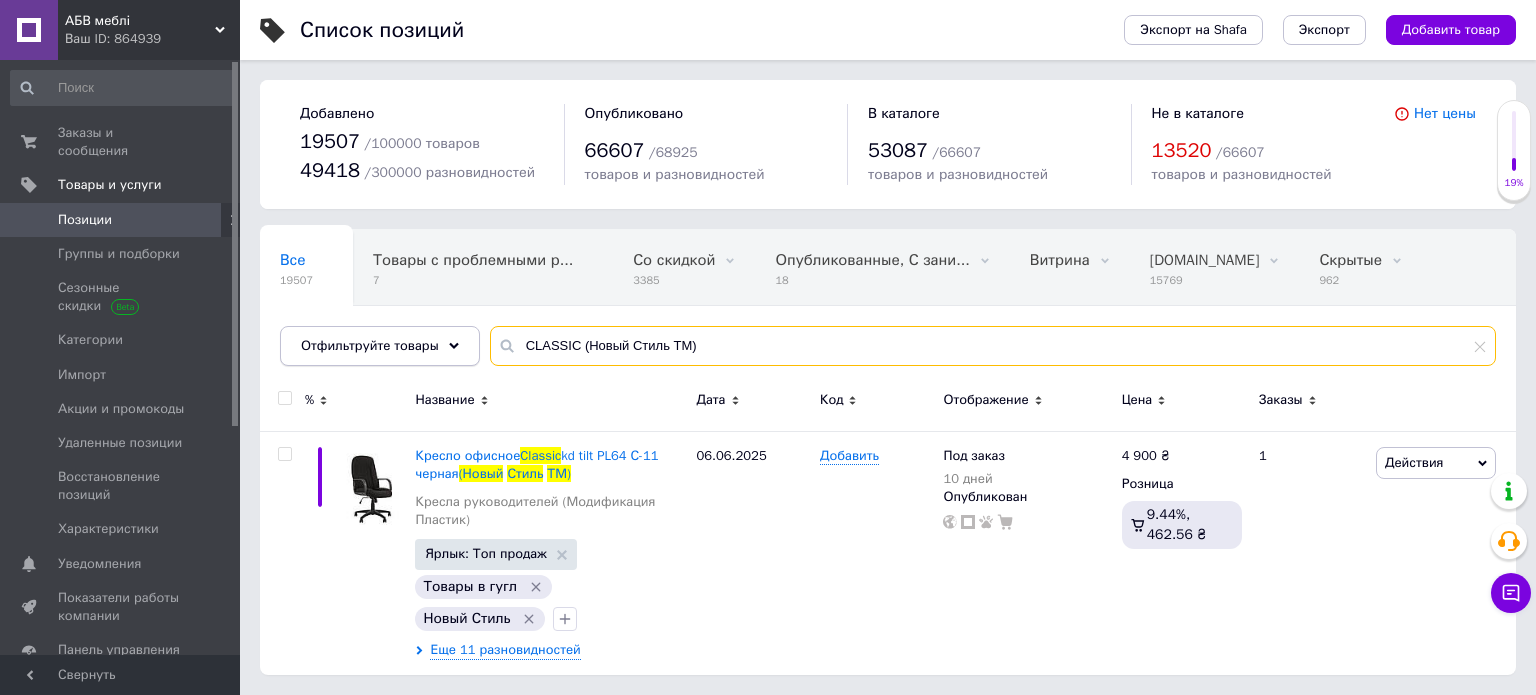 drag, startPoint x: 600, startPoint y: 344, endPoint x: 459, endPoint y: 346, distance: 141.01419 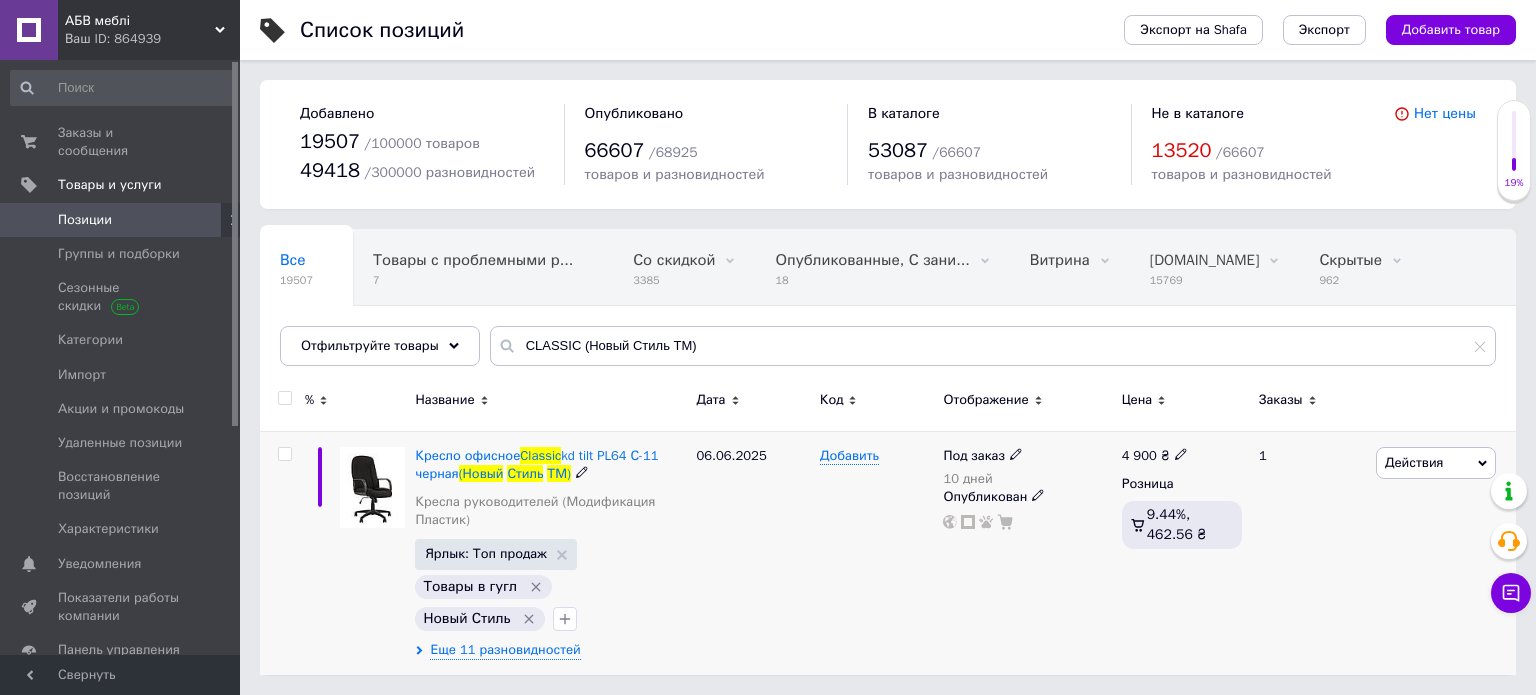 drag, startPoint x: 825, startPoint y: 553, endPoint x: 813, endPoint y: 552, distance: 12.0415945 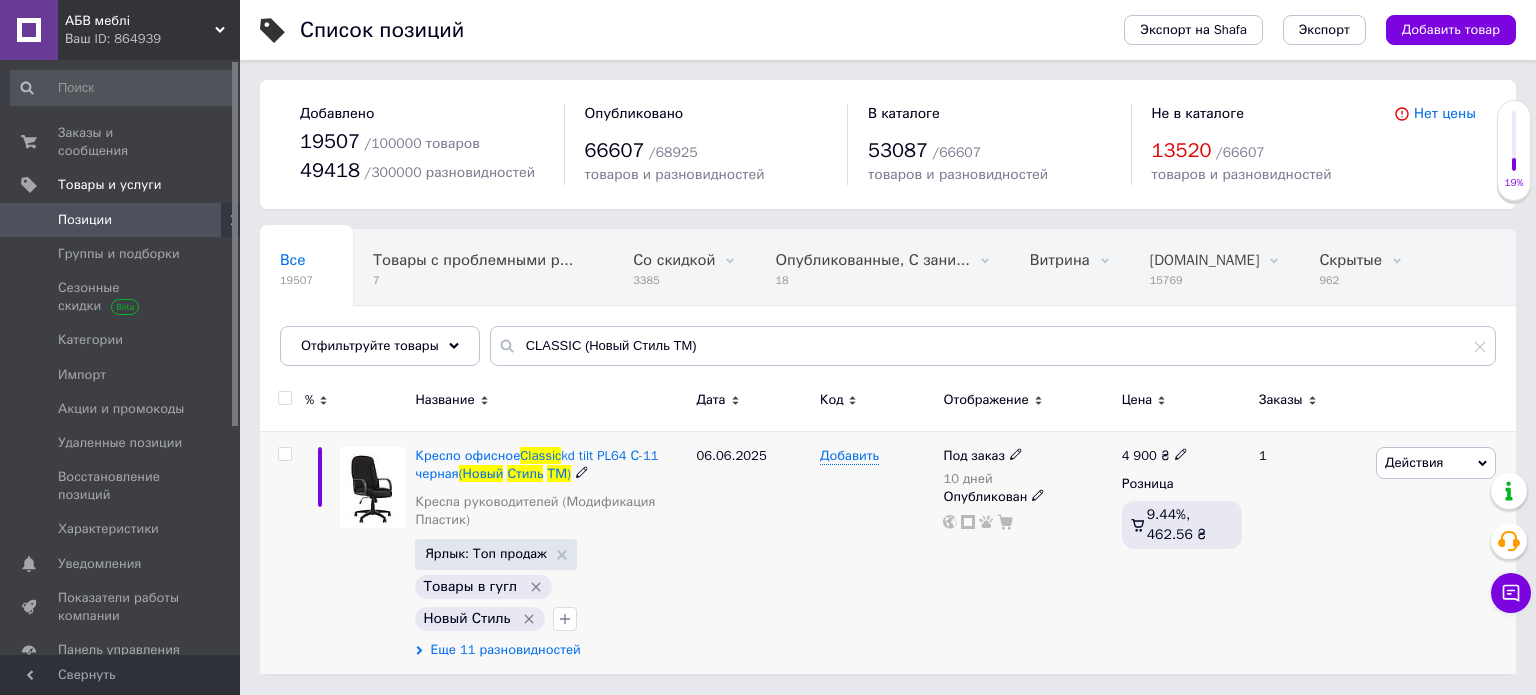 click on "Еще 11 разновидностей" at bounding box center (505, 650) 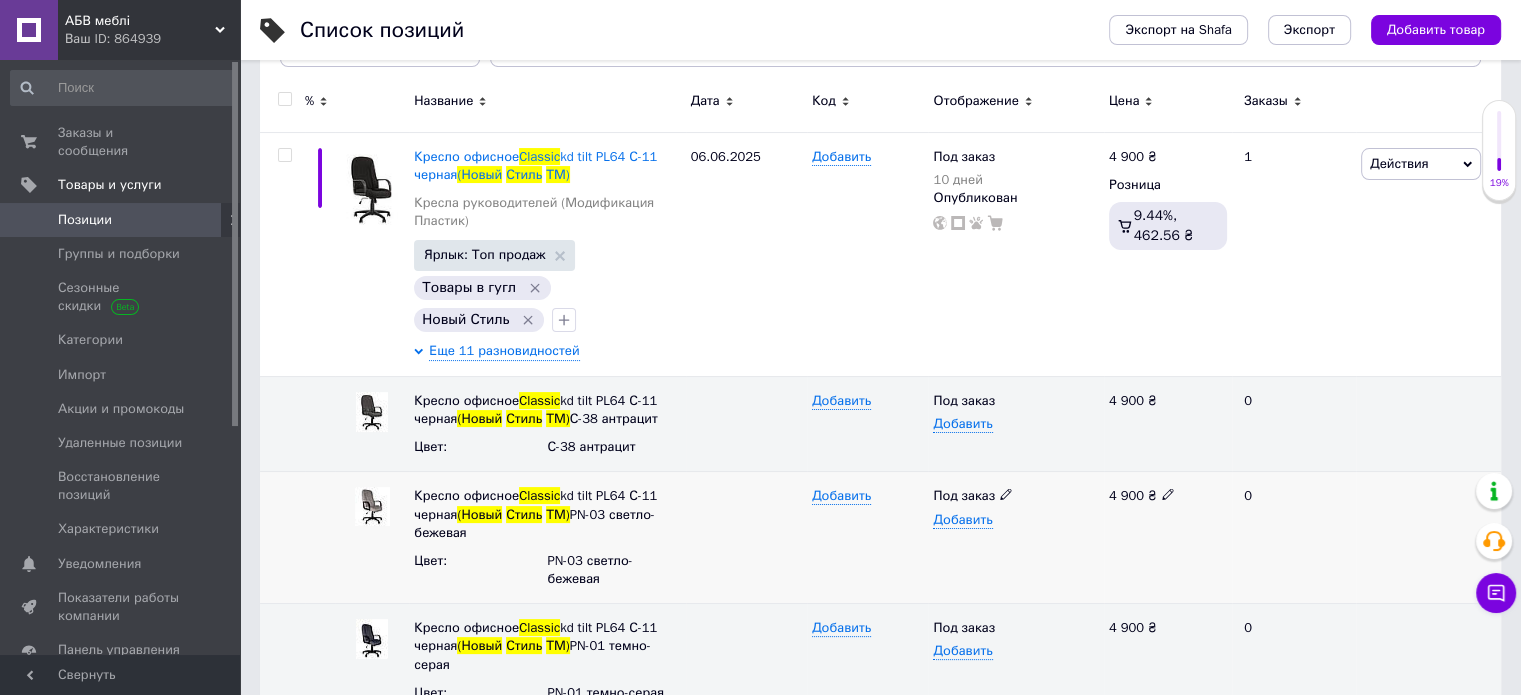 scroll, scrollTop: 300, scrollLeft: 0, axis: vertical 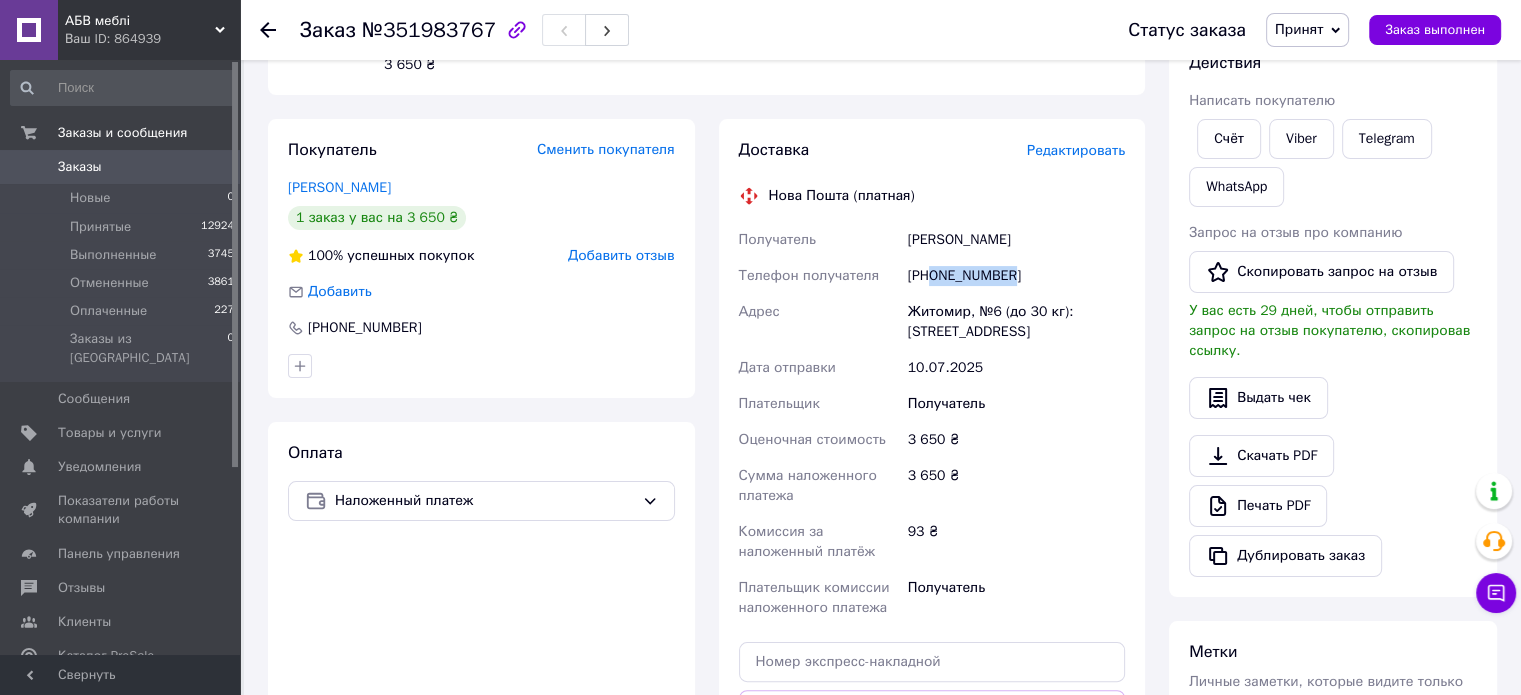 drag, startPoint x: 931, startPoint y: 258, endPoint x: 1031, endPoint y: 263, distance: 100.12492 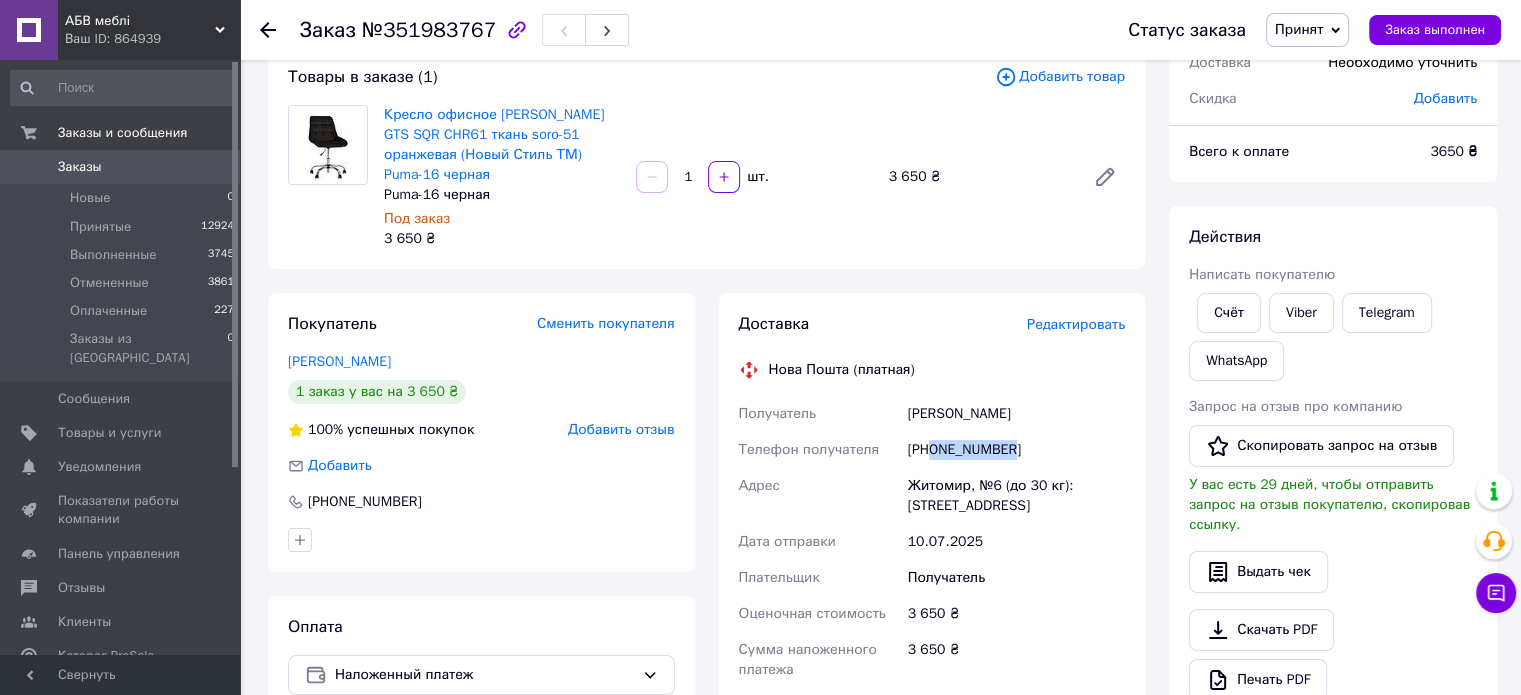 scroll, scrollTop: 100, scrollLeft: 0, axis: vertical 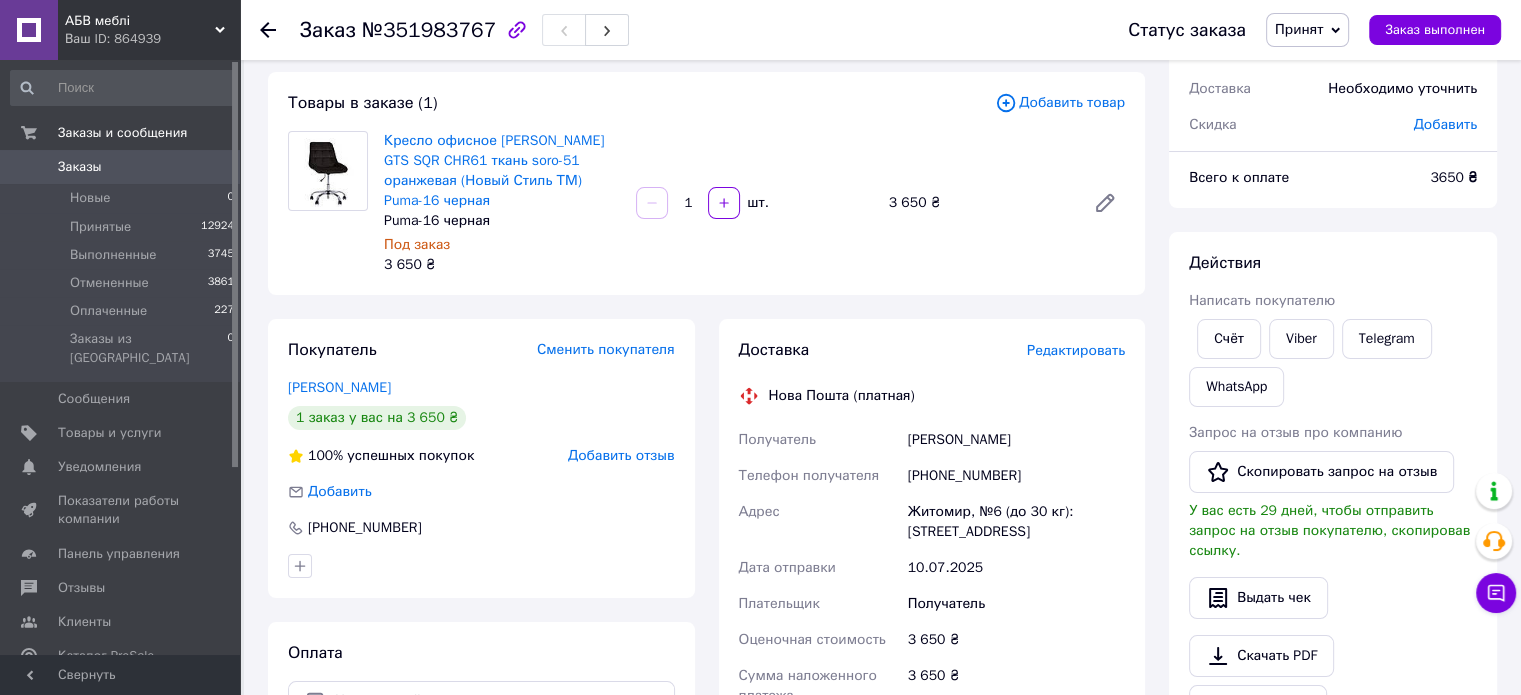 click on "Кресло офисное Nicole GTS SQR CHR61 ткань soro-51 оранжевая (Новый Стиль ТМ) Puma-16 черная Puma-16 черная Под заказ 3 650 ₴ 1   шт. 3 650 ₴" at bounding box center (754, 203) 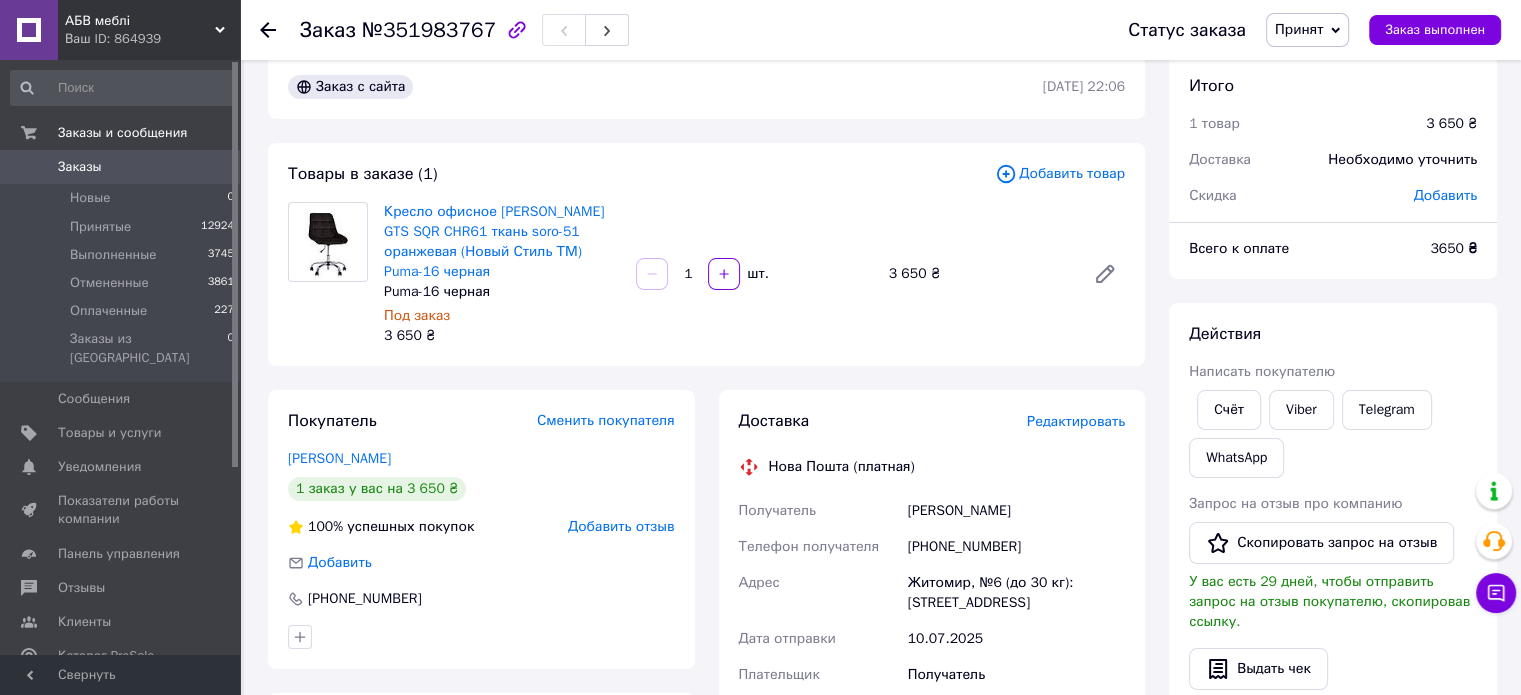 scroll, scrollTop: 0, scrollLeft: 0, axis: both 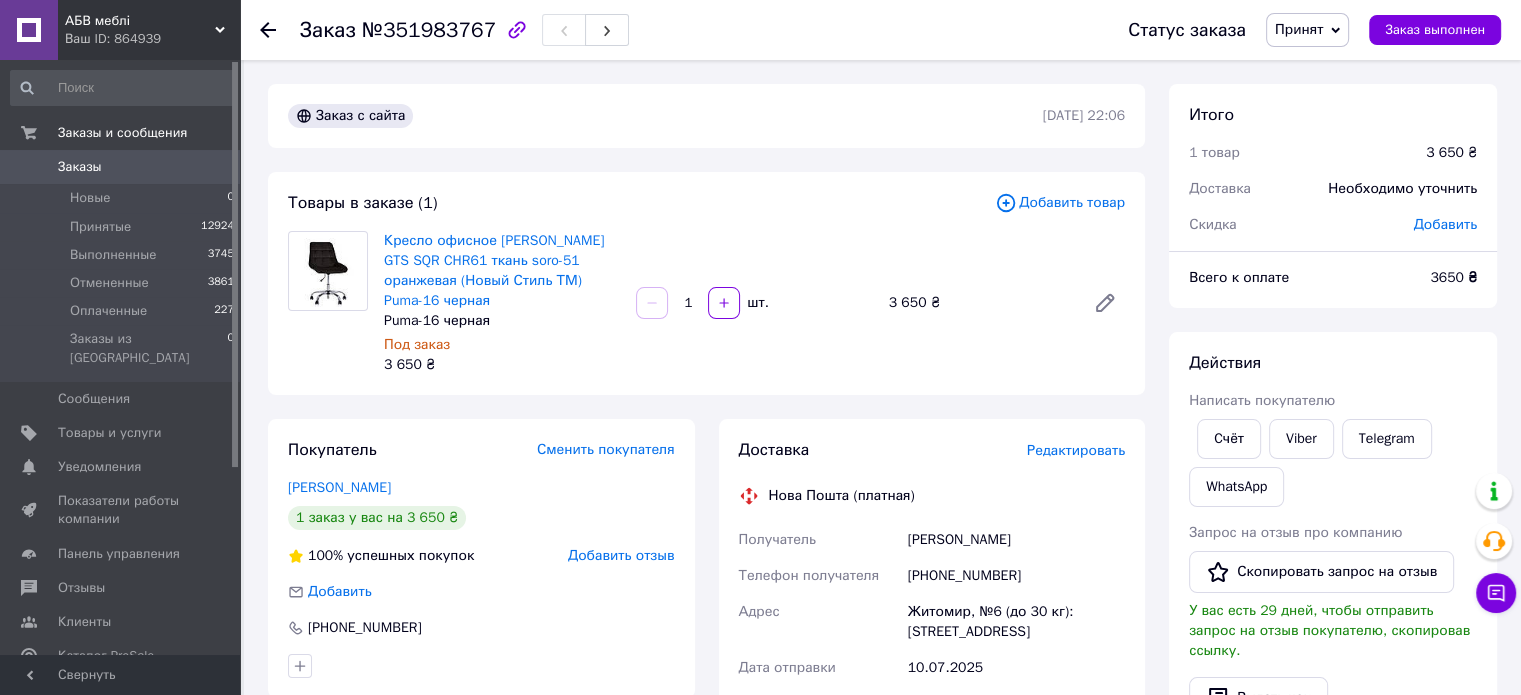 click on "Кресло офисное Nicole GTS SQR CHR61 ткань soro-51 оранжевая (Новый Стиль ТМ) Puma-16 черная Puma-16 черная Под заказ 3 650 ₴ 1   шт. 3 650 ₴" at bounding box center (754, 303) 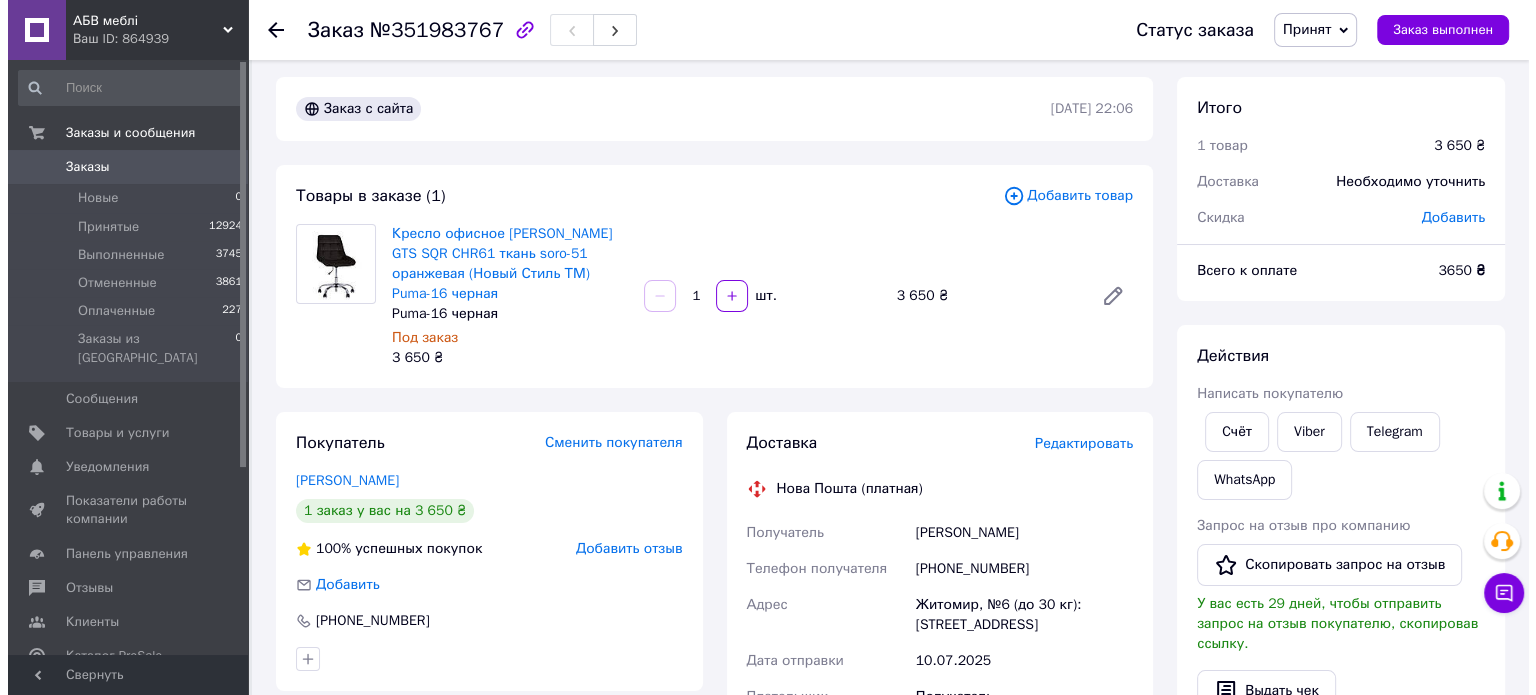 scroll, scrollTop: 0, scrollLeft: 0, axis: both 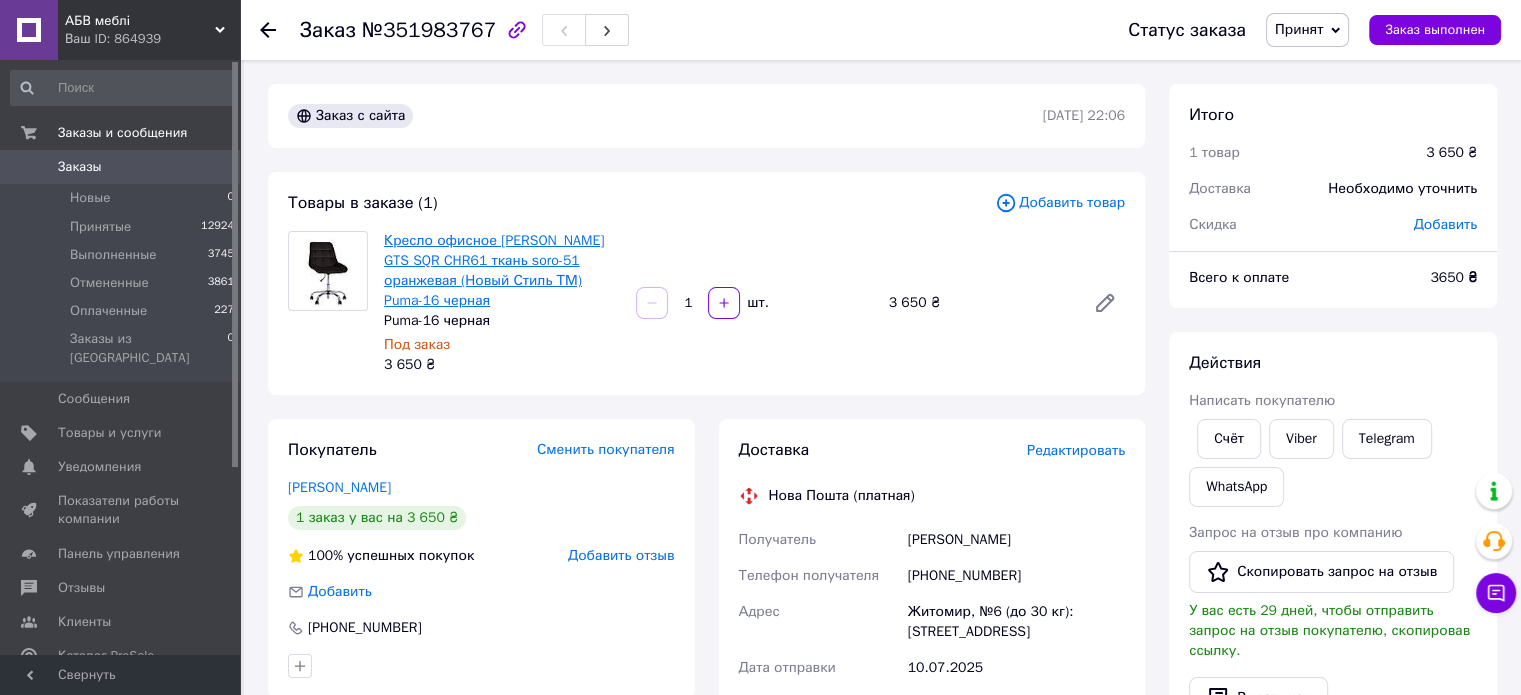 click on "Кресло офисное [PERSON_NAME] GTS SQR CHR61 ткань soro-51 оранжевая (Новый Стиль ТМ) Puma-16 черная" at bounding box center [494, 270] 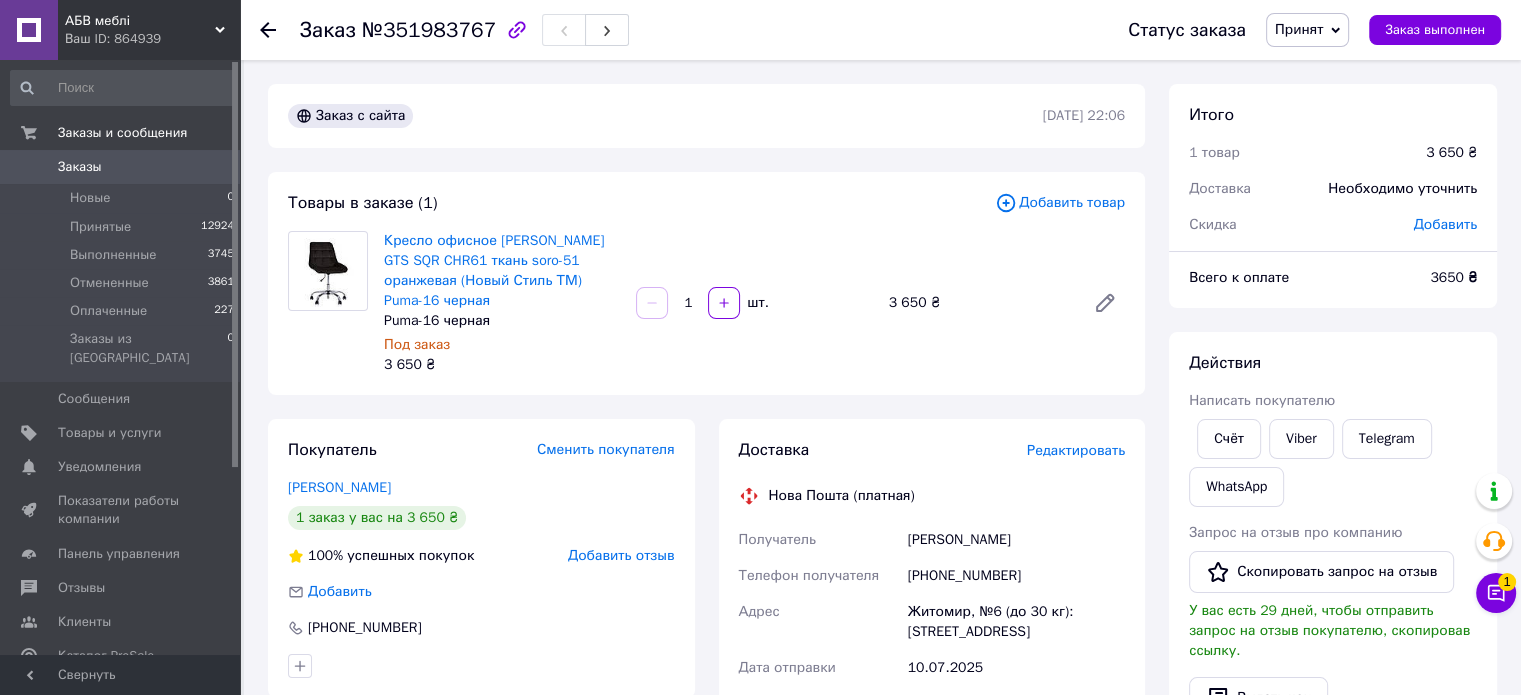 click on "Добавить товар" at bounding box center (1060, 203) 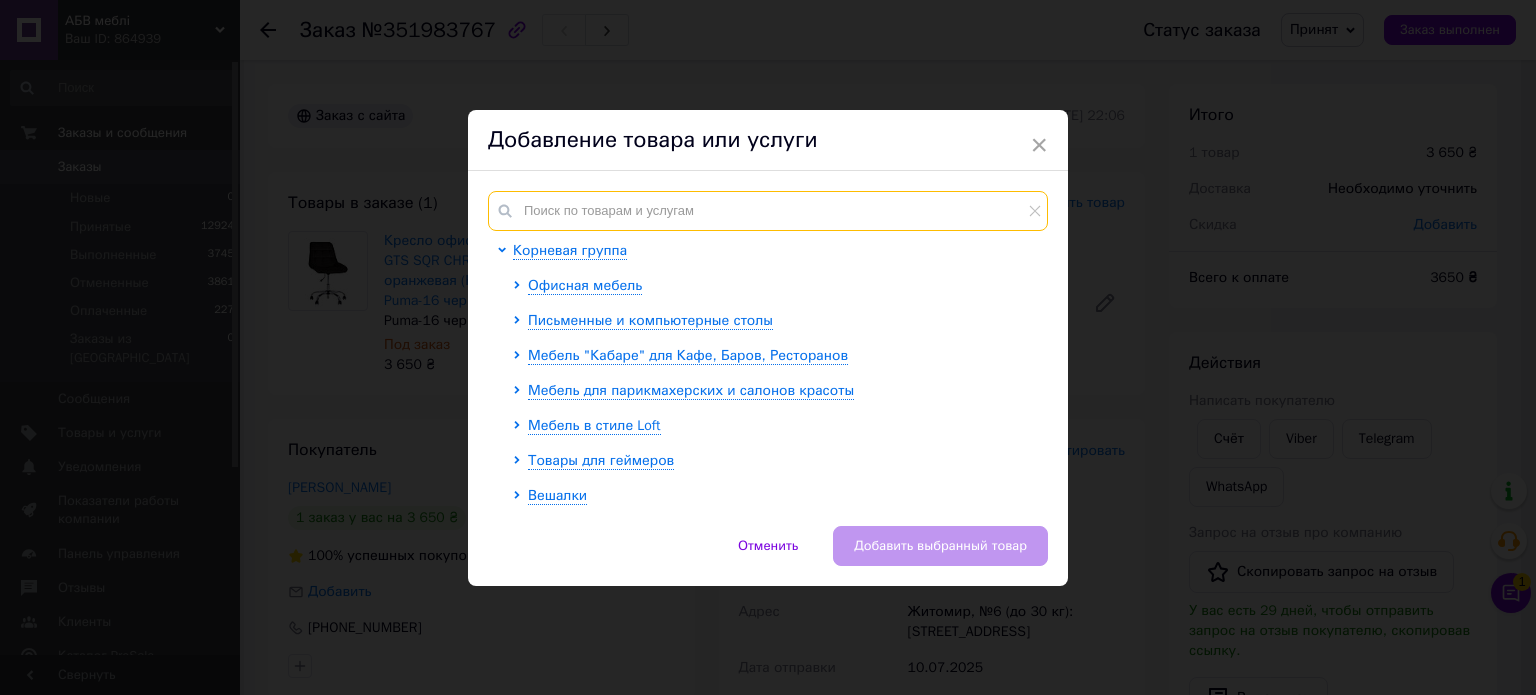 click at bounding box center (768, 211) 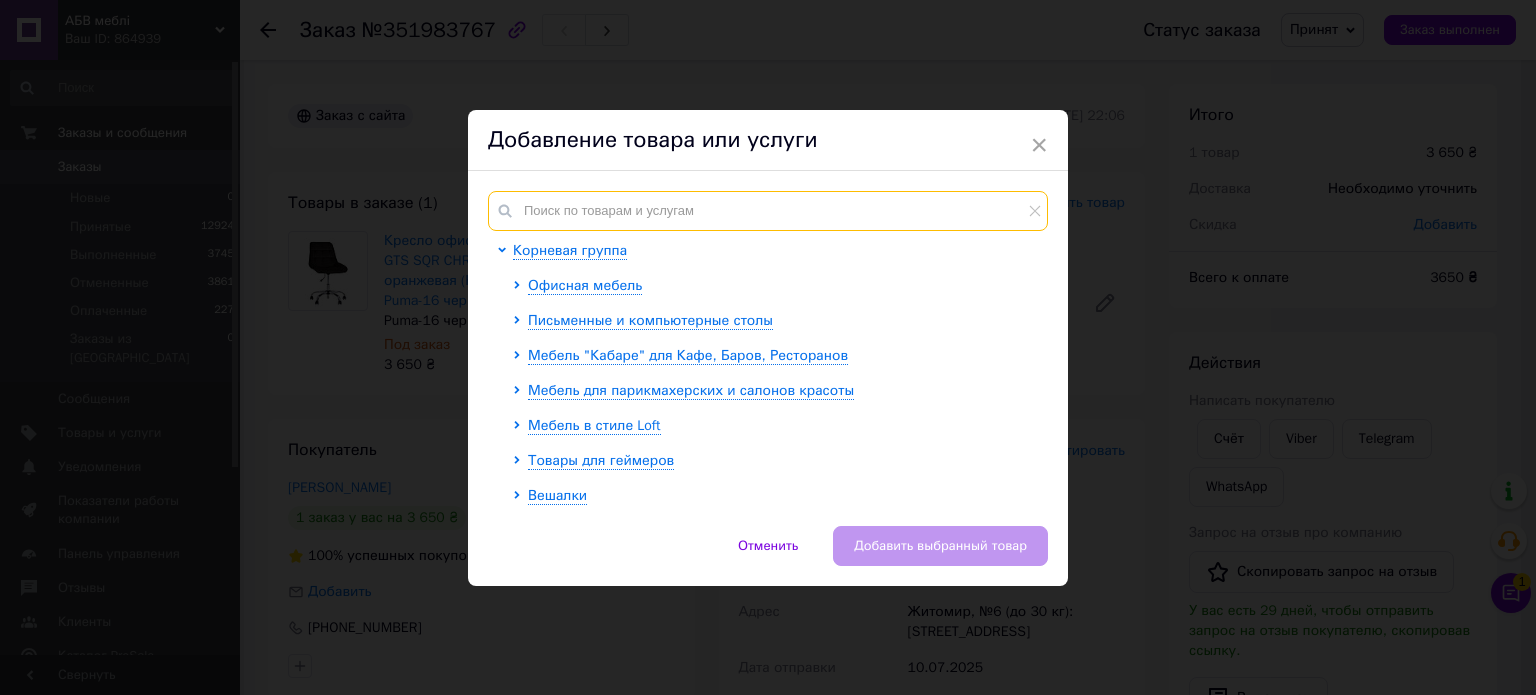 paste on "NICOLE GTS MB61" 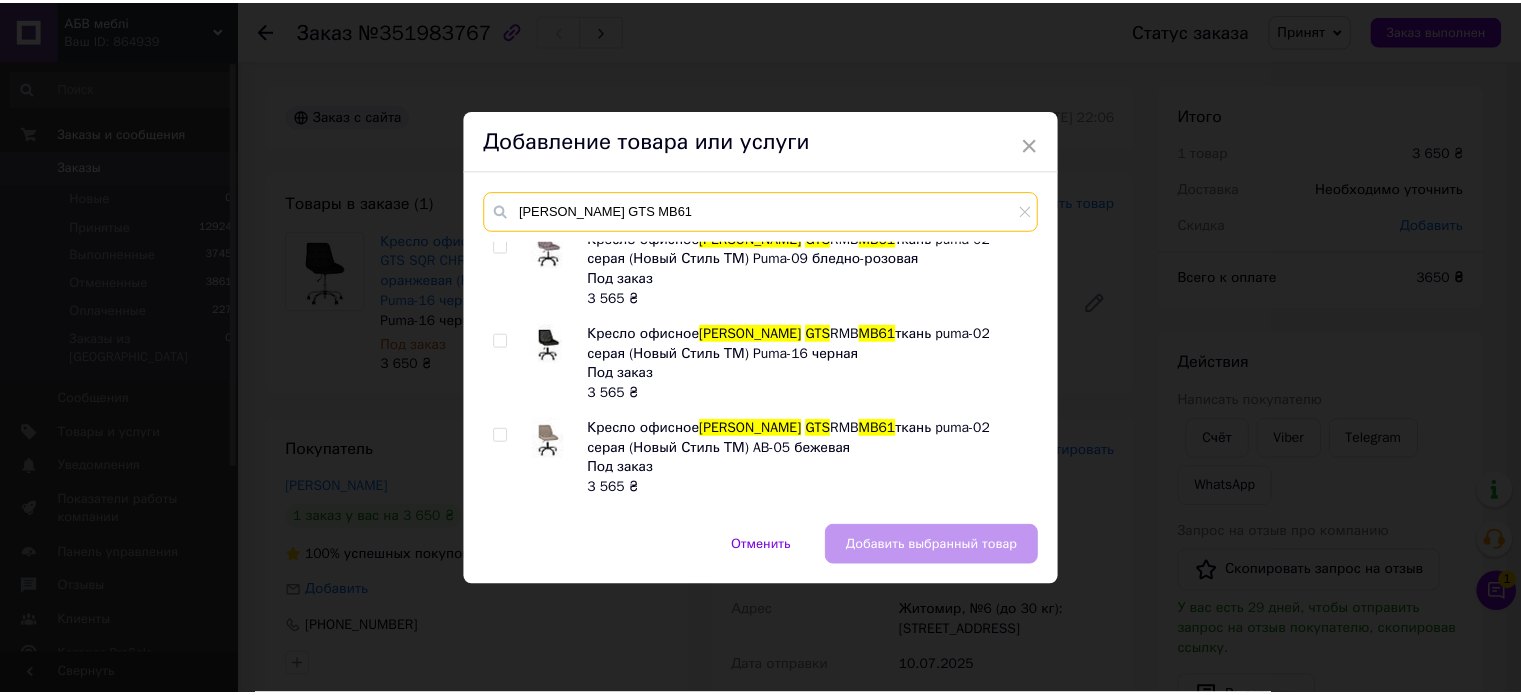 scroll, scrollTop: 300, scrollLeft: 0, axis: vertical 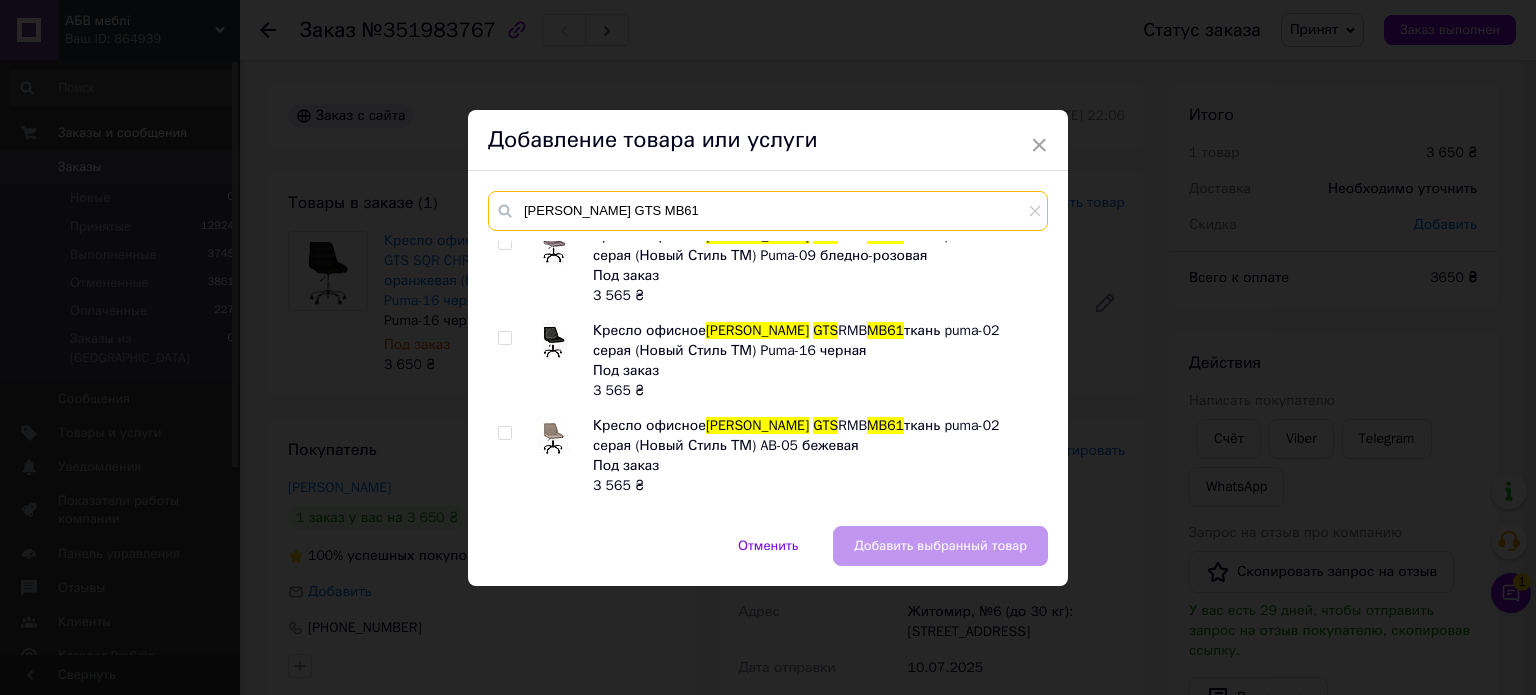 type on "NICOLE GTS MB61" 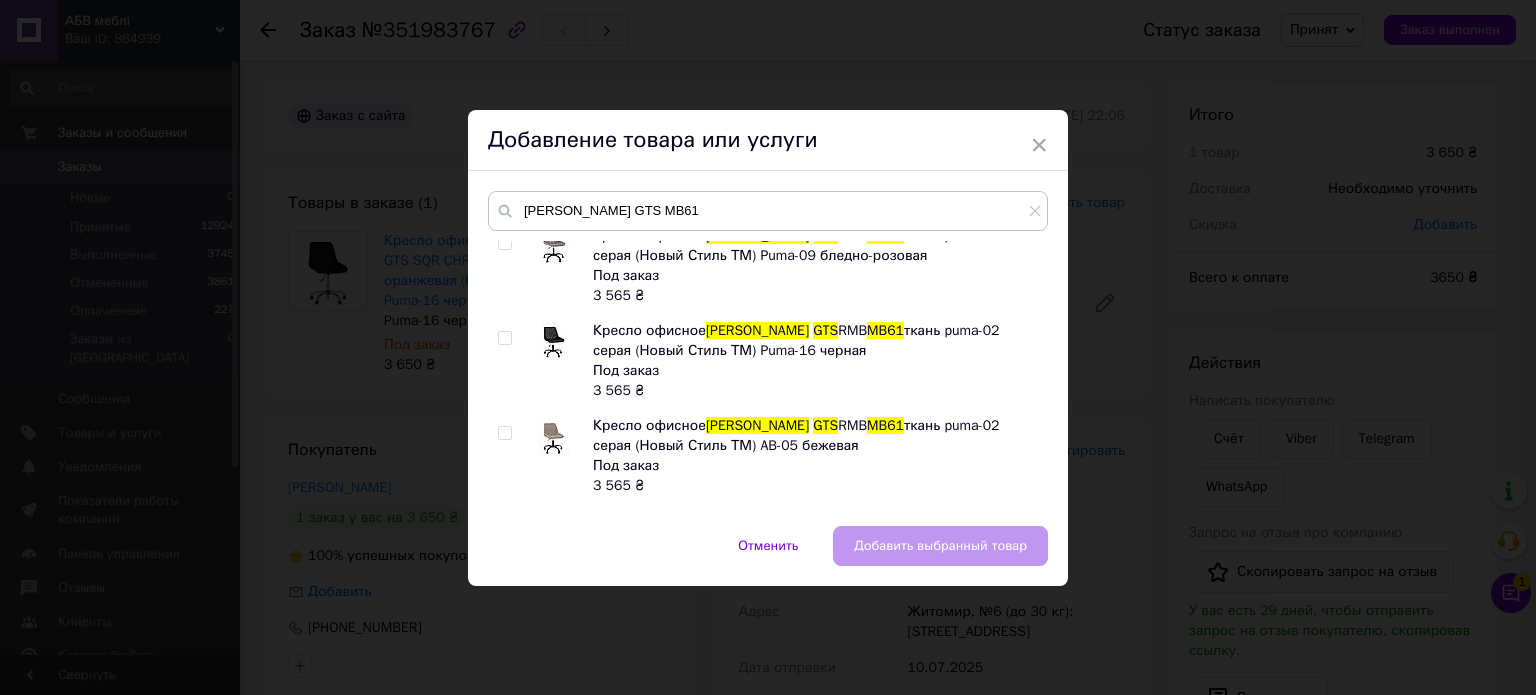 click at bounding box center (504, 338) 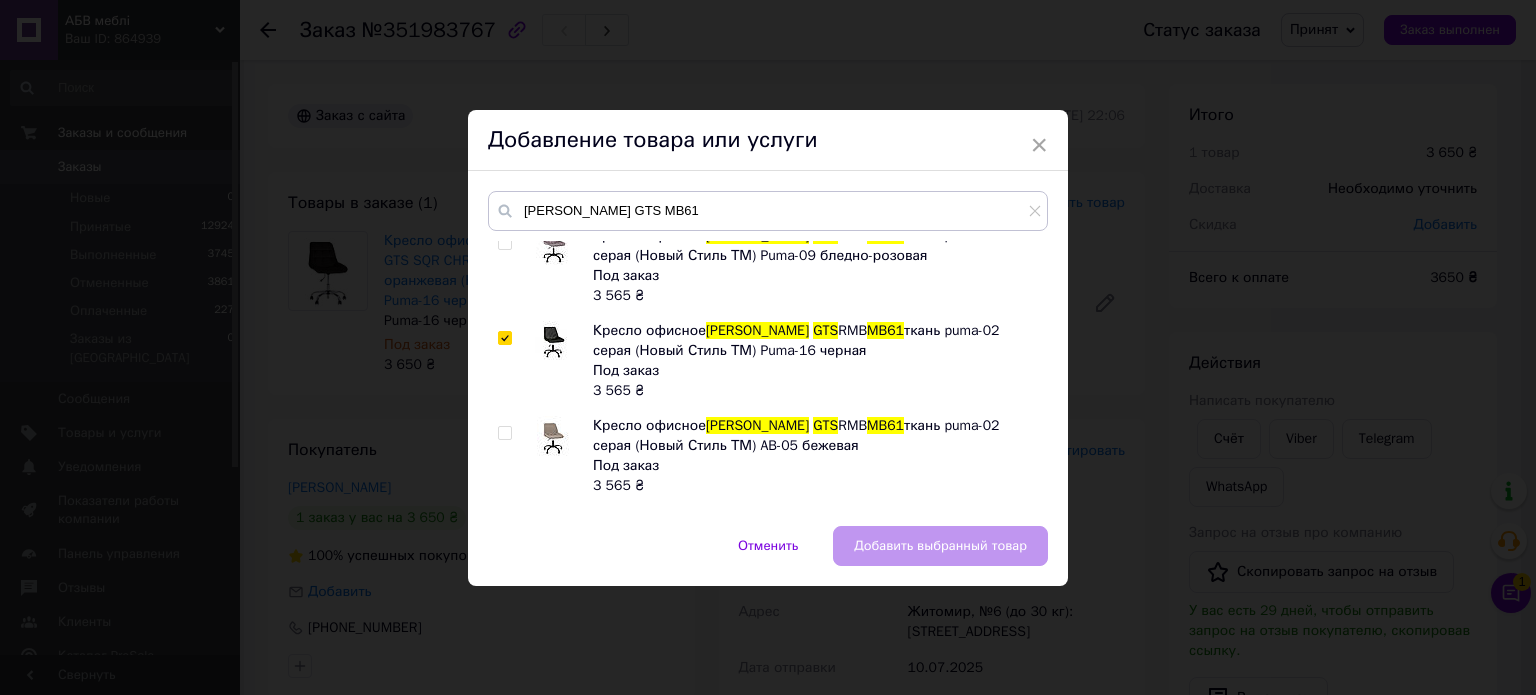 checkbox on "true" 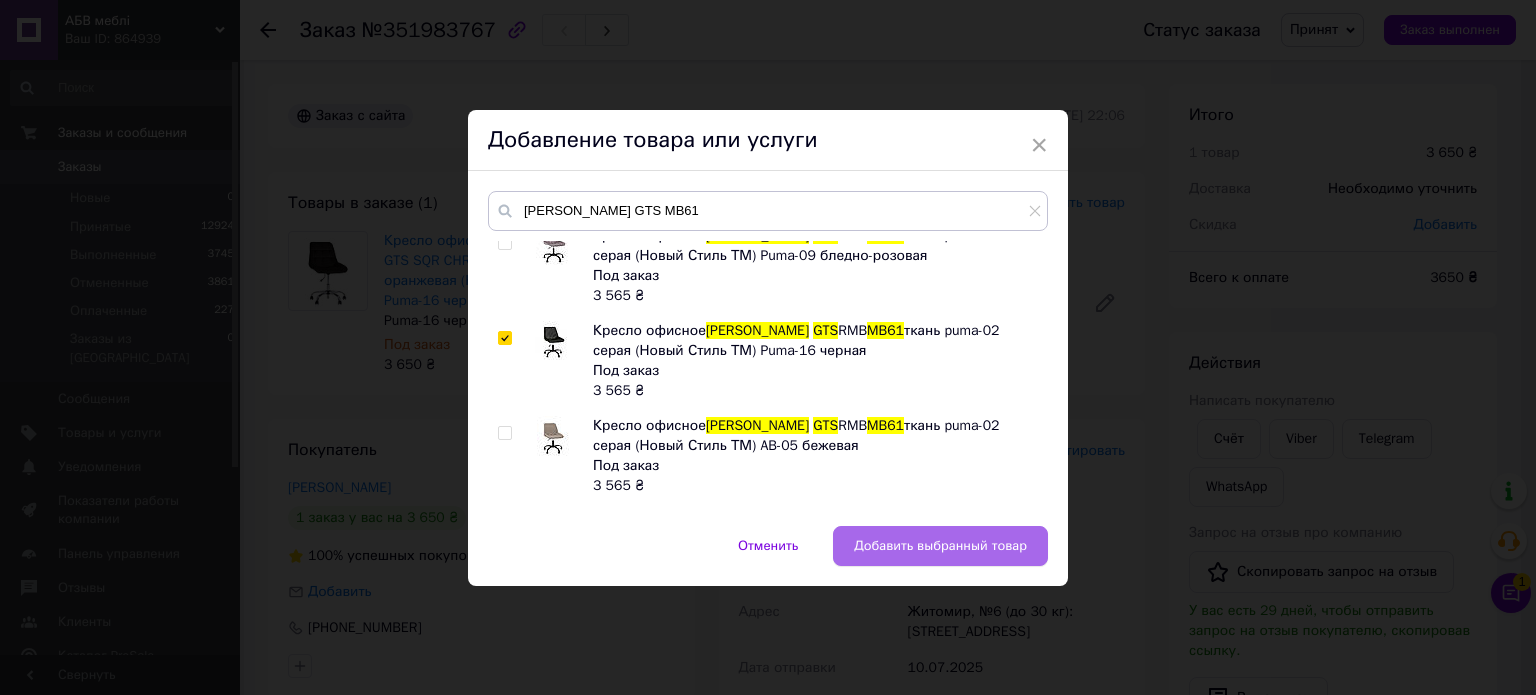click on "Добавить выбранный товар" at bounding box center [940, 546] 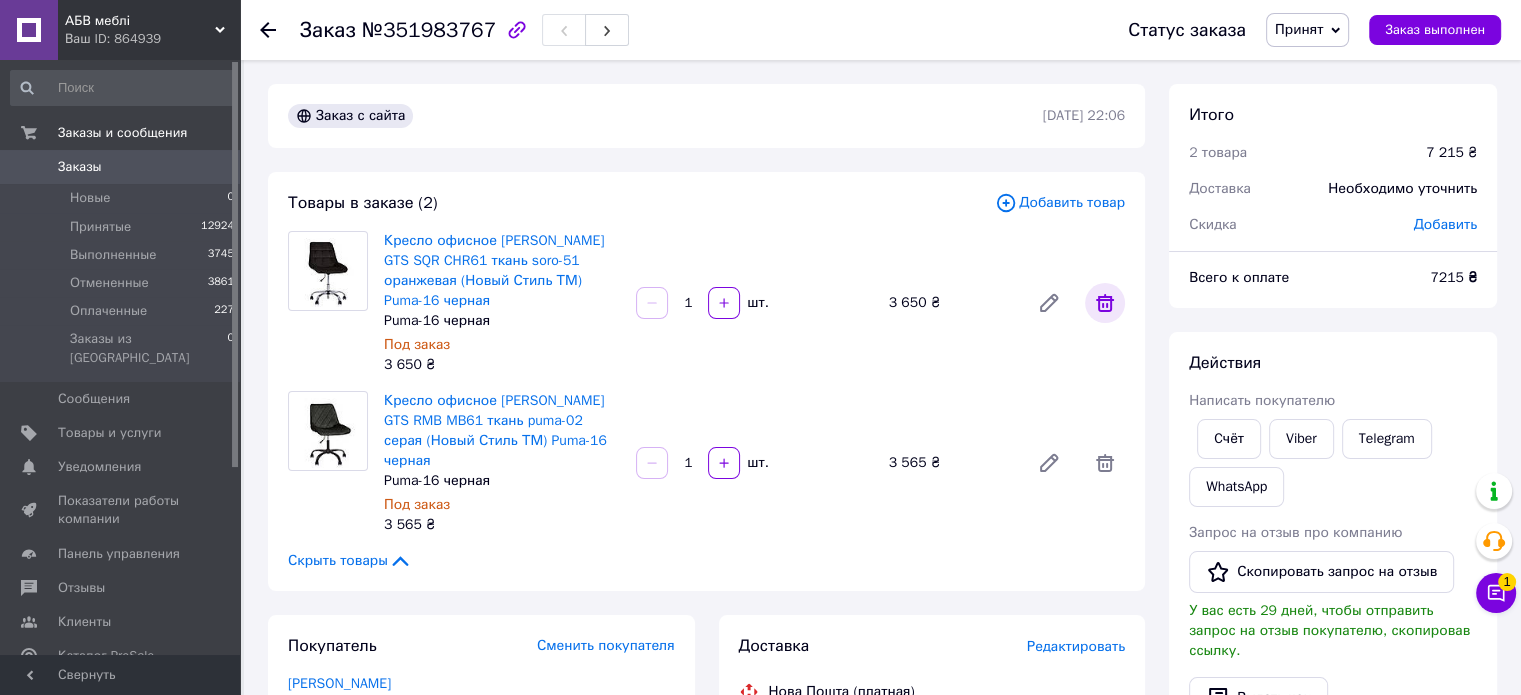 click 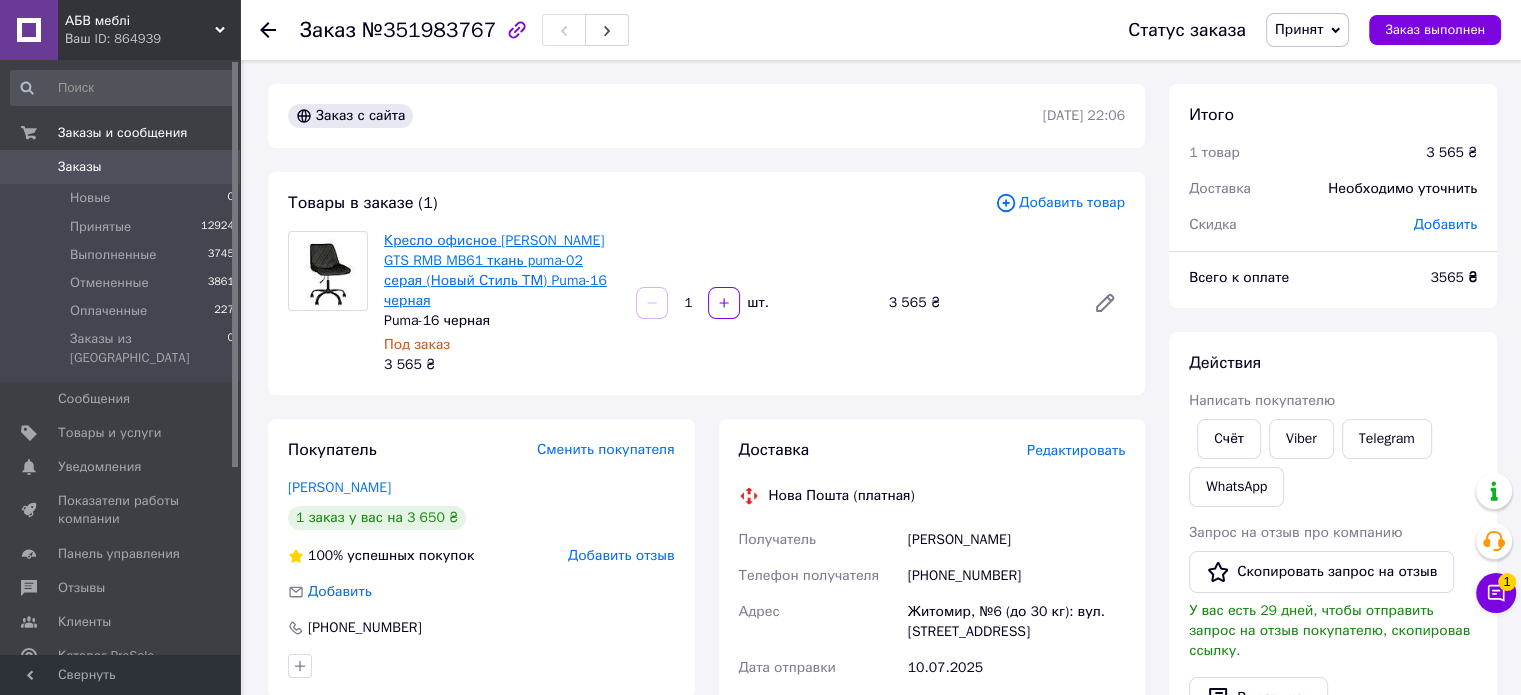 click on "Кресло офисное Nicole GTS RMB MB61 ткань puma-02 серая (Новый Стиль ТМ) Puma-16 черная" at bounding box center [495, 270] 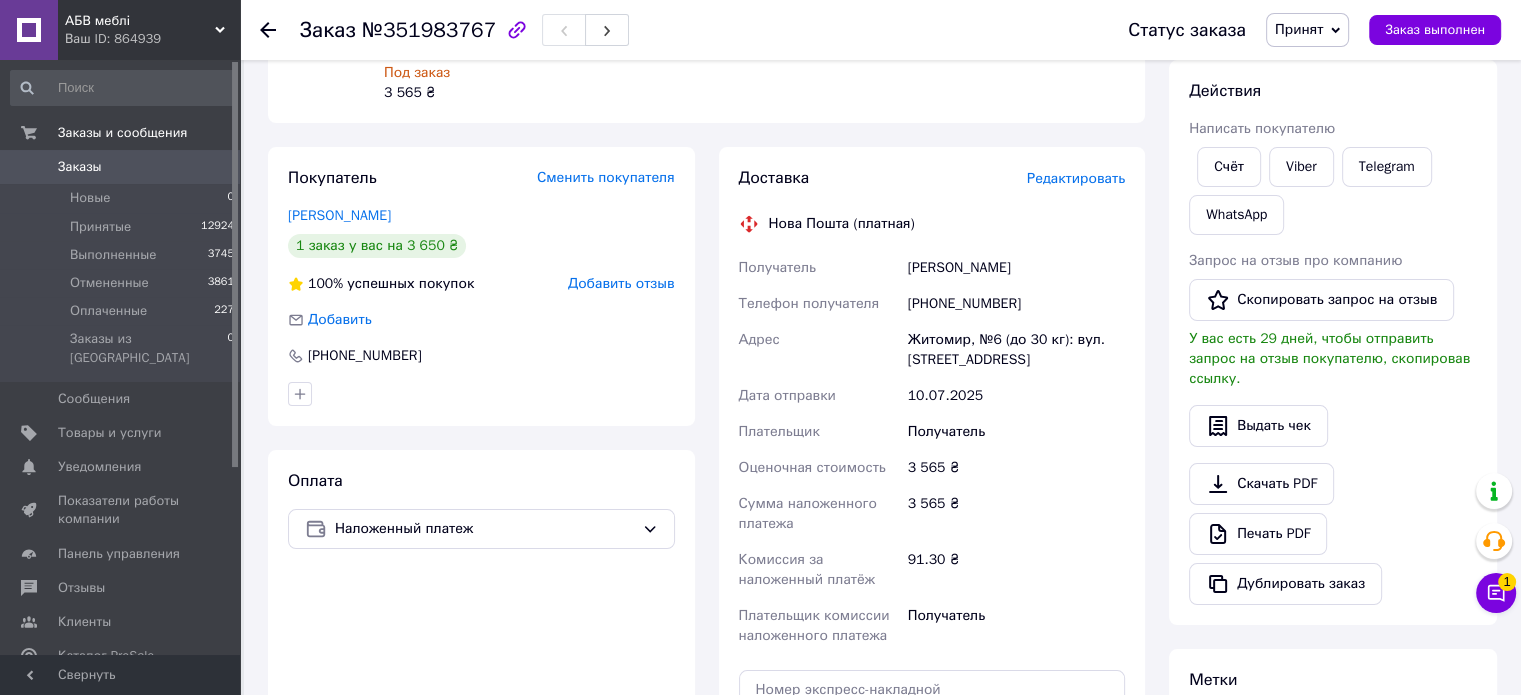 scroll, scrollTop: 300, scrollLeft: 0, axis: vertical 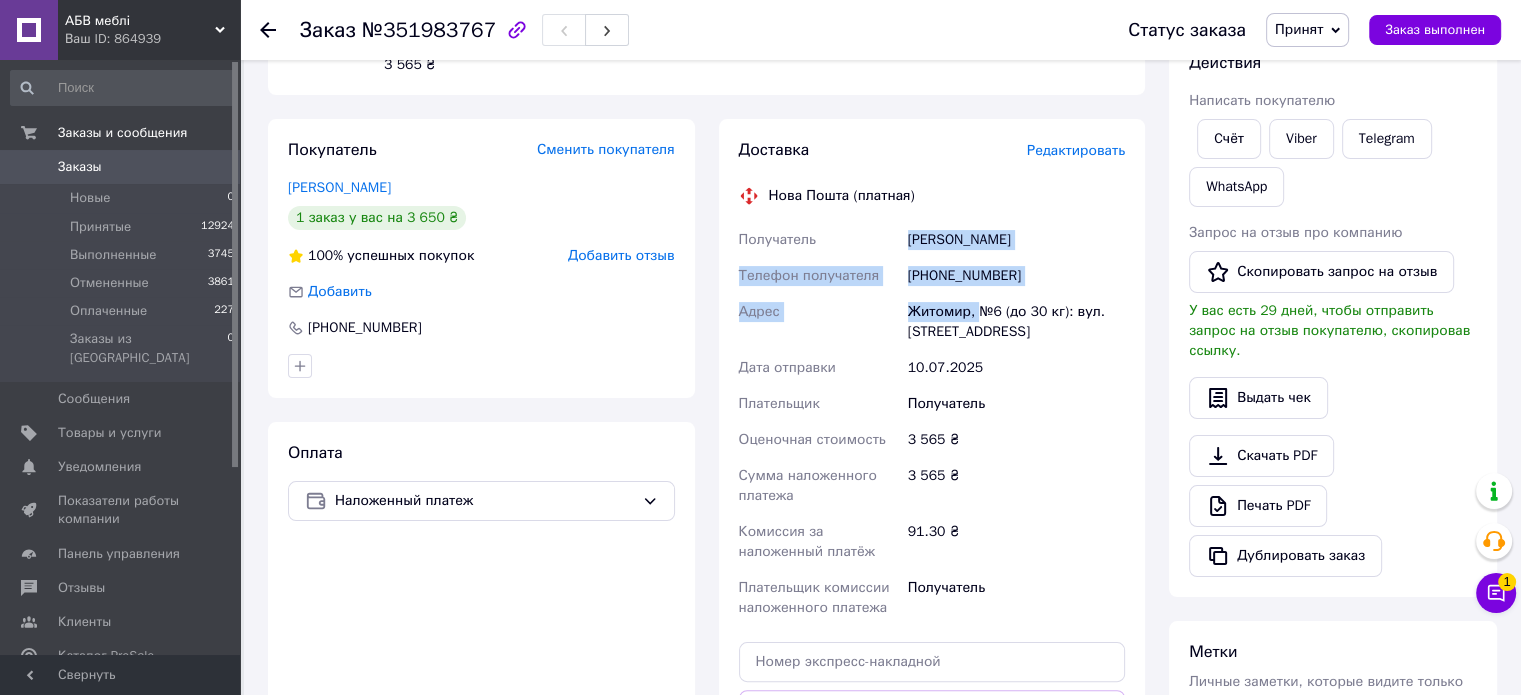 drag, startPoint x: 910, startPoint y: 219, endPoint x: 973, endPoint y: 293, distance: 97.18539 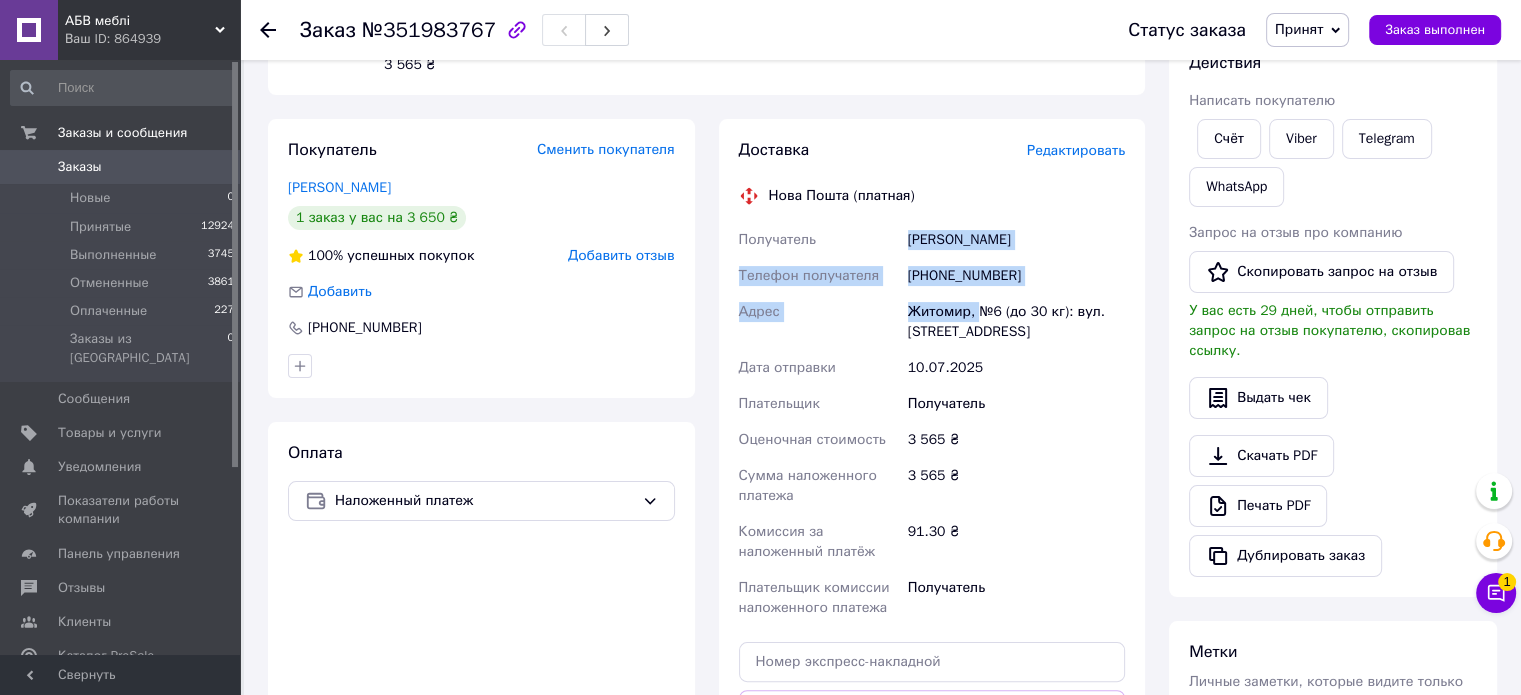 click on "Получатель Оселедченко Юлія Телефон получателя +380987666000 Адрес Житомир, №6 (до 30 кг): вул. Київська, 104 Дата отправки 10.07.2025 Плательщик Получатель Оценочная стоимость 3 565 ₴ Сумма наложенного платежа 3 565 ₴ Комиссия за наложенный платёж 91.30 ₴ Плательщик комиссии наложенного платежа Получатель" at bounding box center [932, 424] 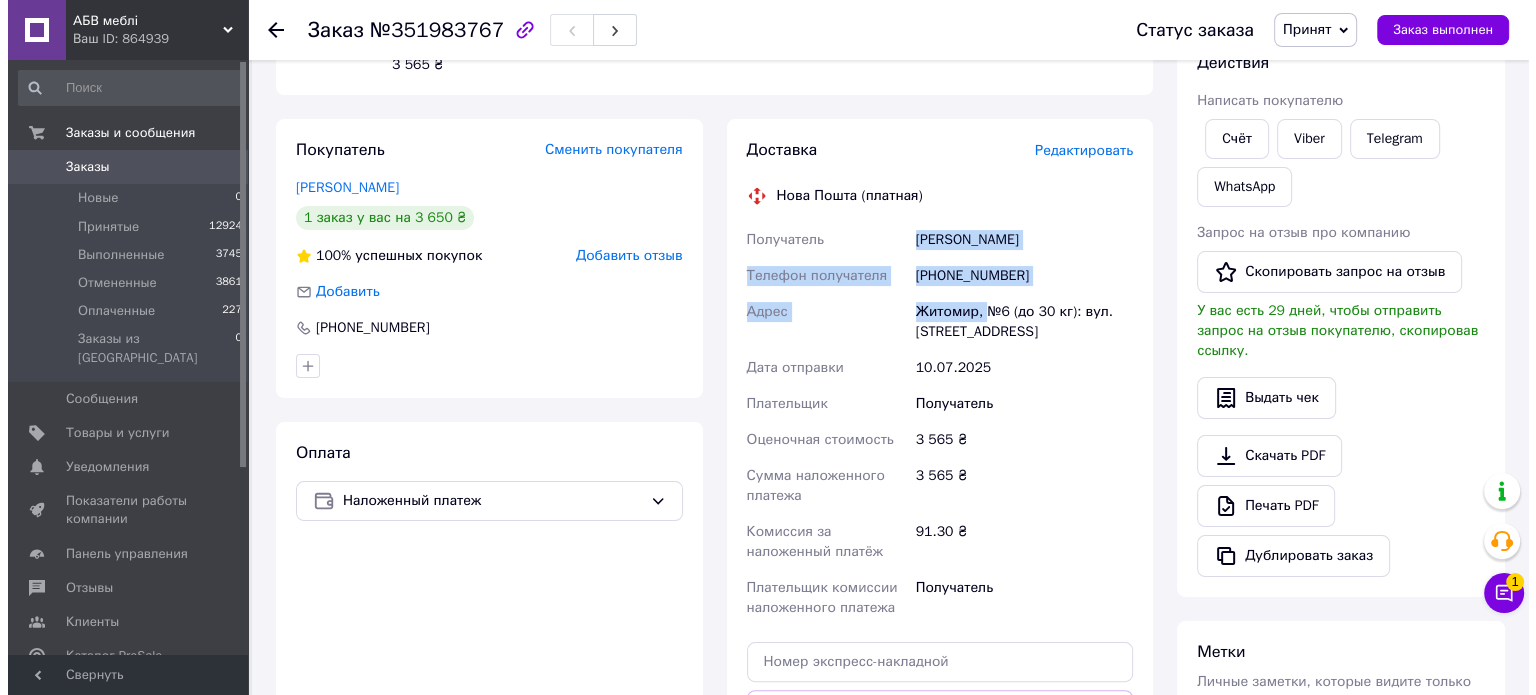 scroll, scrollTop: 0, scrollLeft: 0, axis: both 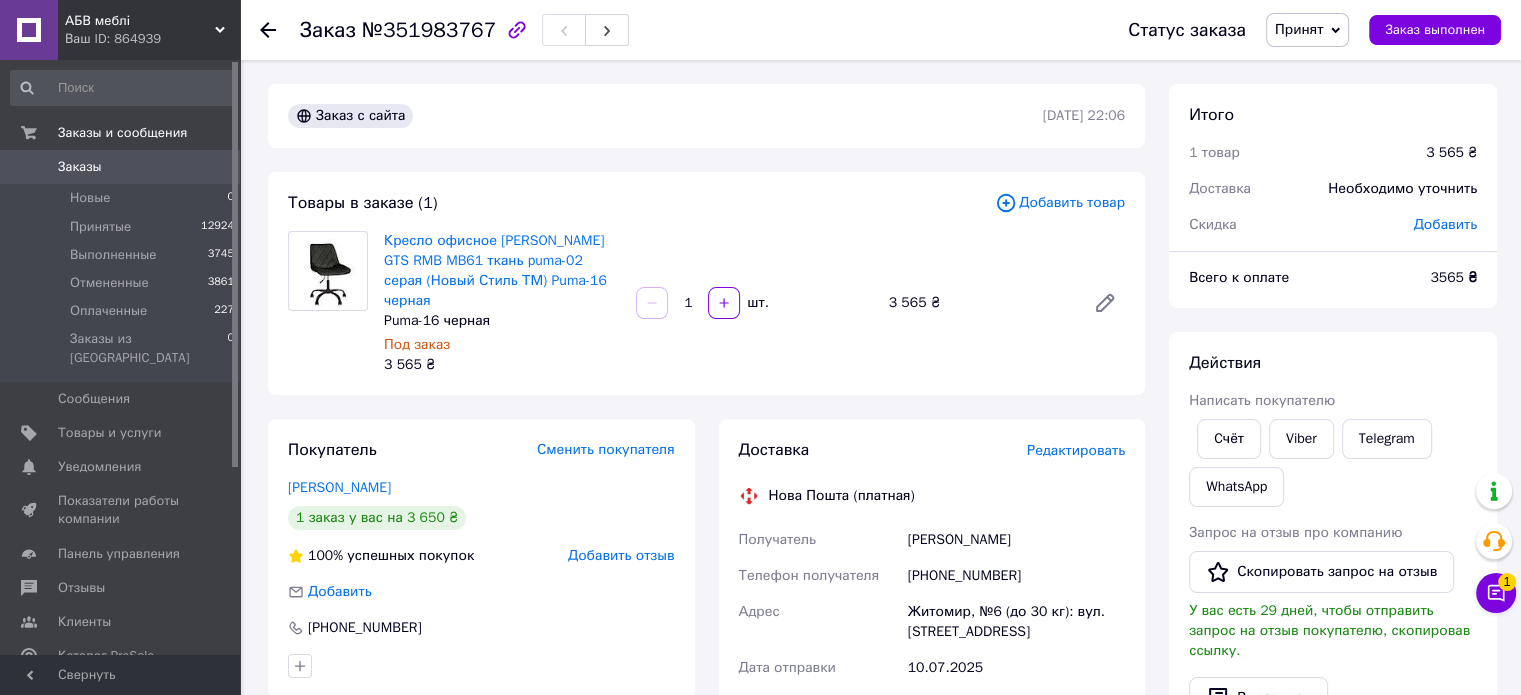 click on "Заказ с сайта 09.07.2025 | 22:06 Товары в заказе (1) Добавить товар Кресло офисное Nicole GTS RMB MB61 ткань puma-02 серая (Новый Стиль ТМ) Puma-16 черная Puma-16 черная Под заказ 3 565 ₴ 1   шт. 3 565 ₴ Покупатель Сменить покупателя Оселедченко Юлія 1 заказ у вас на 3 650 ₴ 100%   успешных покупок Добавить отзыв Добавить +380987666000 Оплата Наложенный платеж Доставка Редактировать Нова Пошта (платная) Получатель Оселедченко Юлія Телефон получателя +380987666000 Адрес Житомир, №6 (до 30 кг): вул. Київська, 104 Дата отправки 10.07.2025 Плательщик Получатель Оценочная стоимость 3 565 ₴ Сумма наложенного платежа 3565" at bounding box center [706, 833] 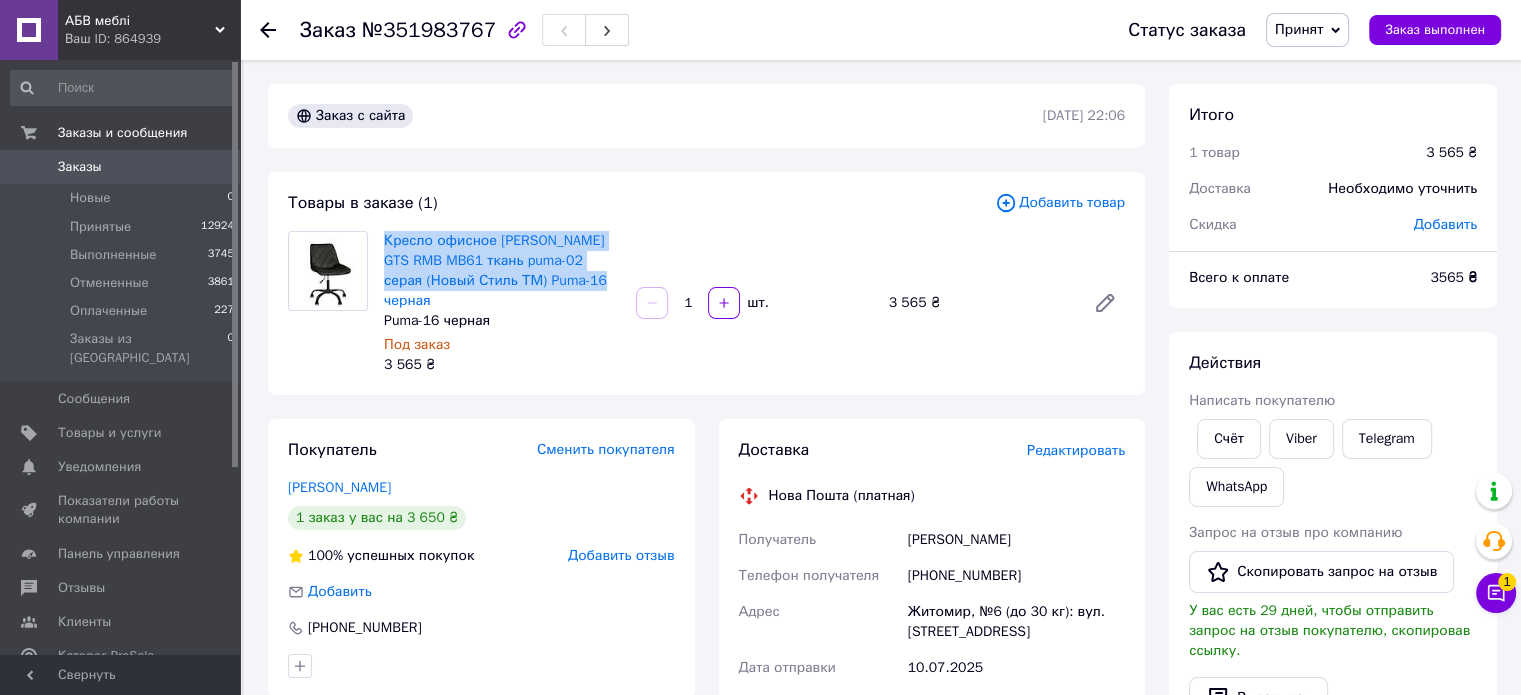 drag, startPoint x: 380, startPoint y: 236, endPoint x: 558, endPoint y: 283, distance: 184.10051 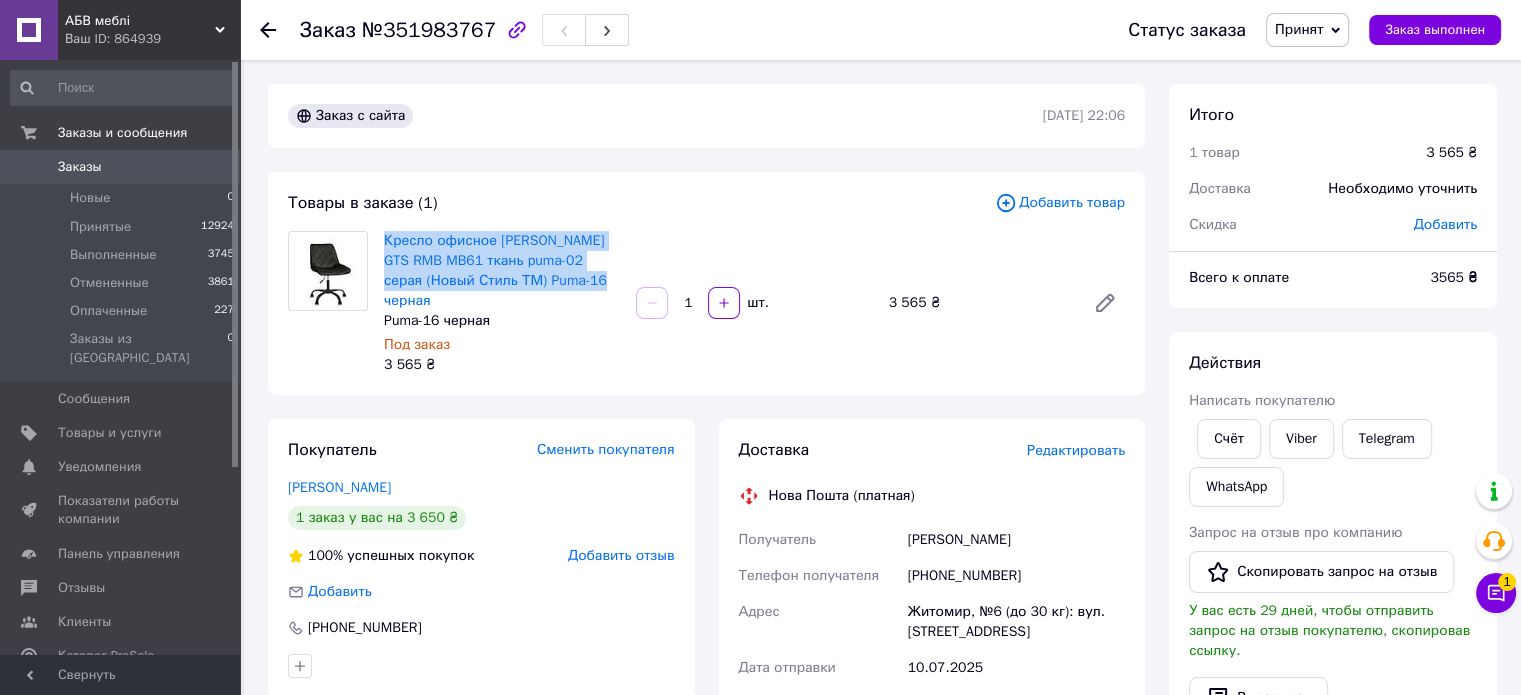 click on "Кресло офисное Nicole GTS RMB MB61 ткань puma-02 серая (Новый Стиль ТМ) Puma-16 черная Puma-16 черная Под заказ 3 565 ₴" at bounding box center (502, 303) 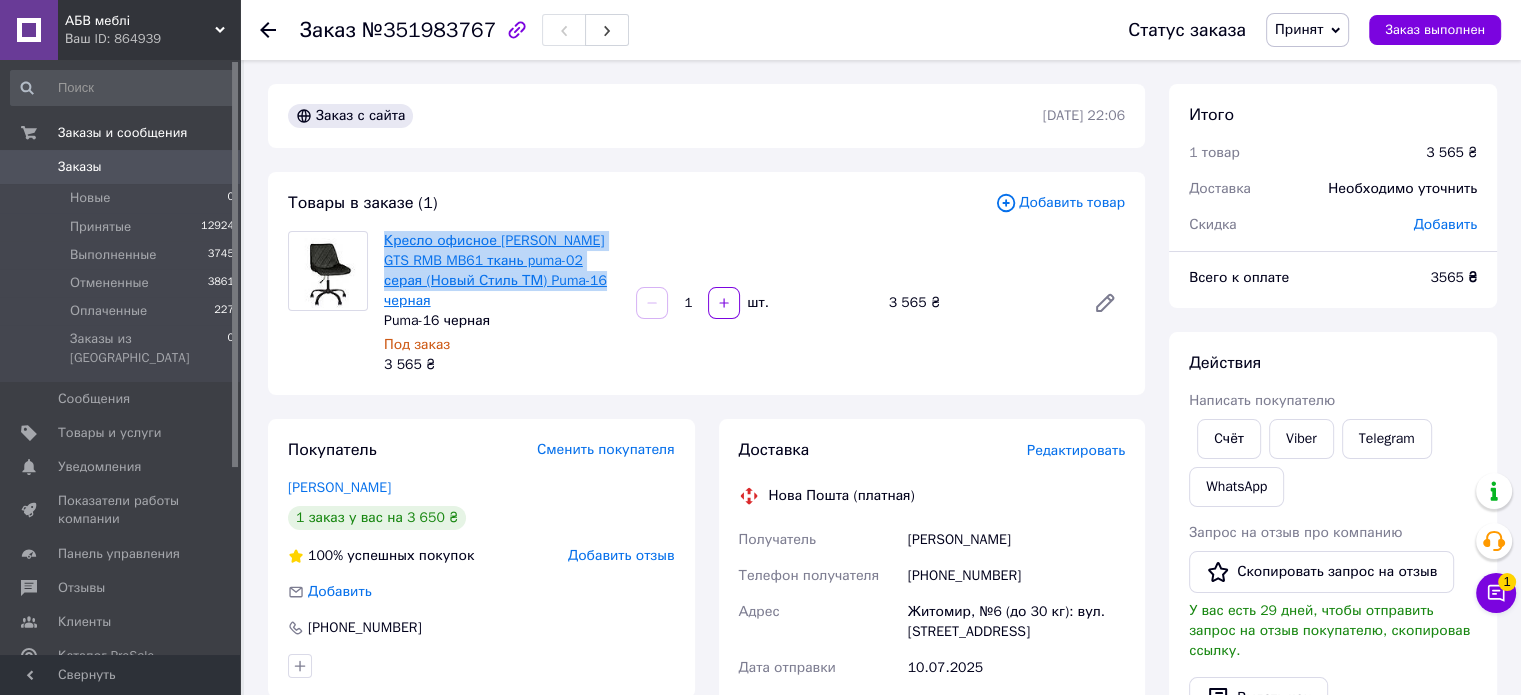 copy on "Кресло офисное Nicole GTS RMB MB61 ткань puma-02 серая (Новый Стиль ТМ) Puma-16 черная" 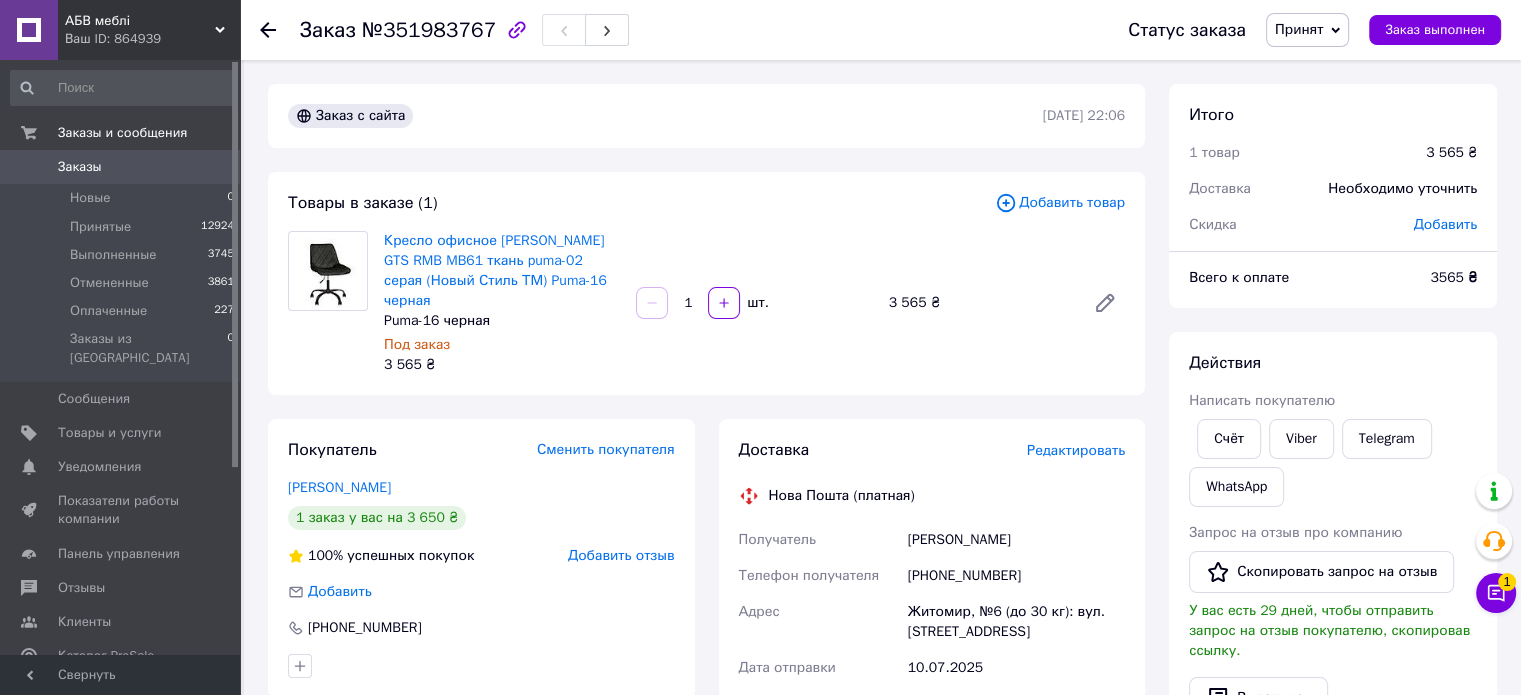 click on "№351983767" at bounding box center (429, 30) 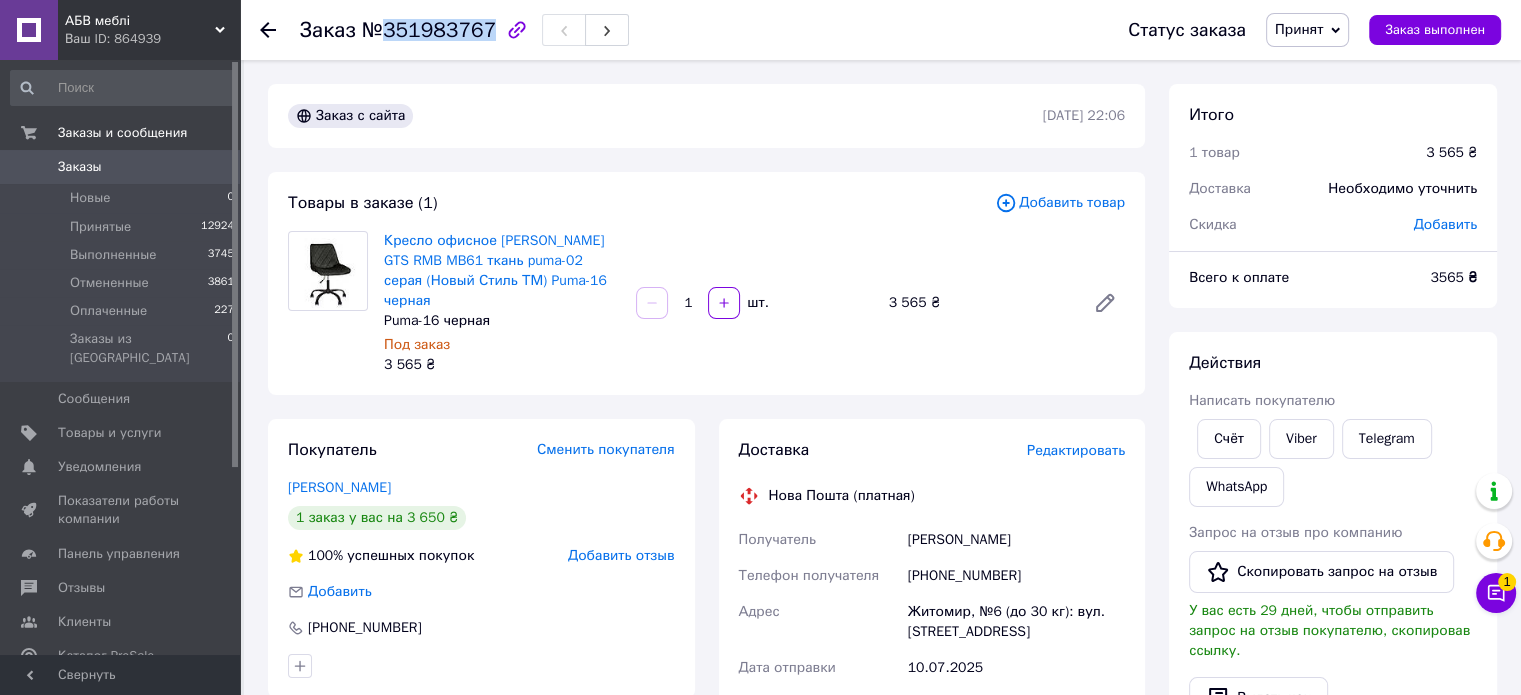 click on "№351983767" at bounding box center (429, 30) 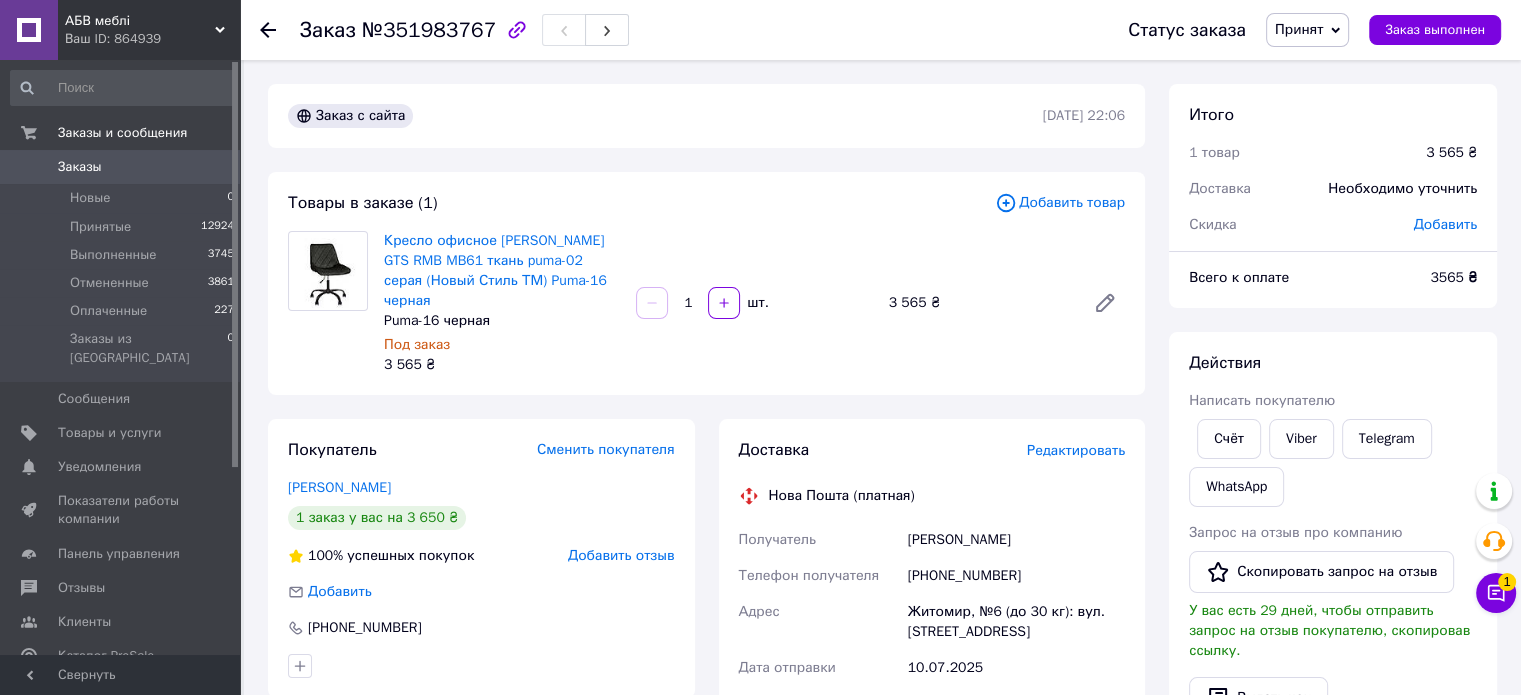 click on "Добавить товар" at bounding box center (1060, 203) 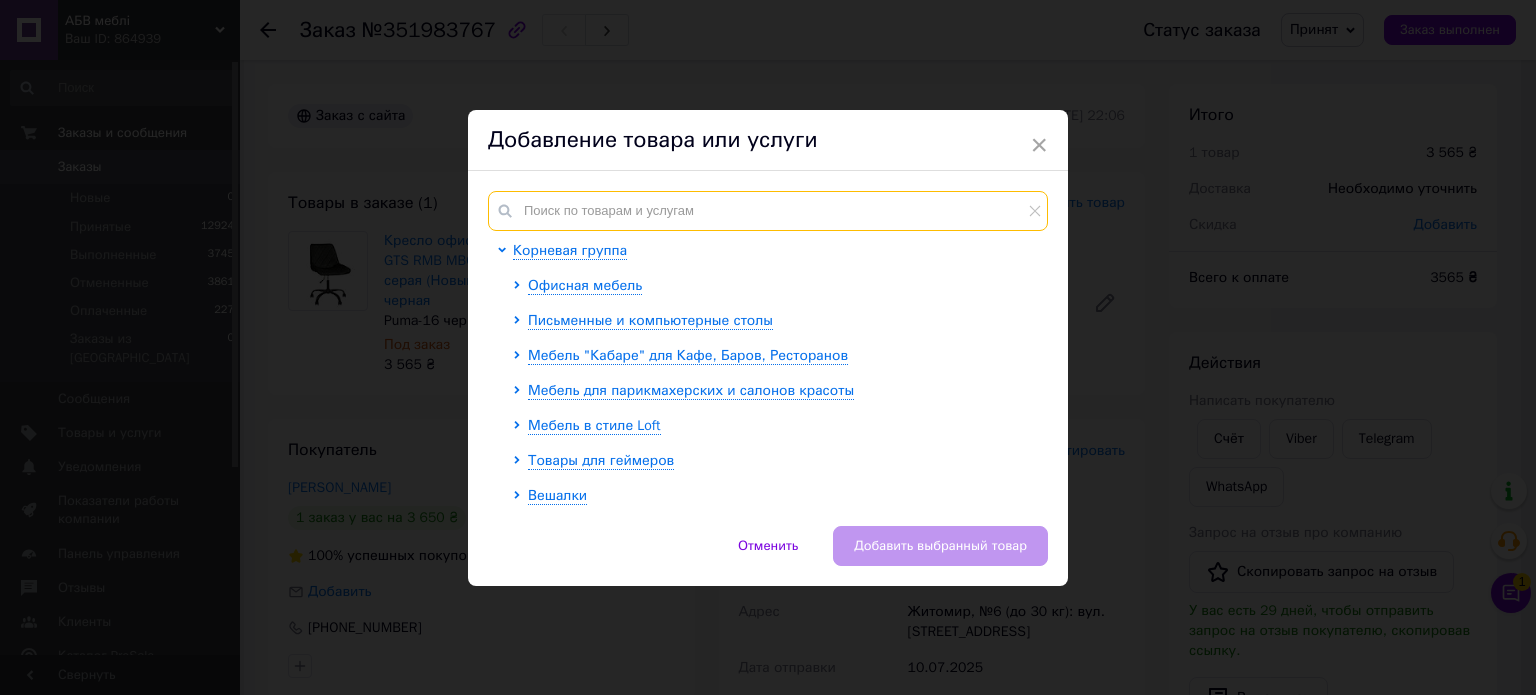 drag, startPoint x: 652, startPoint y: 189, endPoint x: 604, endPoint y: 215, distance: 54.589375 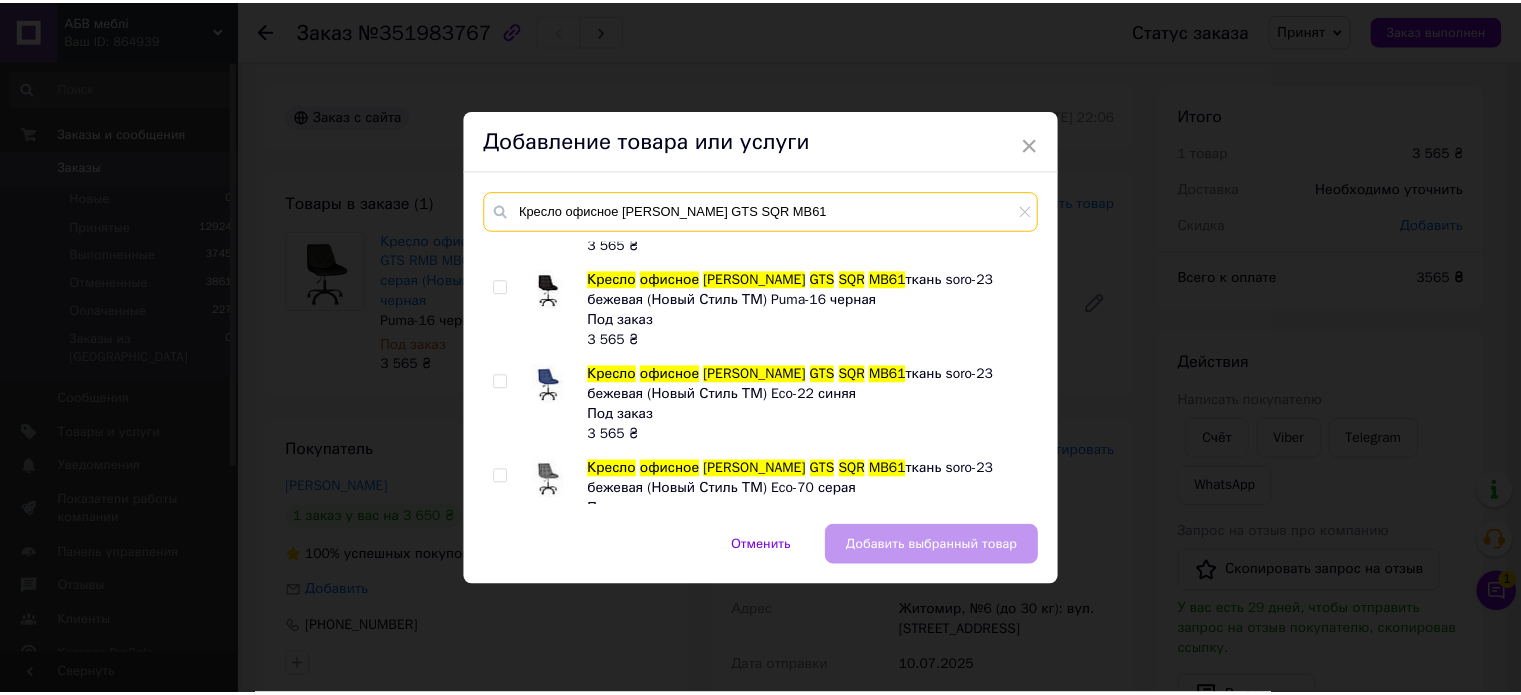 scroll, scrollTop: 1400, scrollLeft: 0, axis: vertical 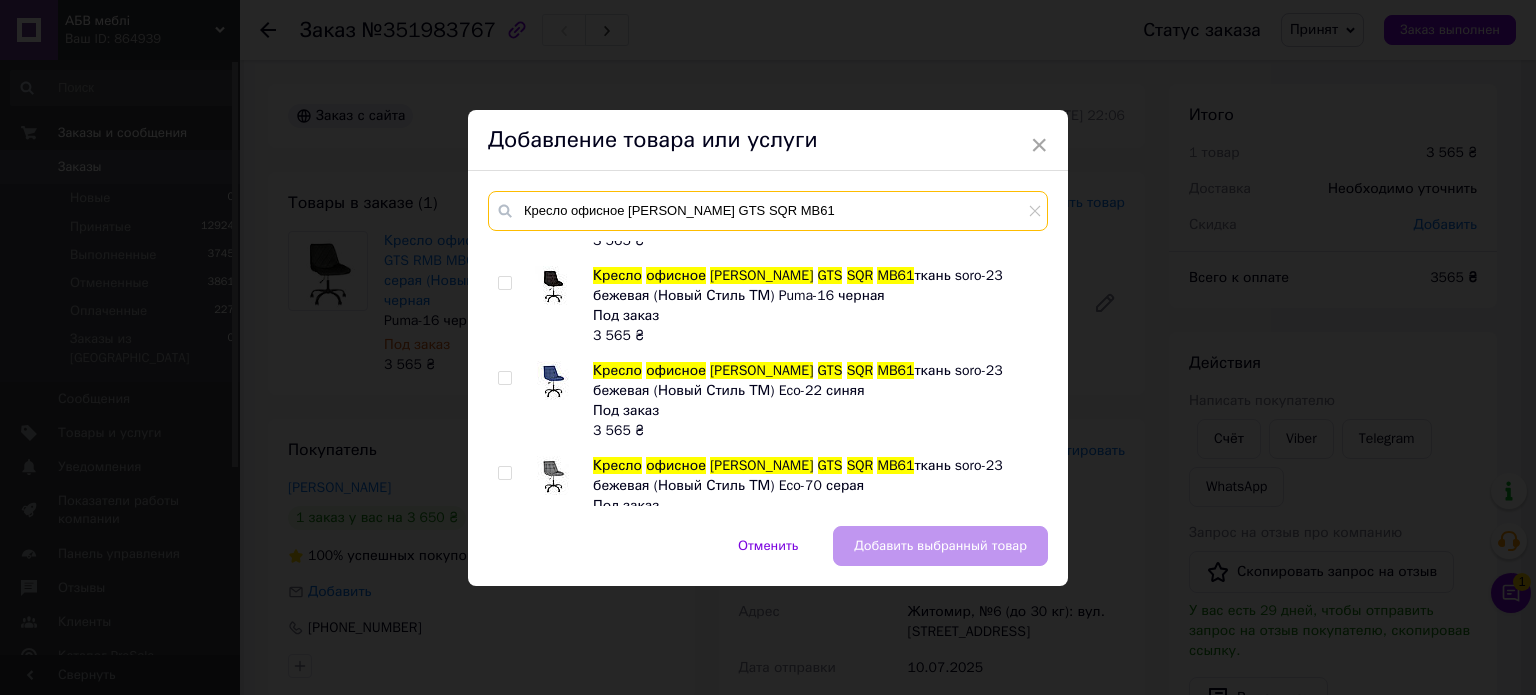 type on "Кресло офисное Nicole GTS SQR MB61" 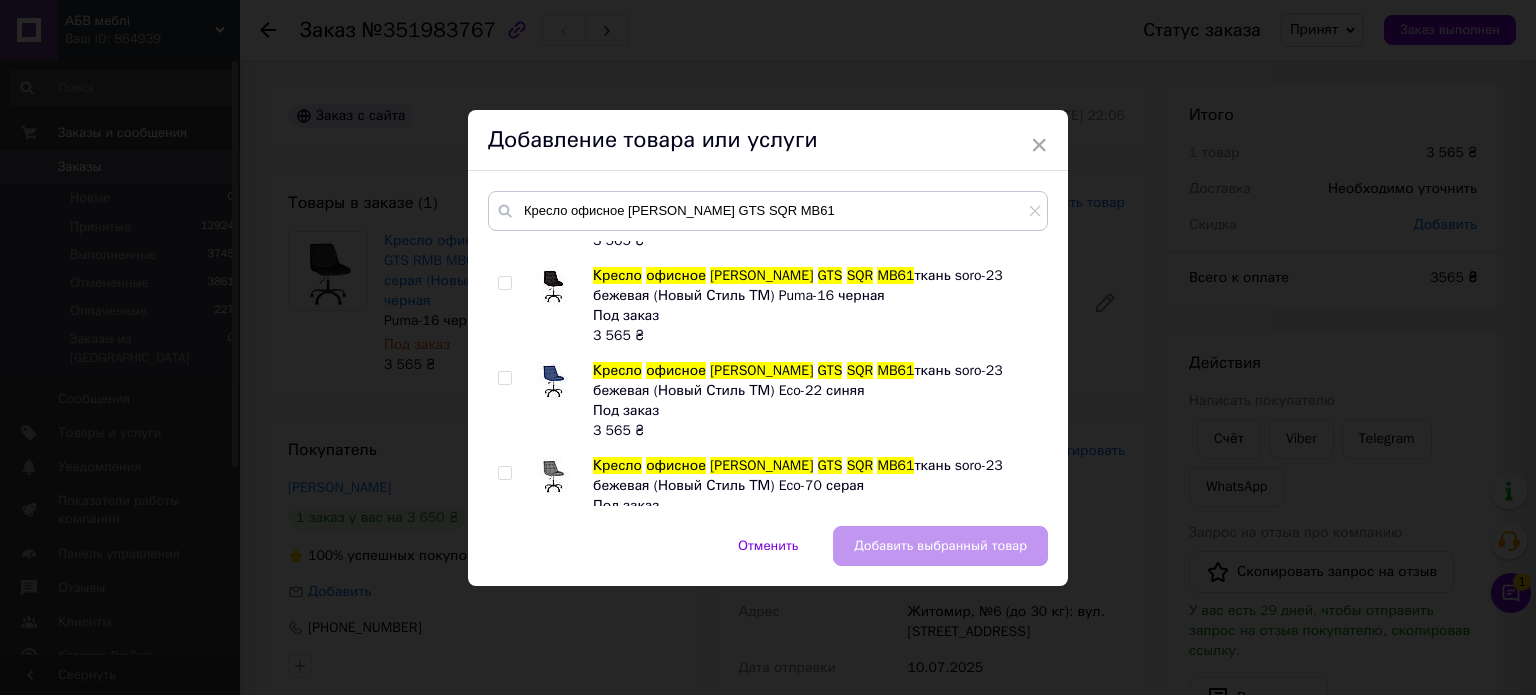click at bounding box center (504, 283) 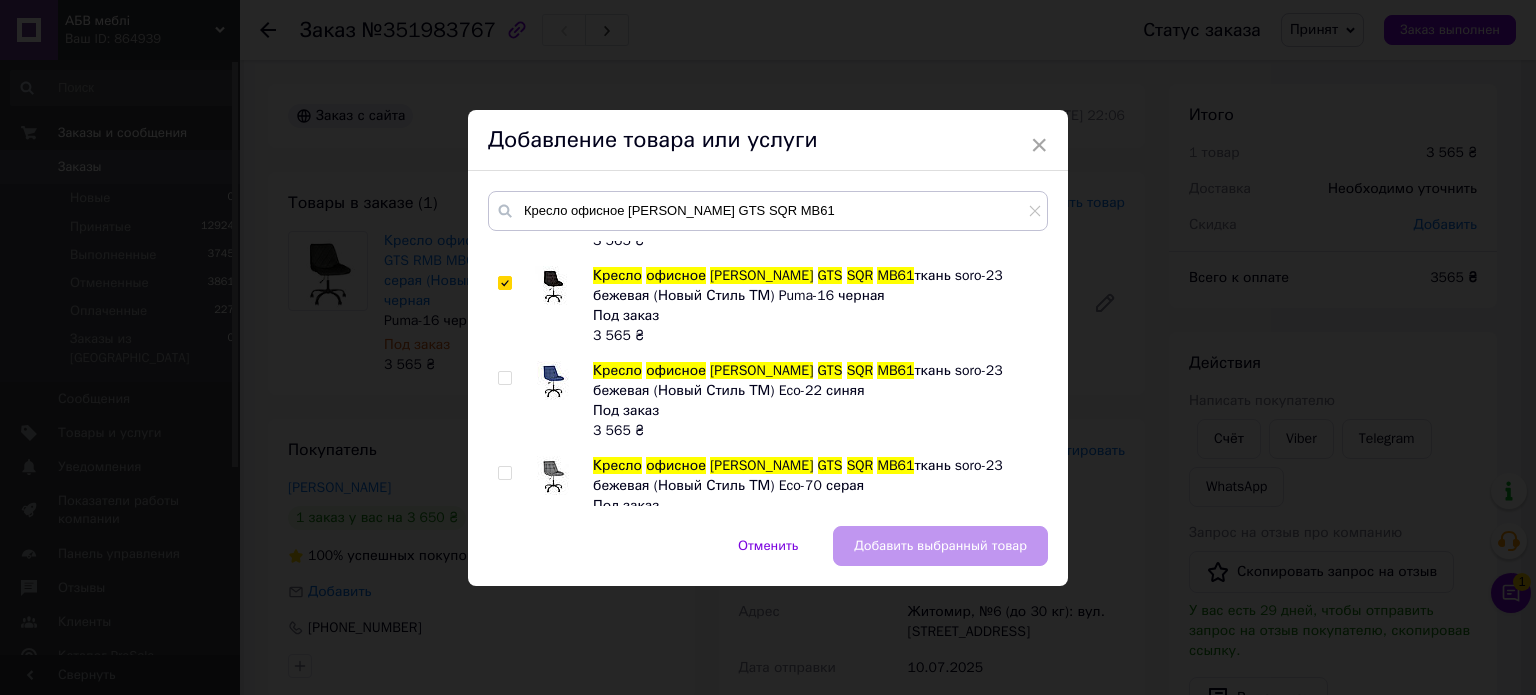 checkbox on "true" 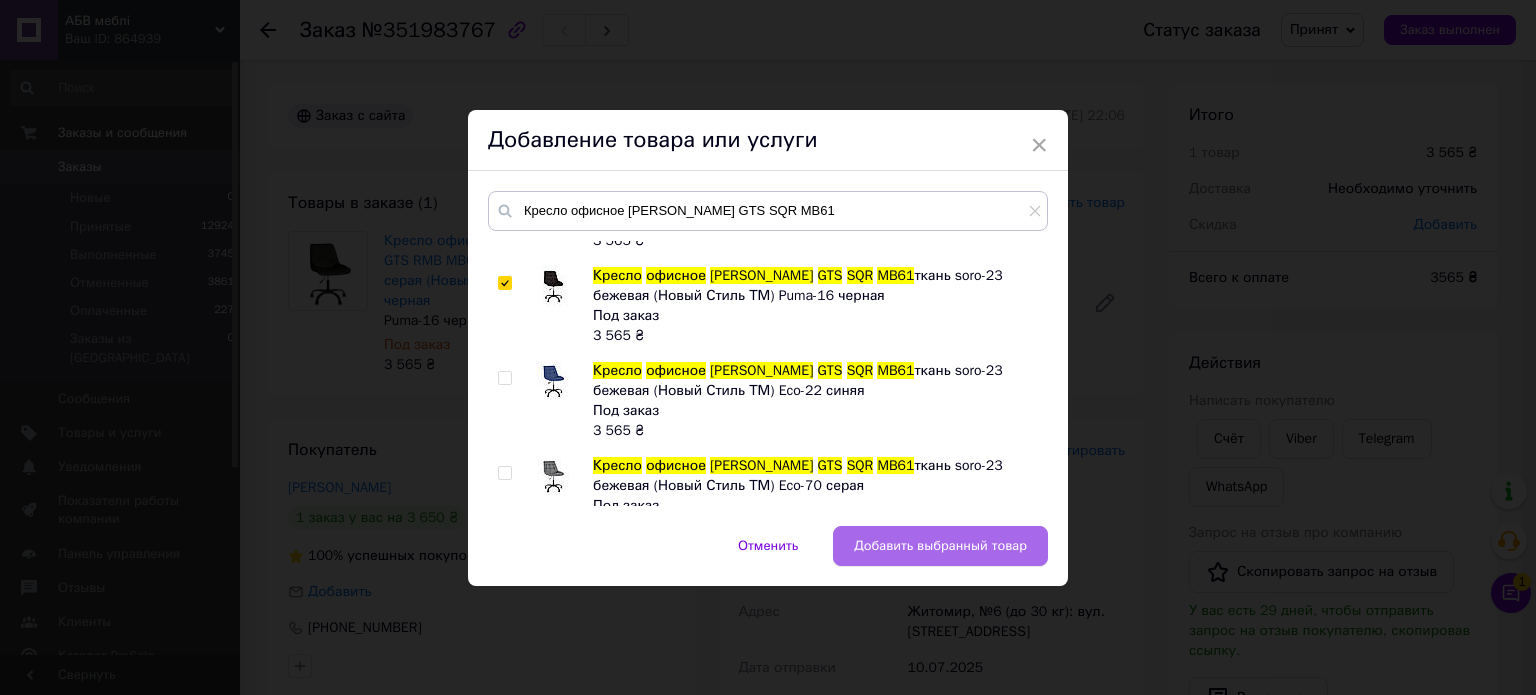 click on "Добавить выбранный товар" at bounding box center [940, 546] 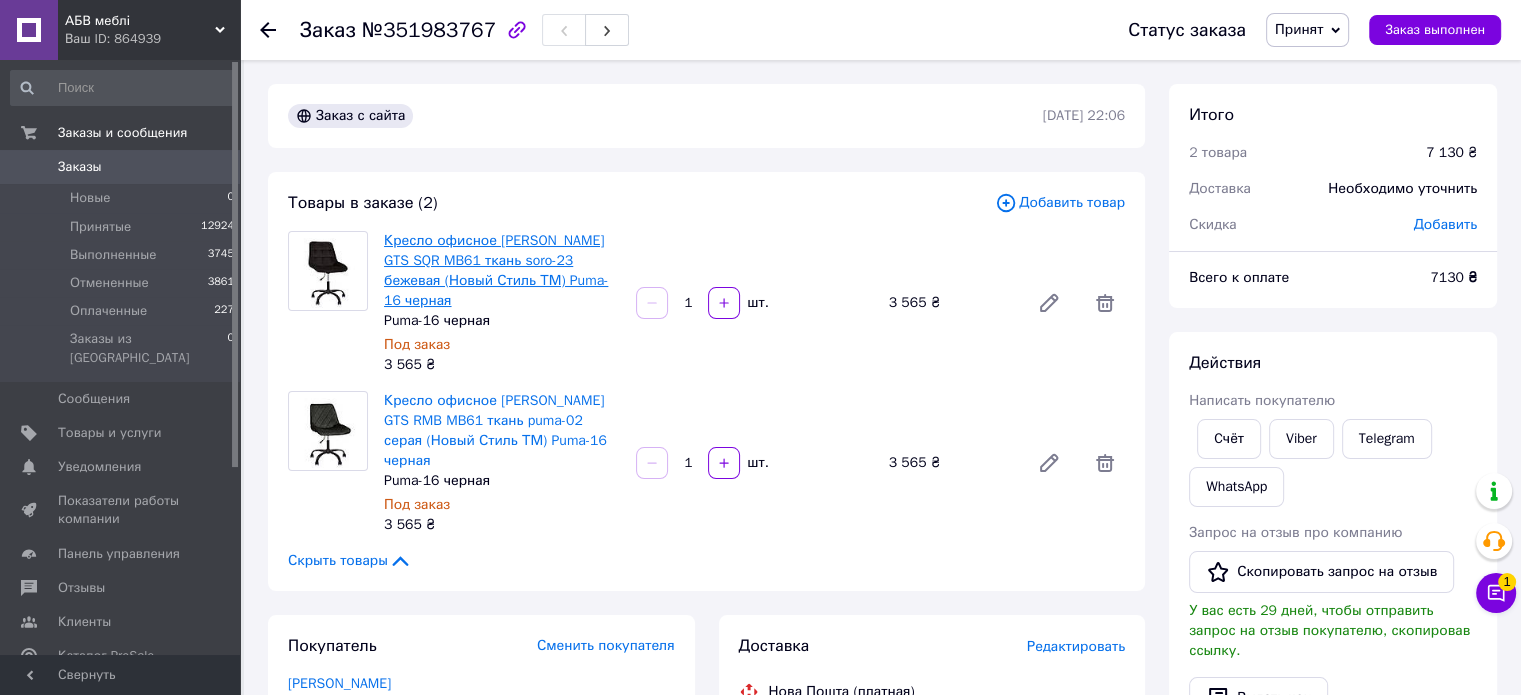 click on "Кресло офисное Nicole GTS SQR MB61 ткань soro-23 бежевая (Новый Стиль ТМ) Puma-16 черная" at bounding box center (496, 270) 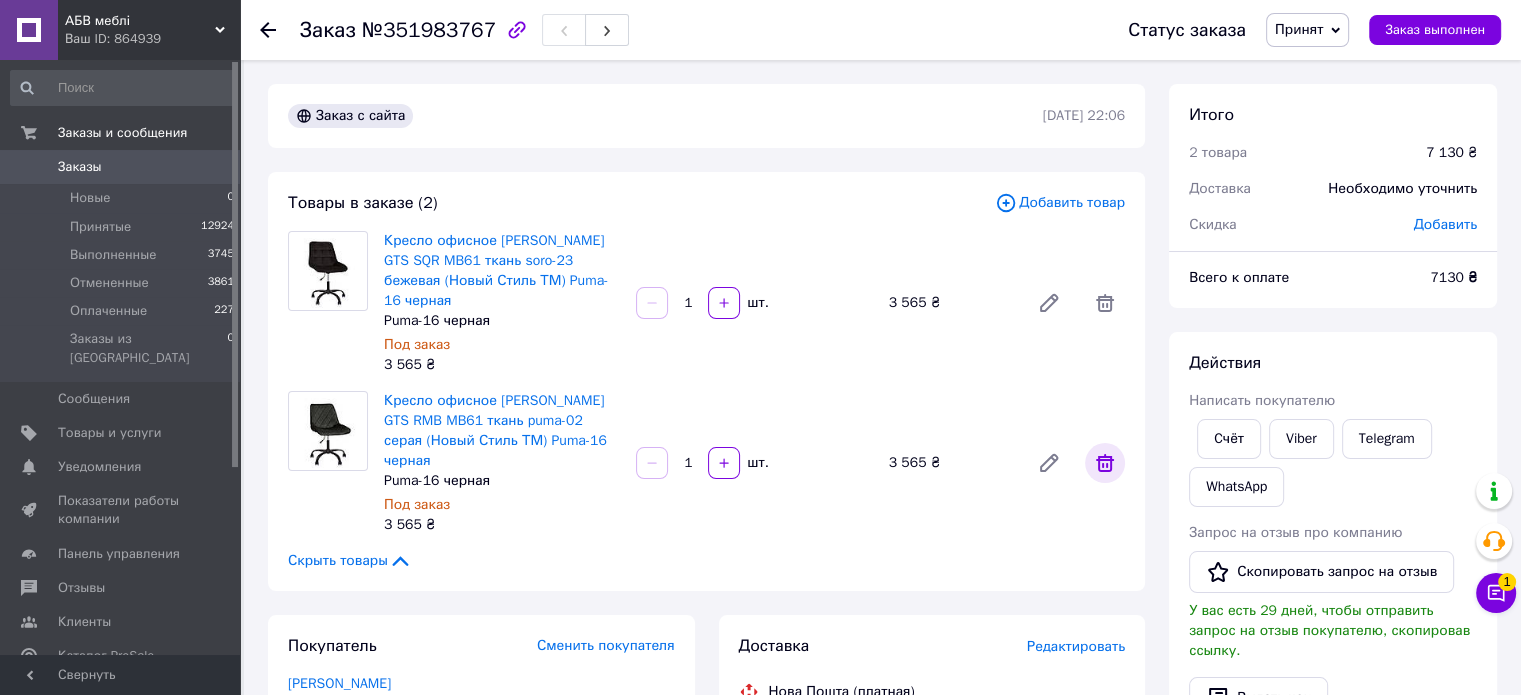 click 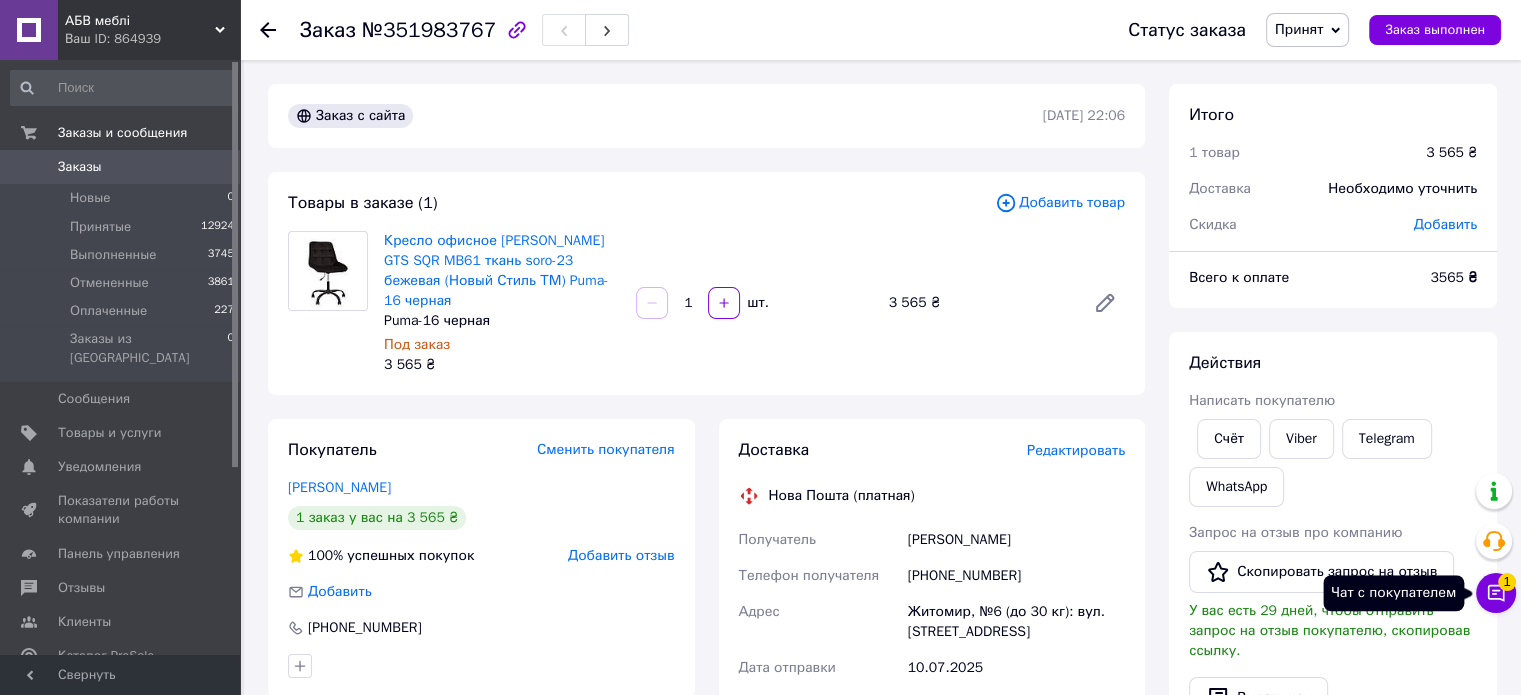 click 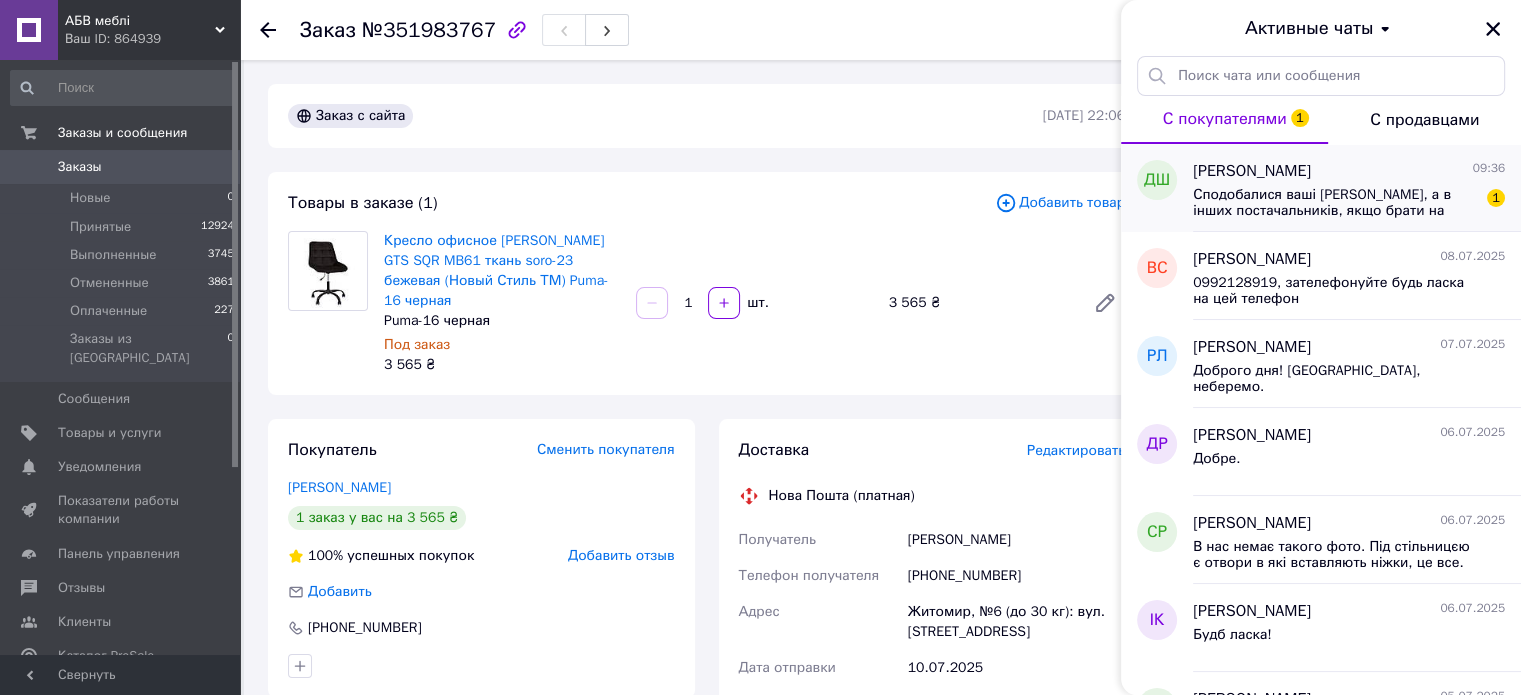 click on "[PERSON_NAME]" at bounding box center [1252, 171] 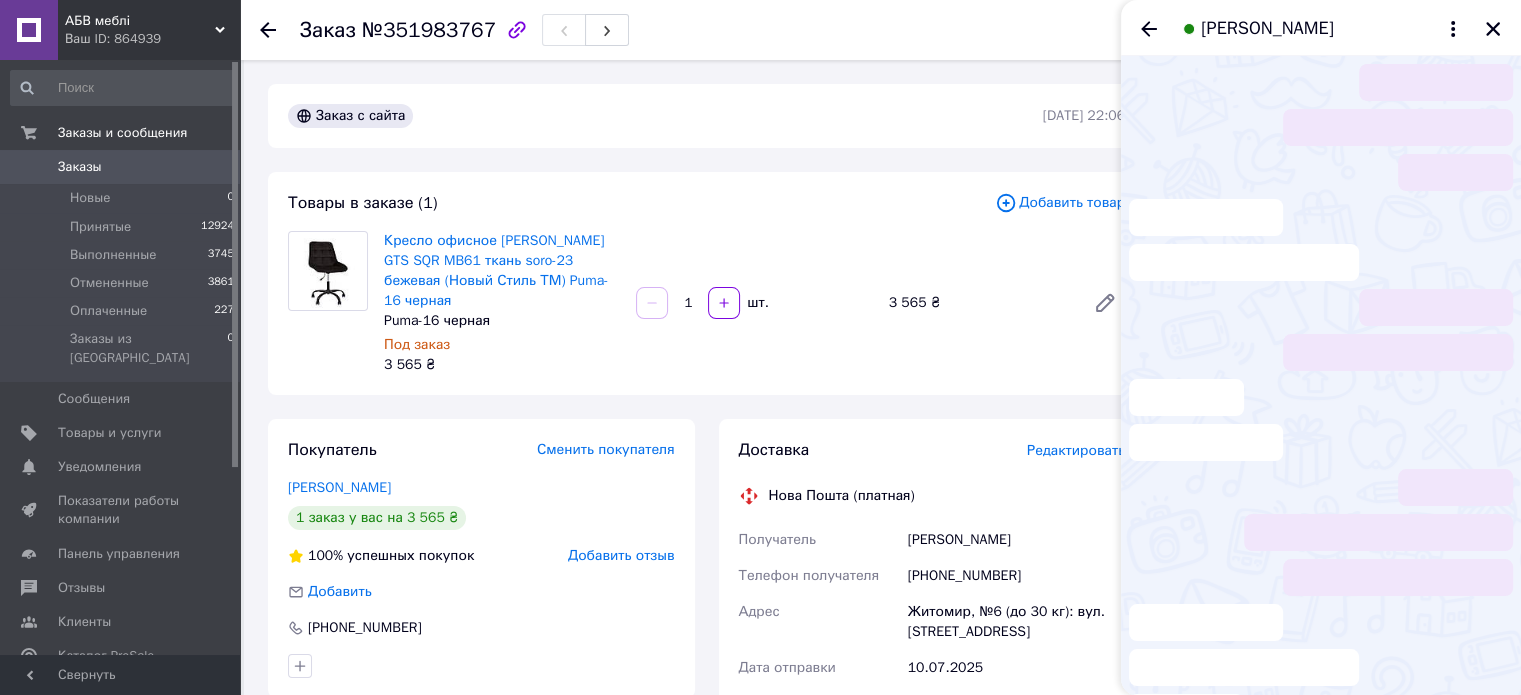 scroll, scrollTop: 266, scrollLeft: 0, axis: vertical 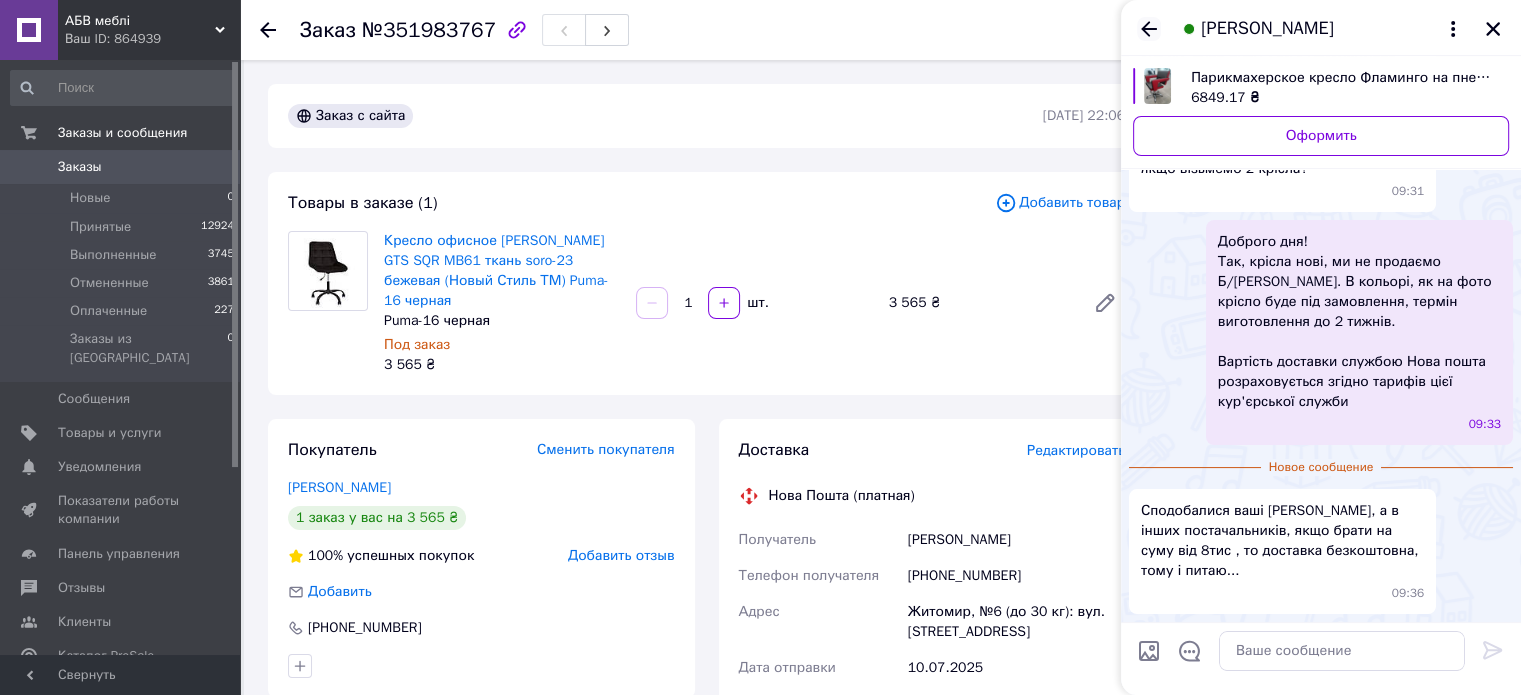 click 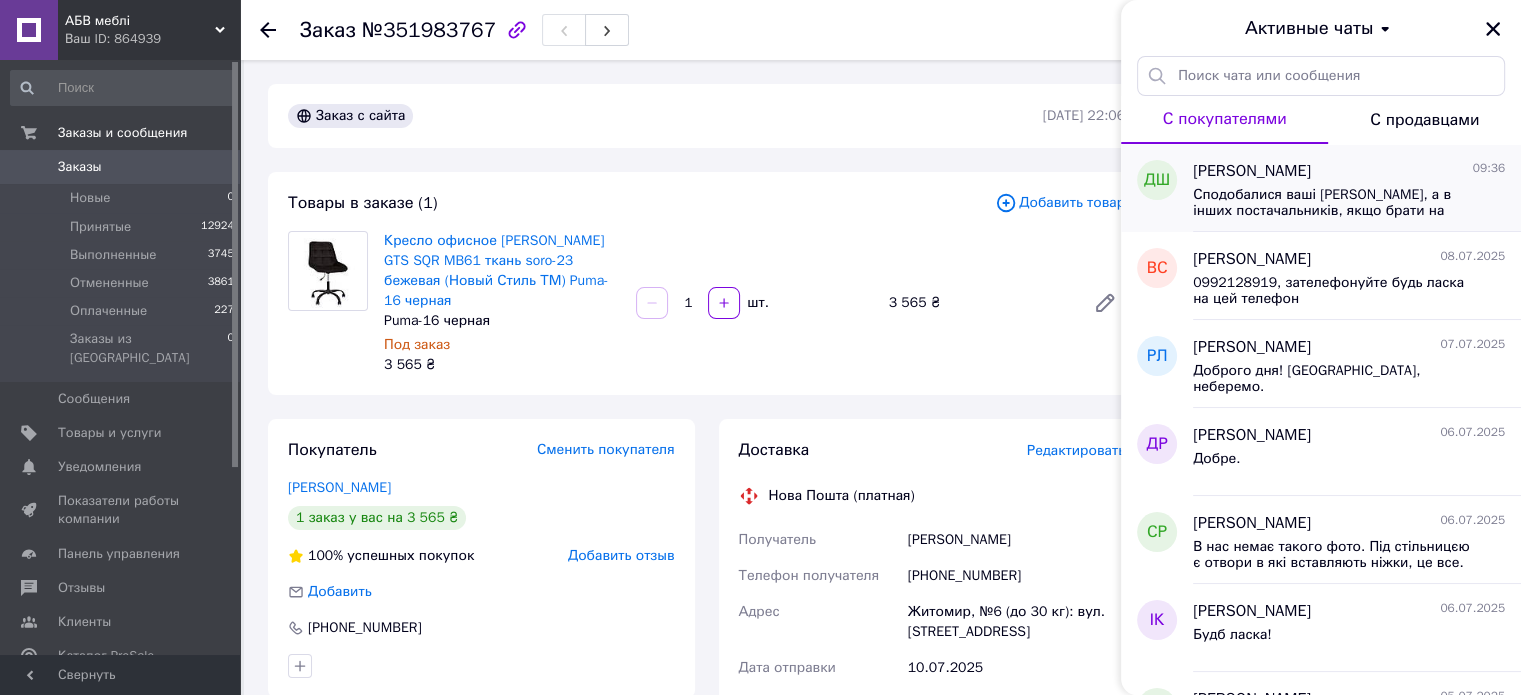 click on "Сподобалися ваші крісла, а в інших постачальників, якщо брати на суму від 8тис , то доставка безкоштовна, тому і питаю..." at bounding box center [1335, 203] 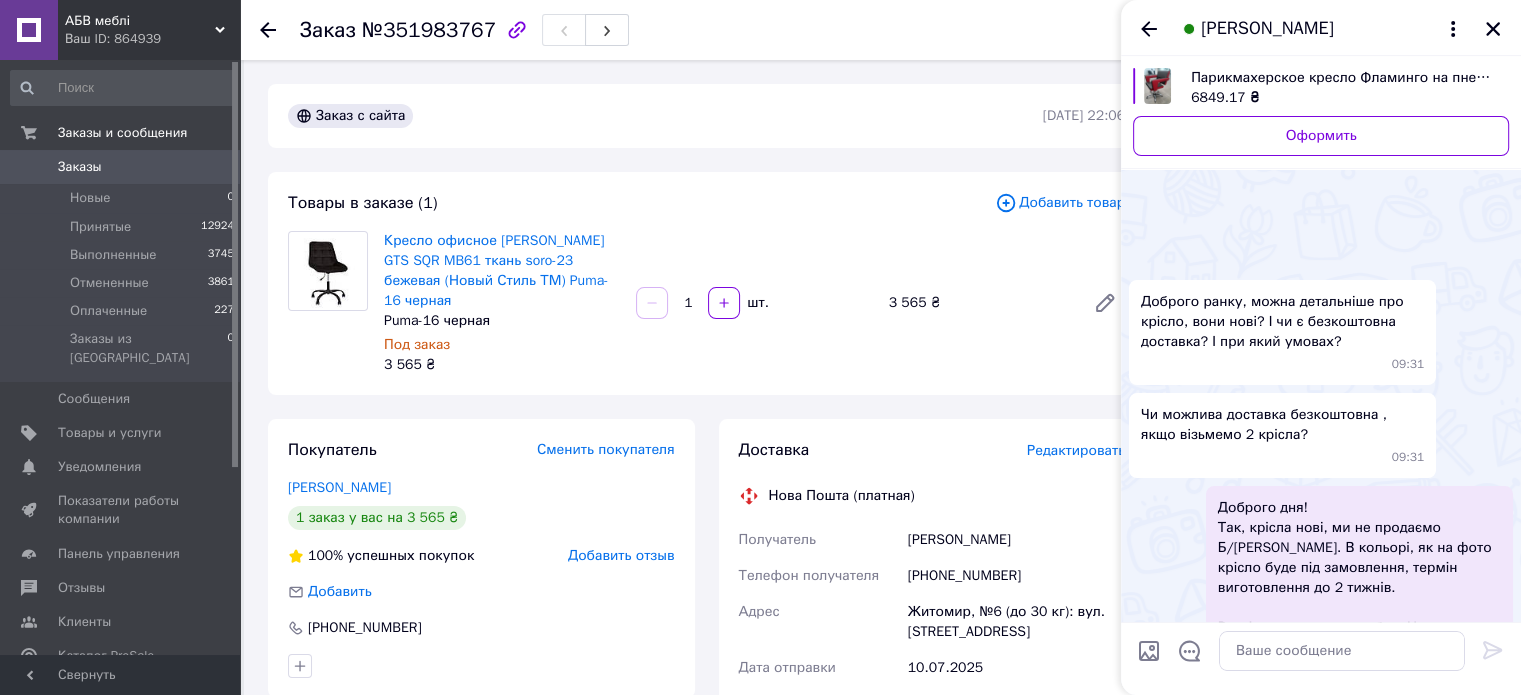scroll, scrollTop: 230, scrollLeft: 0, axis: vertical 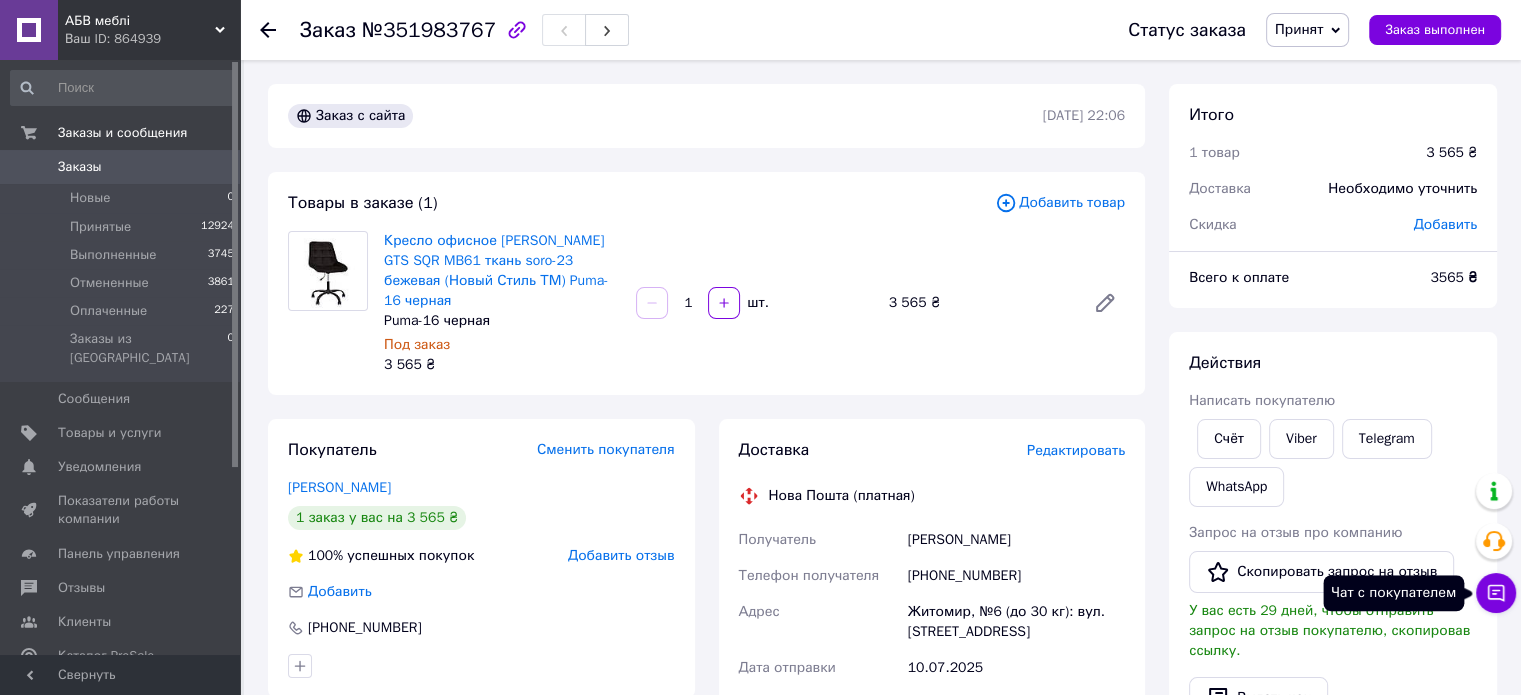 click 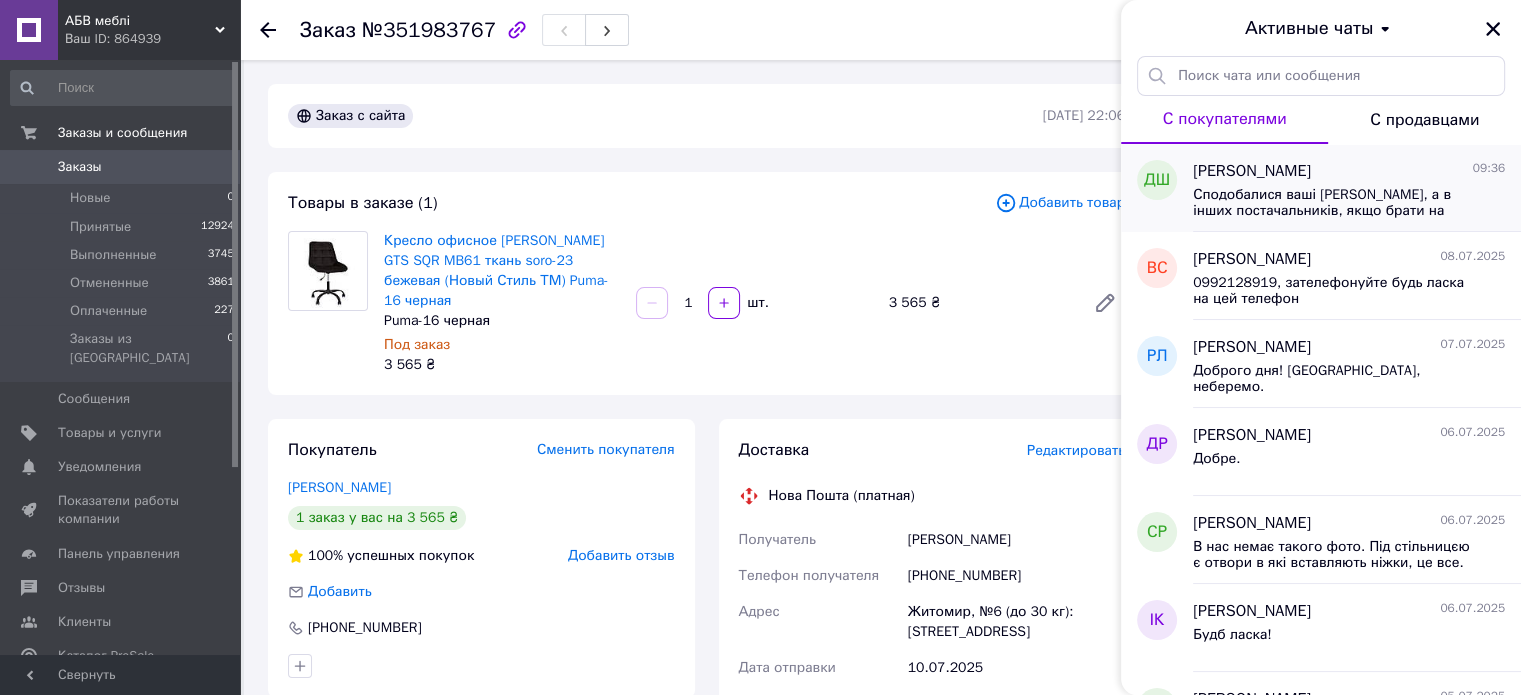click on "Сподобалися ваші [PERSON_NAME], а в інших постачальників, якщо брати на суму від 8тис , то доставка безкоштовна, тому і питаю..." at bounding box center (1349, 201) 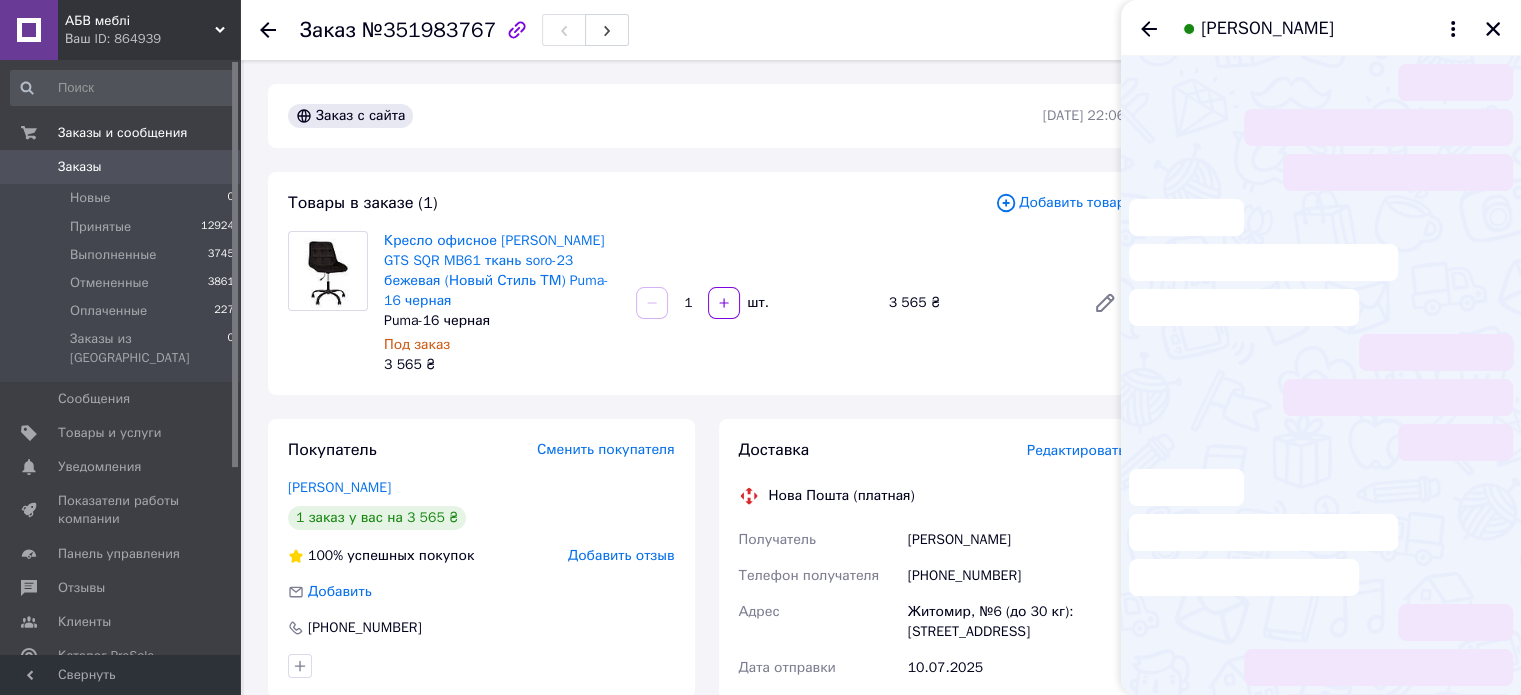 scroll, scrollTop: 230, scrollLeft: 0, axis: vertical 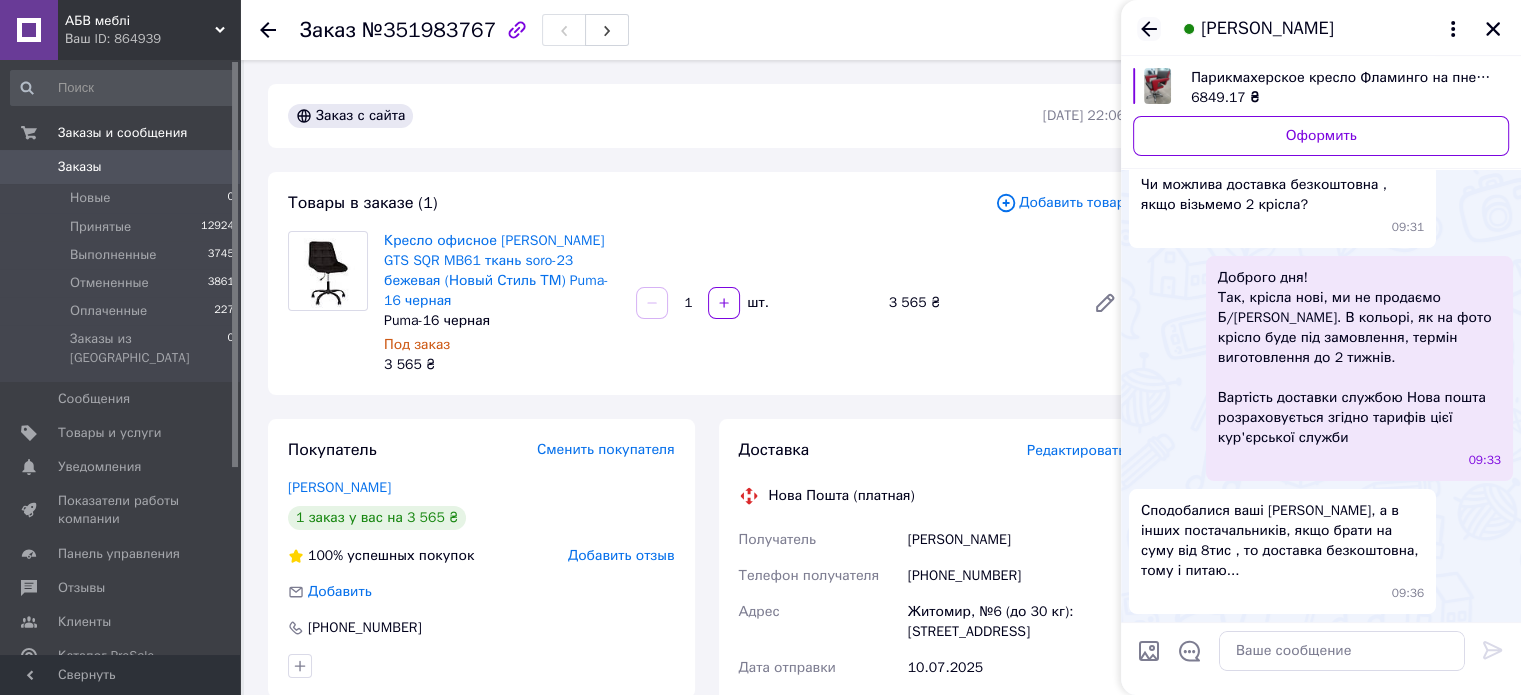 click 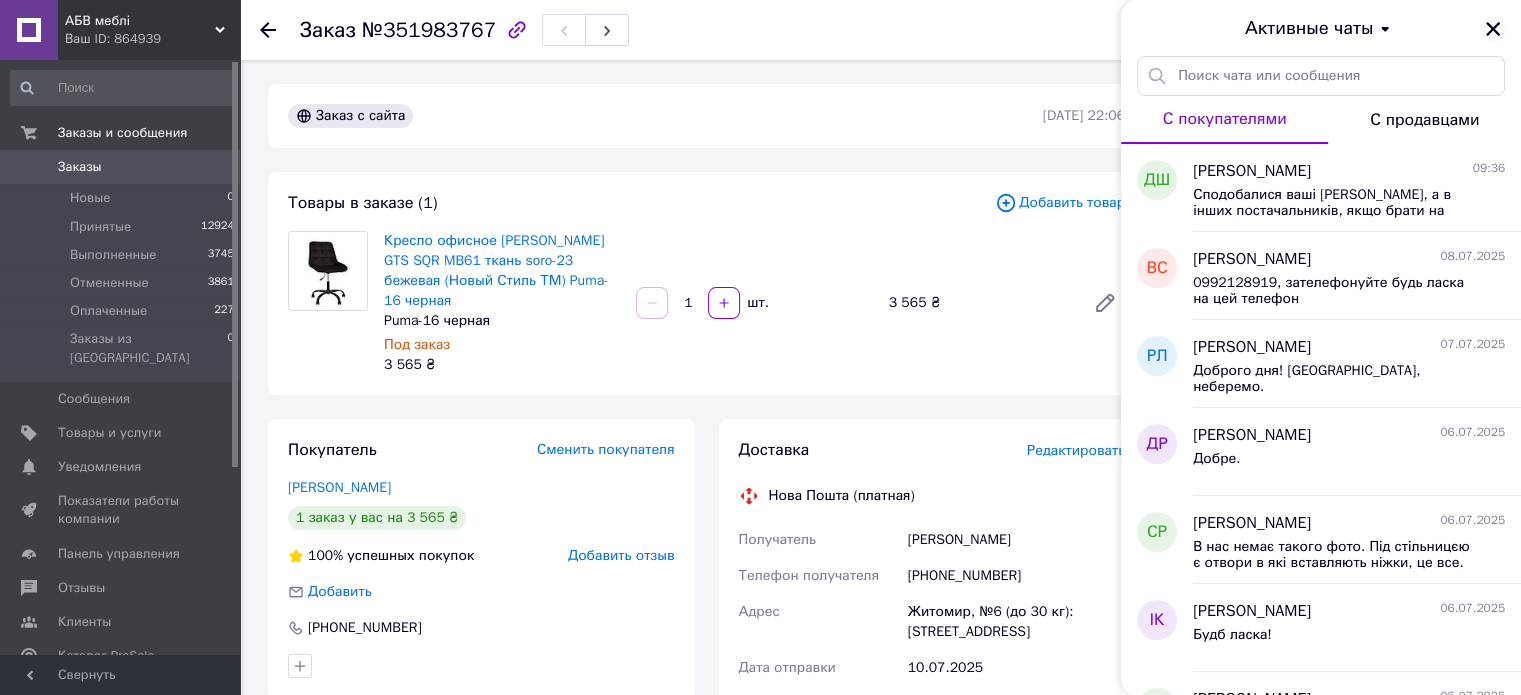 click 